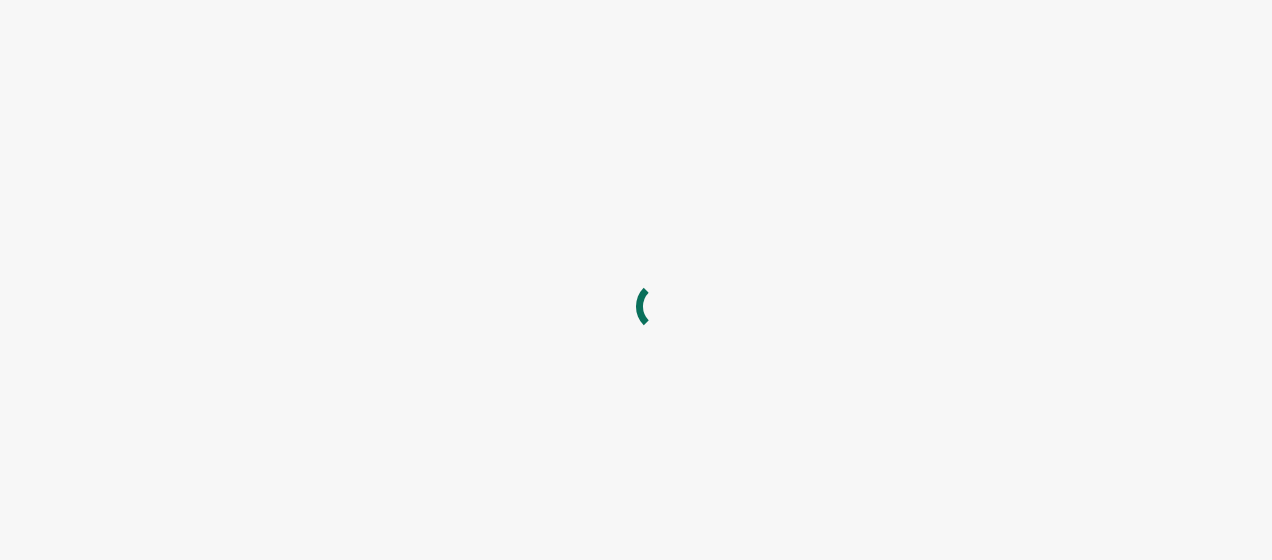 scroll, scrollTop: 0, scrollLeft: 0, axis: both 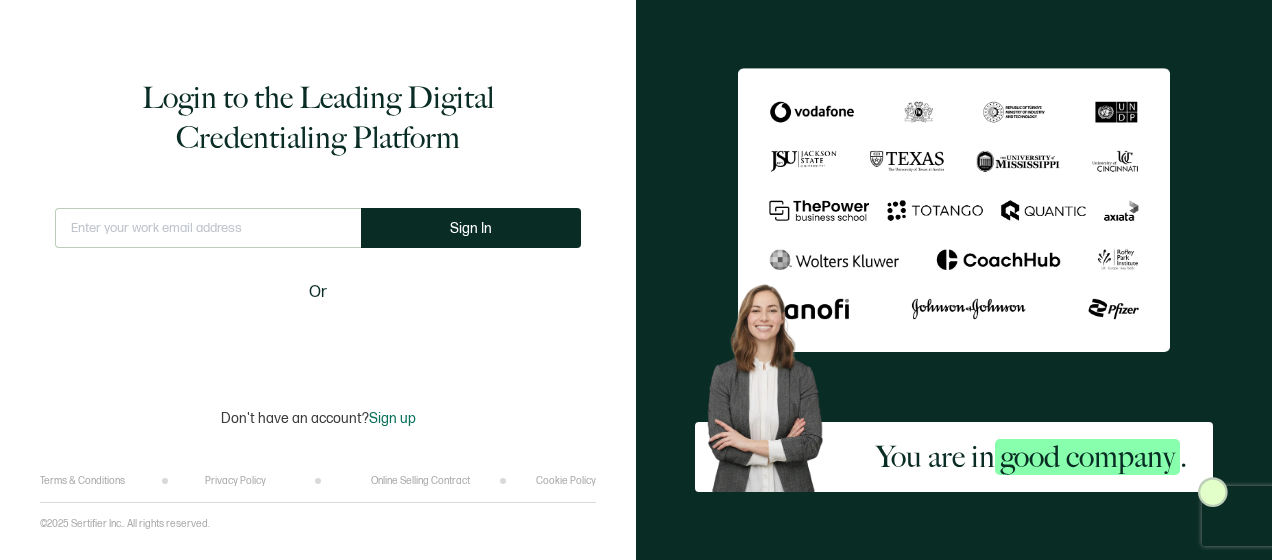 click at bounding box center (208, 228) 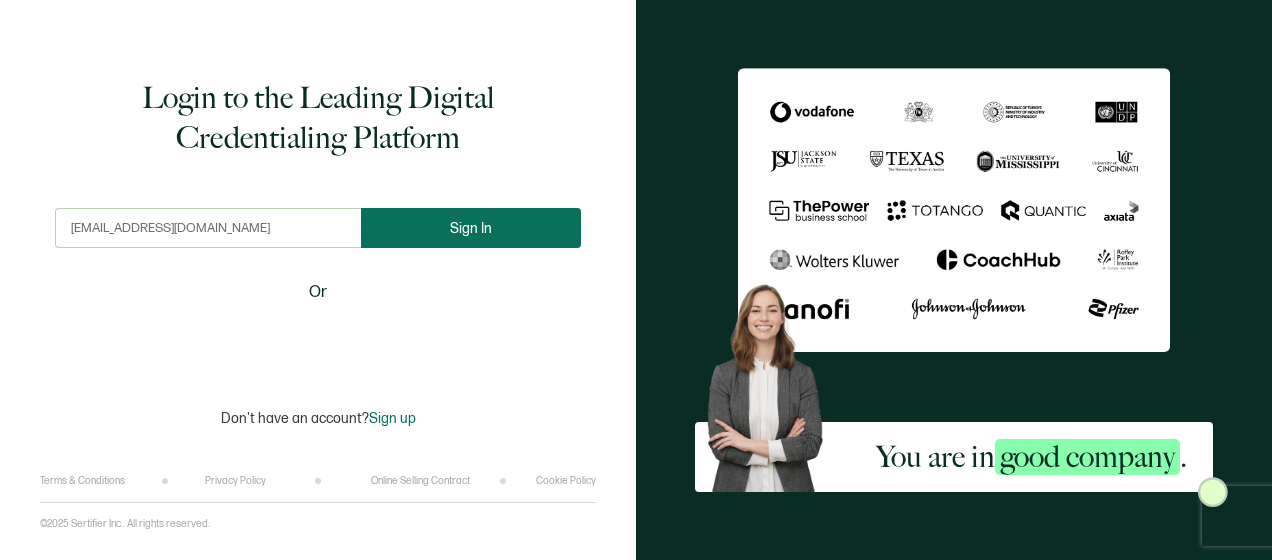 click on "Sign In" at bounding box center [471, 228] 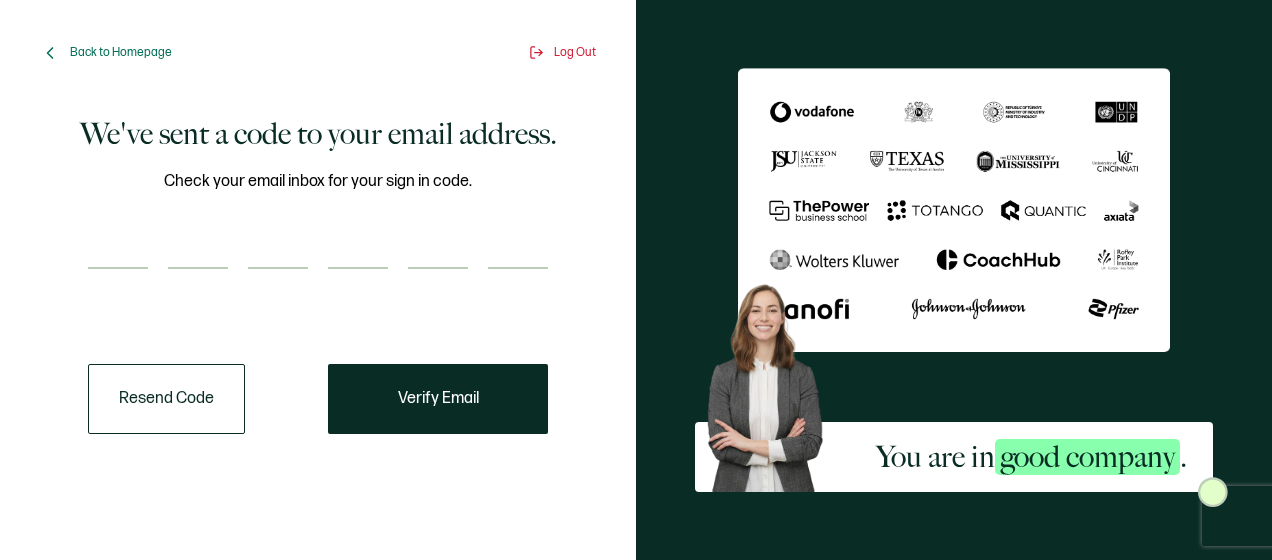 click at bounding box center [118, 249] 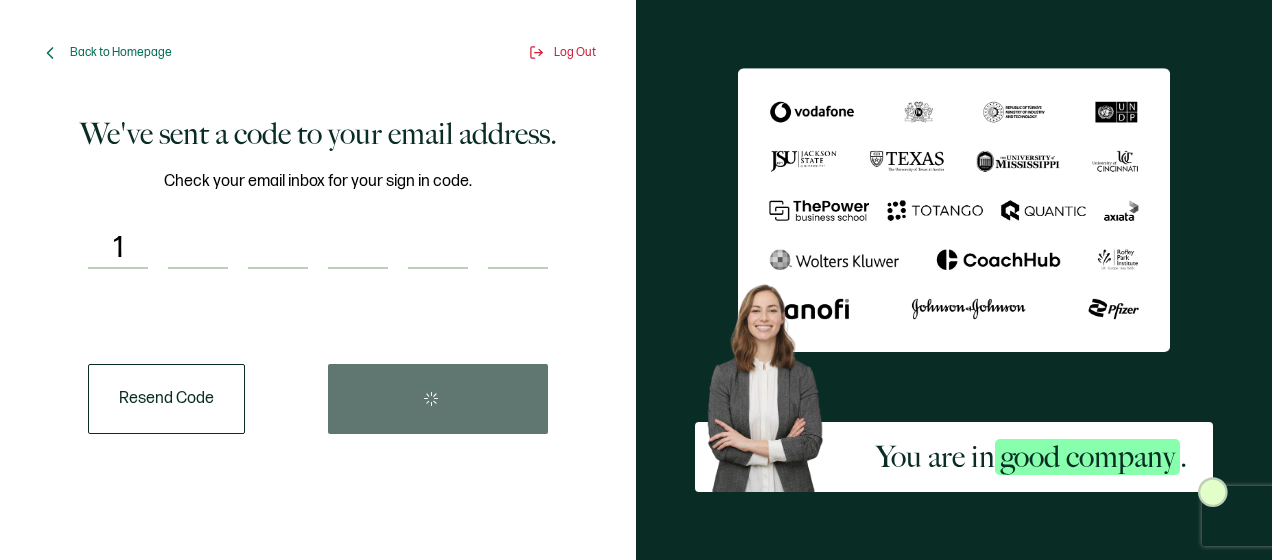 type on "1" 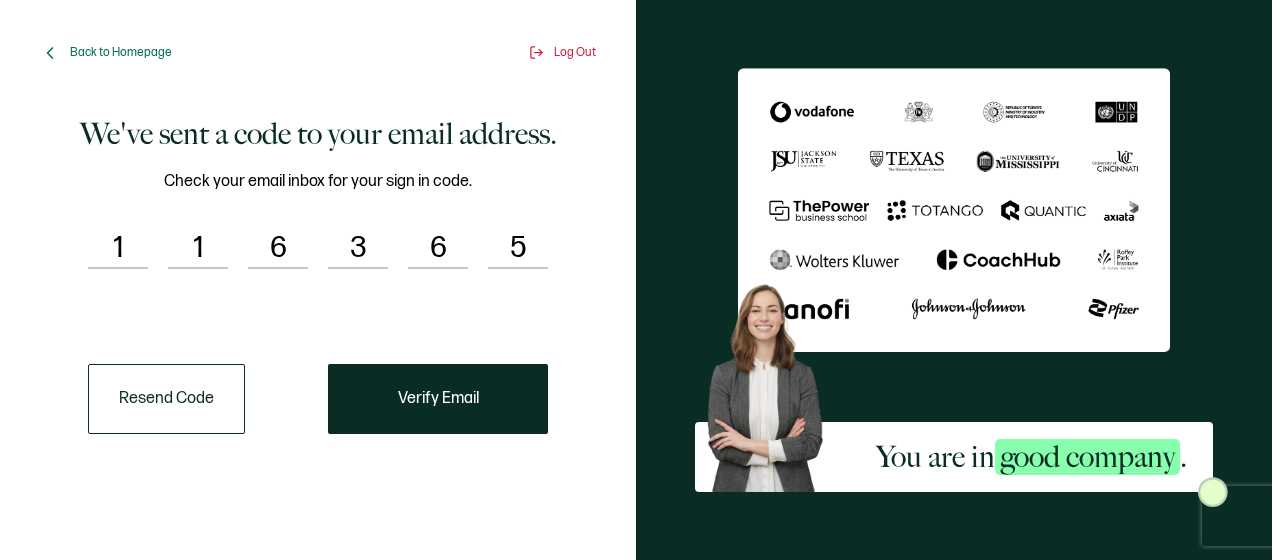 drag, startPoint x: 388, startPoint y: 392, endPoint x: 385, endPoint y: 363, distance: 29.15476 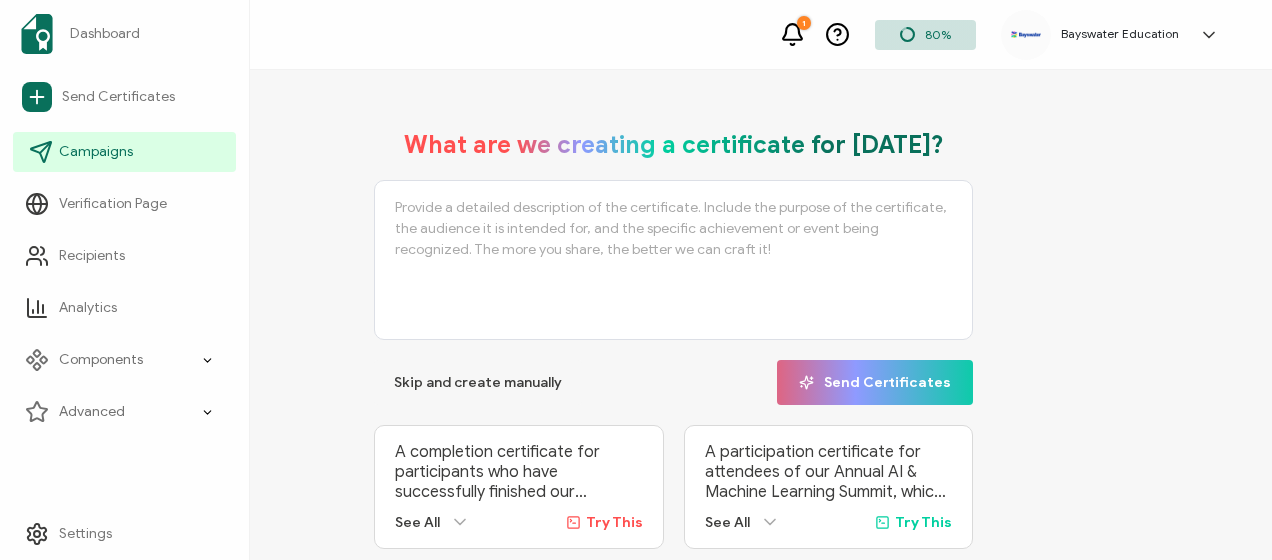 click on "Campaigns" at bounding box center (96, 152) 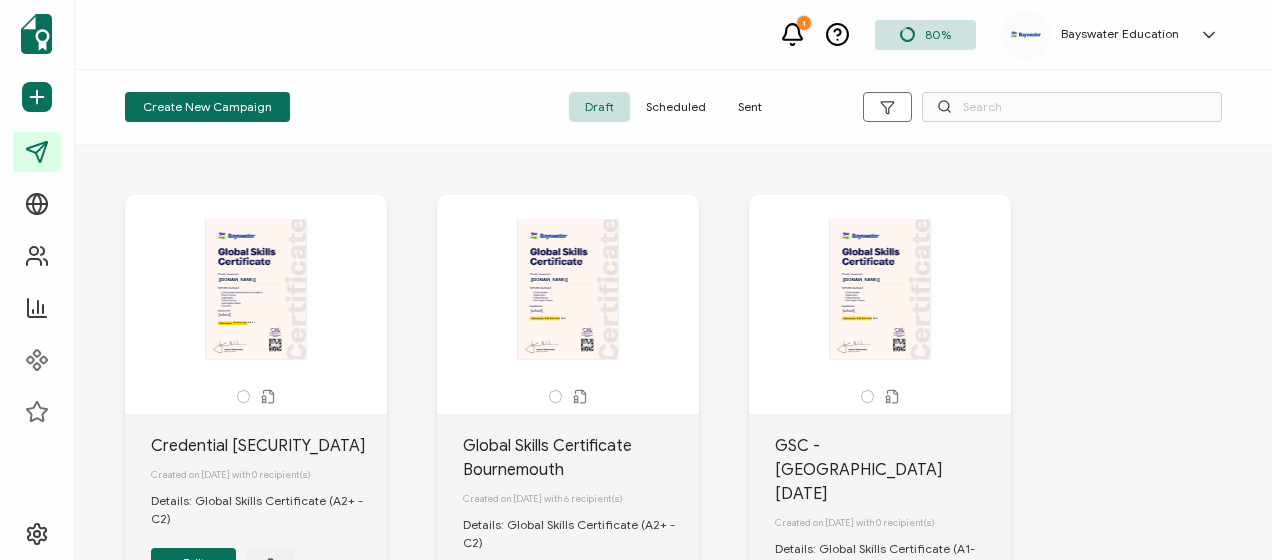 click on "Create New Campaign" at bounding box center (207, 107) 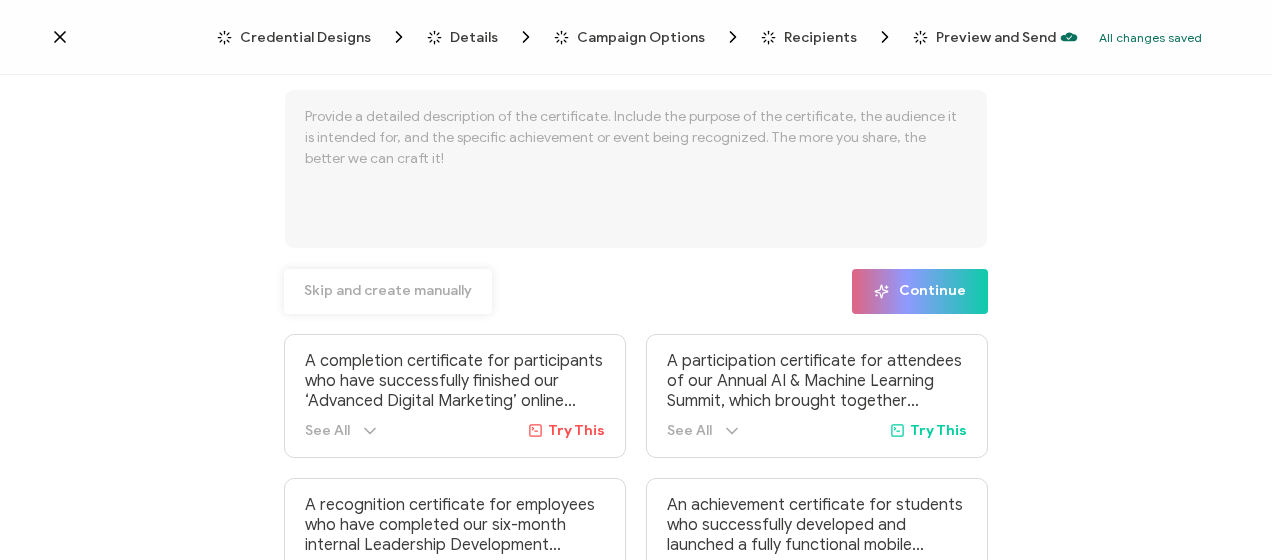 click on "Skip and create manually" at bounding box center (388, 291) 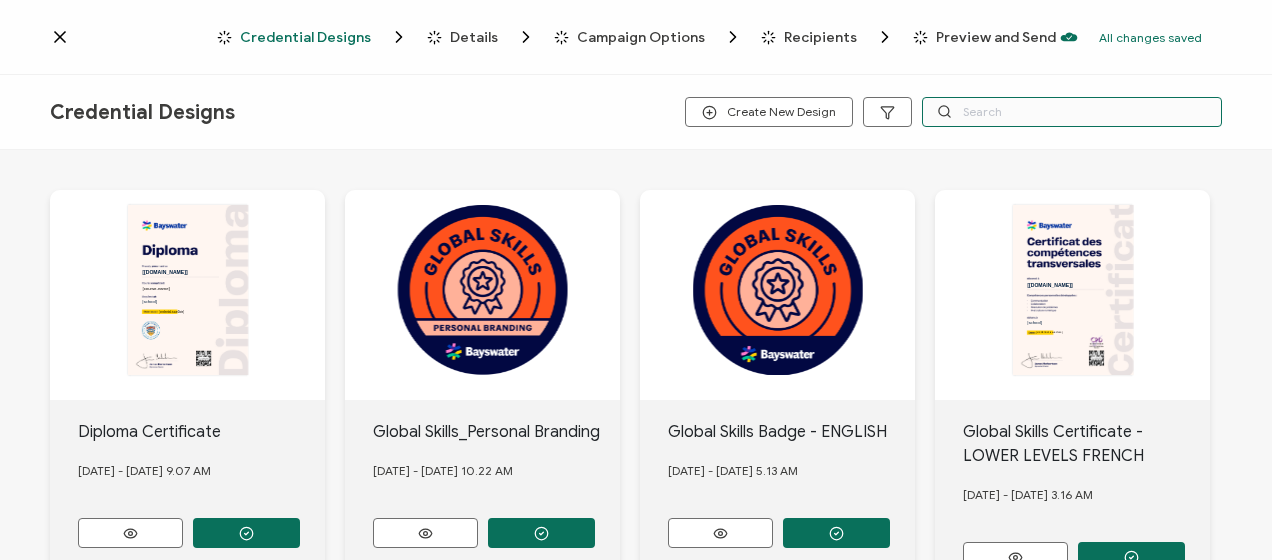 click at bounding box center (1072, 112) 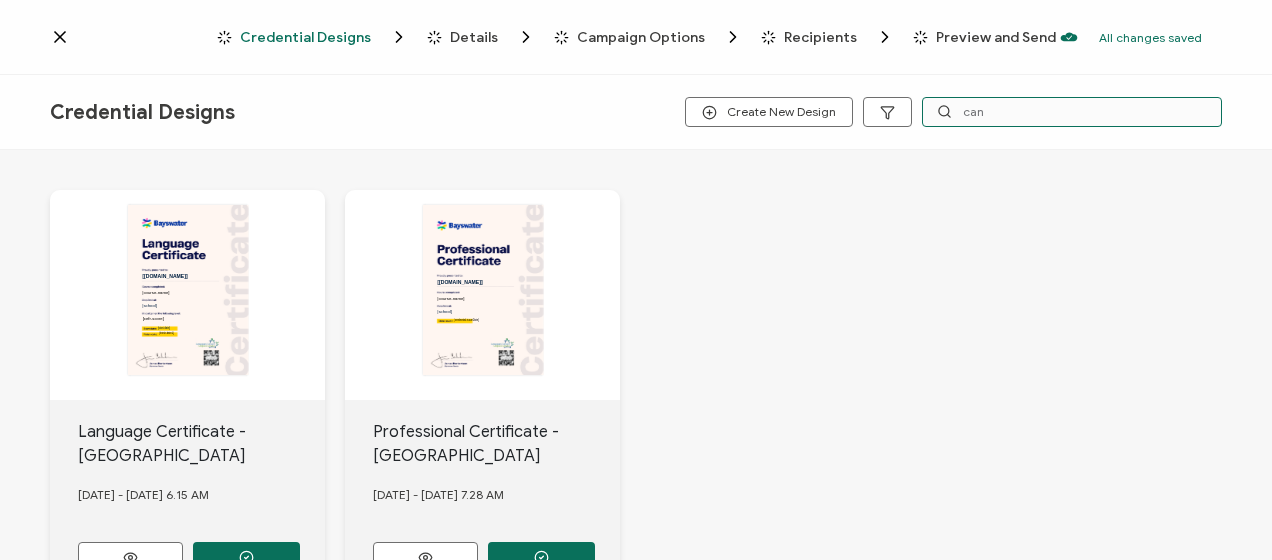 scroll, scrollTop: 100, scrollLeft: 0, axis: vertical 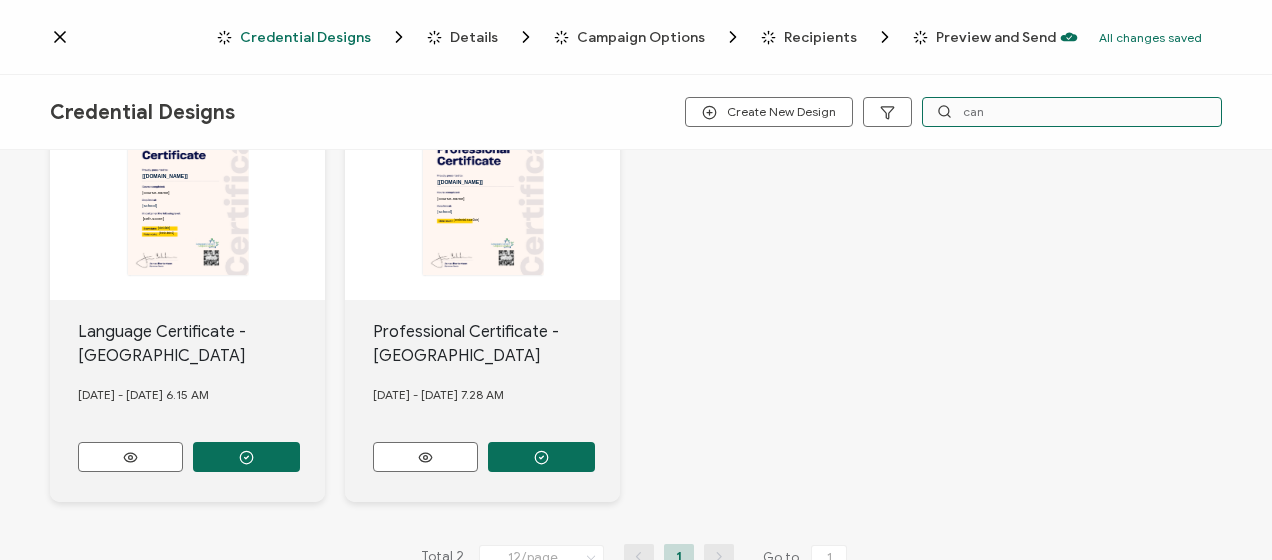 type on "can" 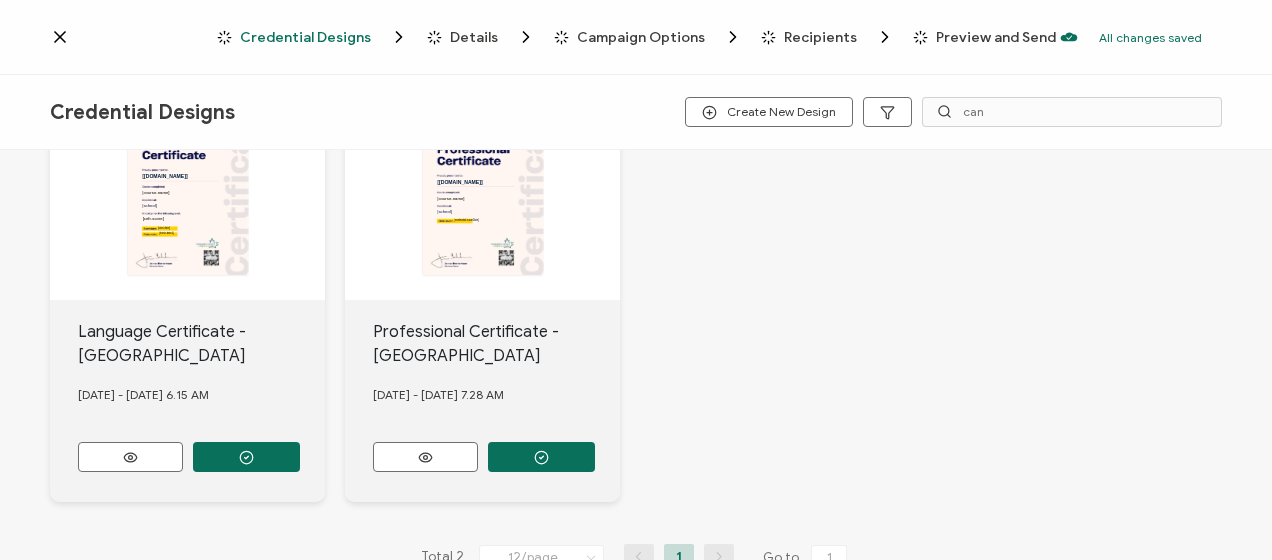 click on "Language Certificate - CANADA
29 November, 2024 - Friday 6.15 AM" at bounding box center [187, 401] 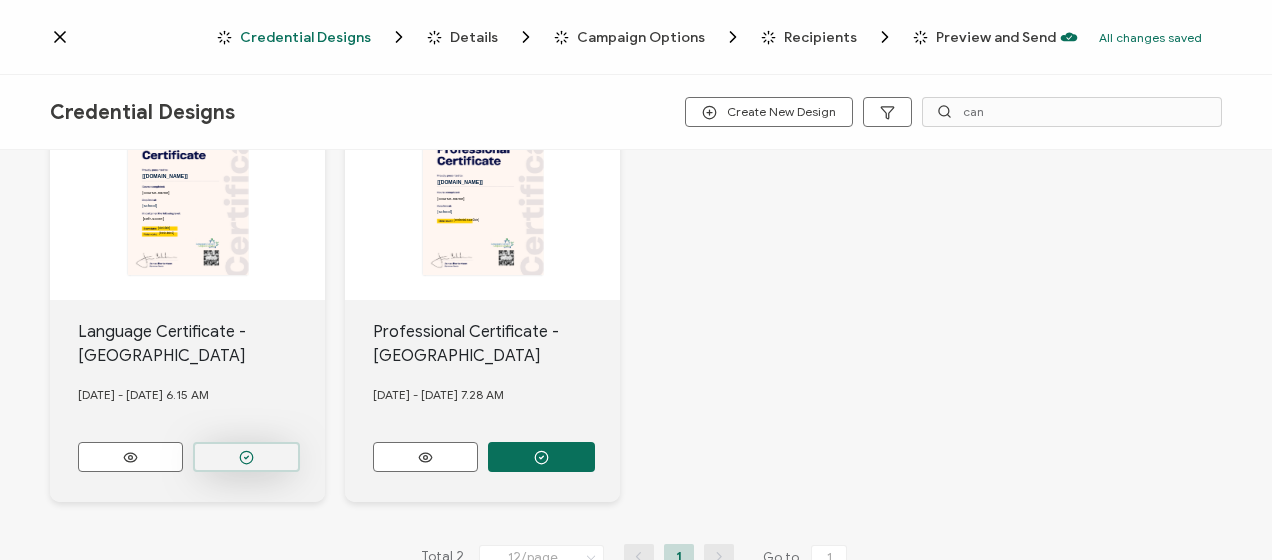 click at bounding box center [246, 457] 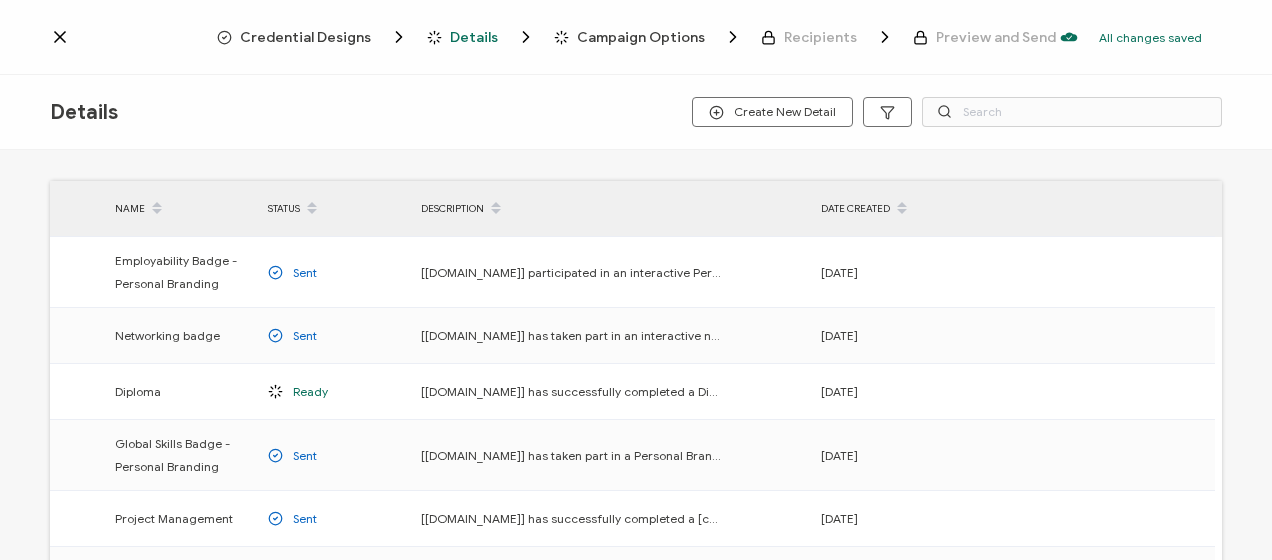 scroll, scrollTop: 0, scrollLeft: 0, axis: both 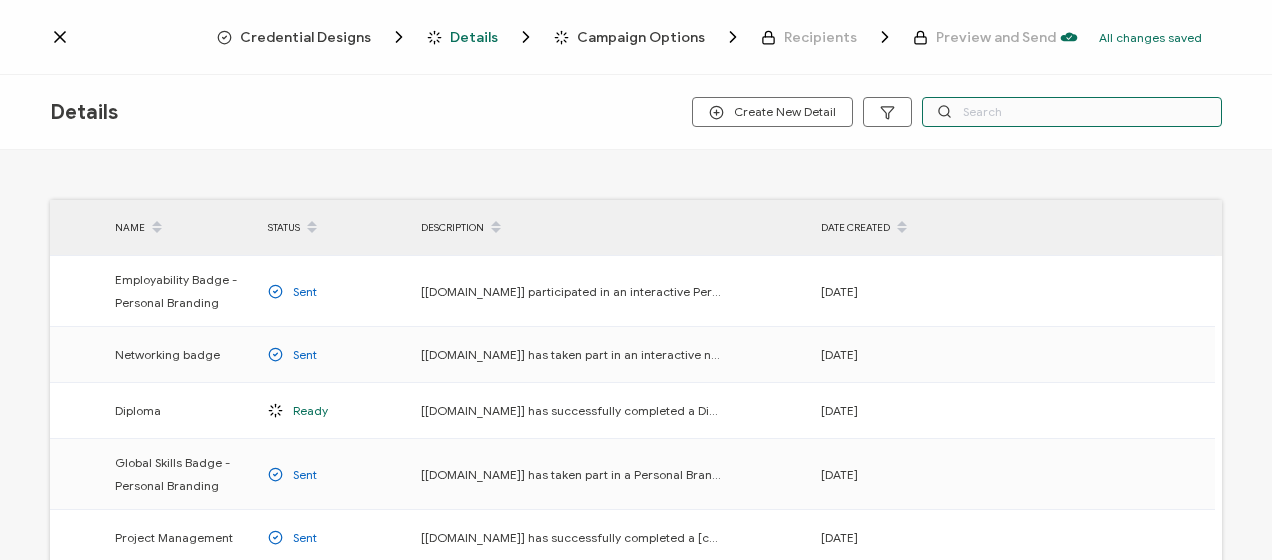 click at bounding box center [1072, 112] 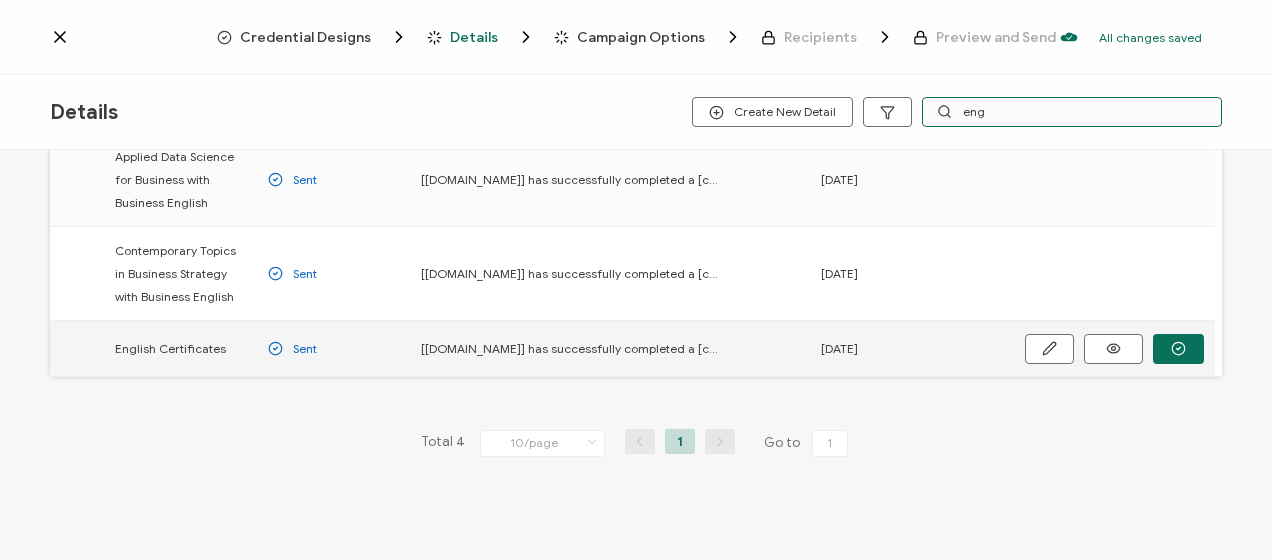 scroll, scrollTop: 181, scrollLeft: 0, axis: vertical 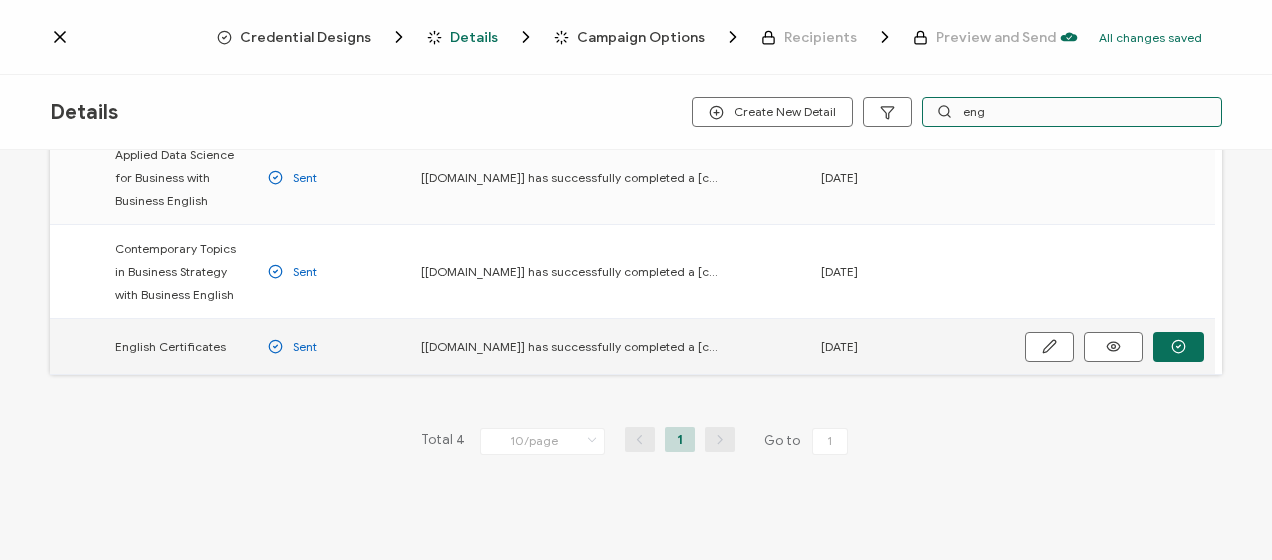 type on "eng" 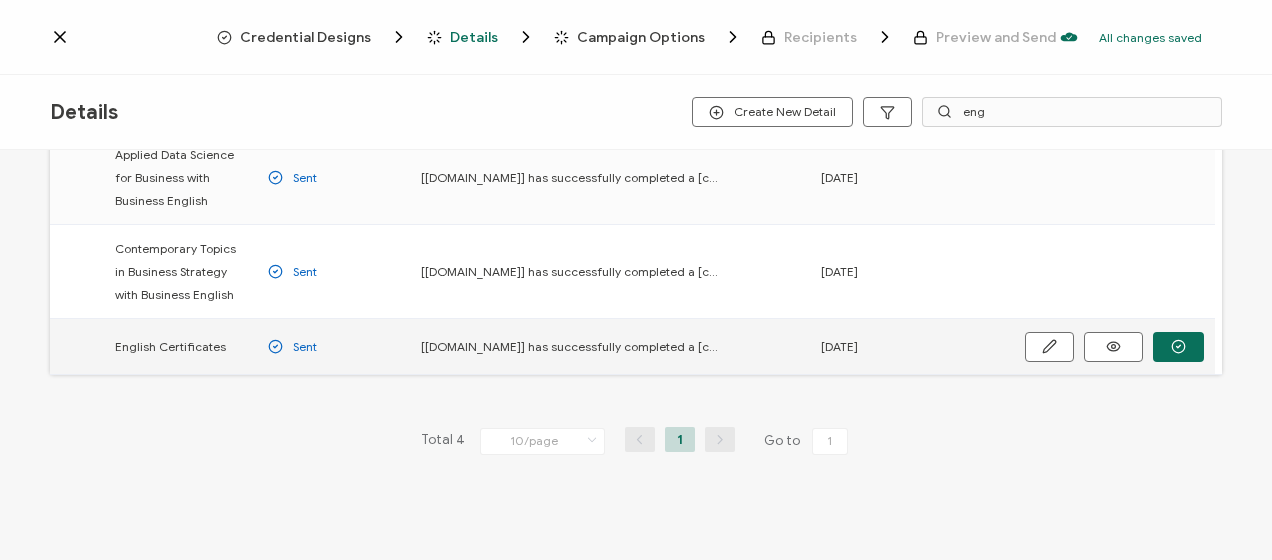 click at bounding box center [0, 0] 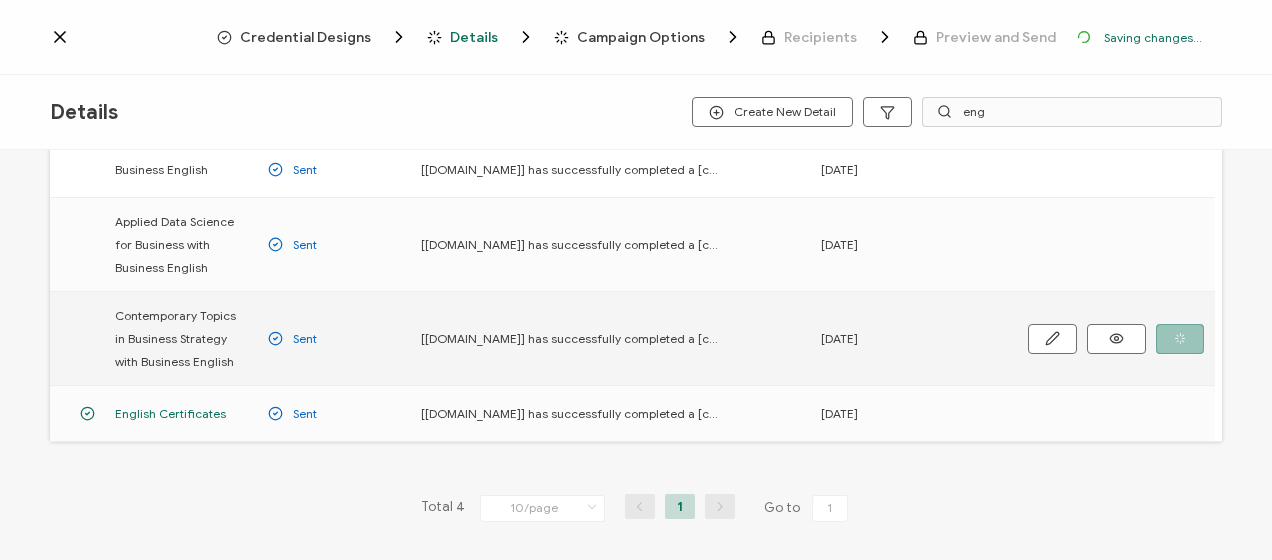 scroll, scrollTop: 247, scrollLeft: 0, axis: vertical 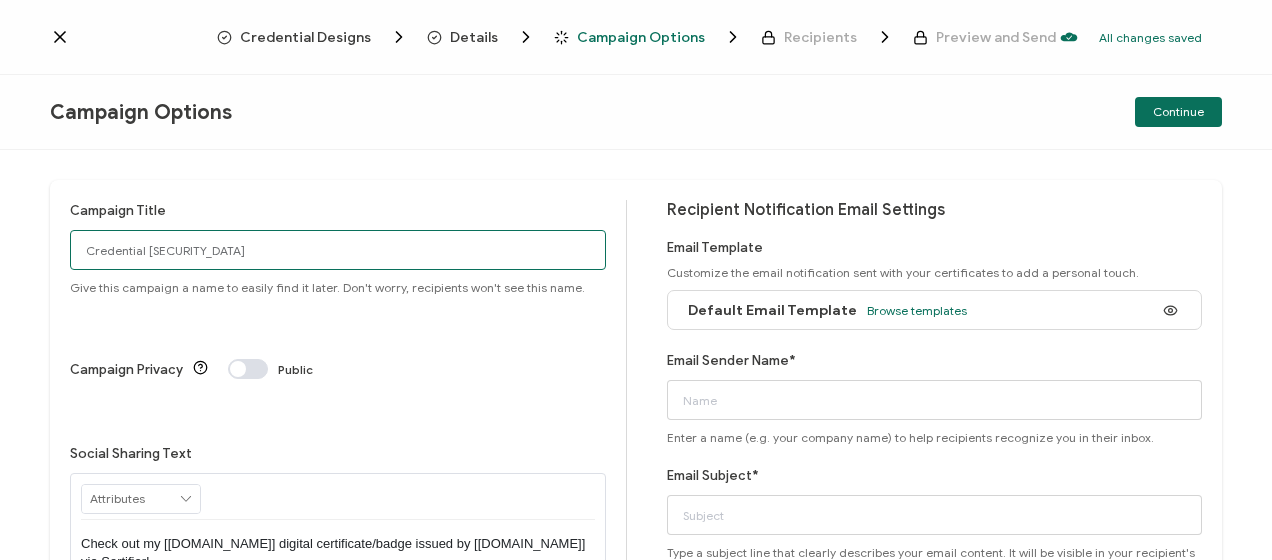 click on "Credential 1229" at bounding box center [338, 250] 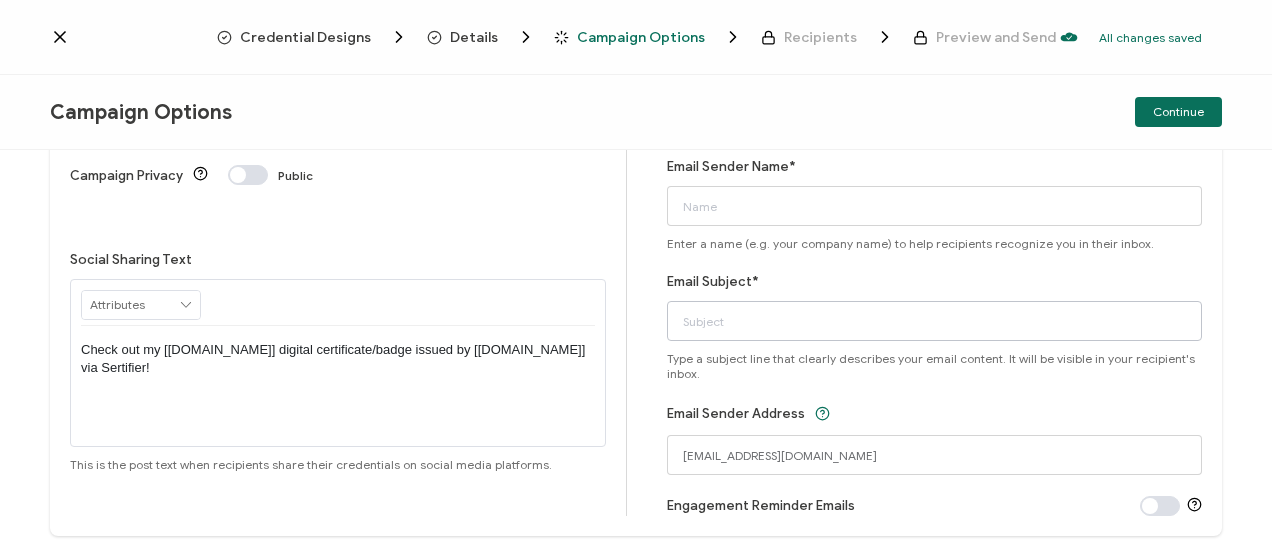 scroll, scrollTop: 200, scrollLeft: 0, axis: vertical 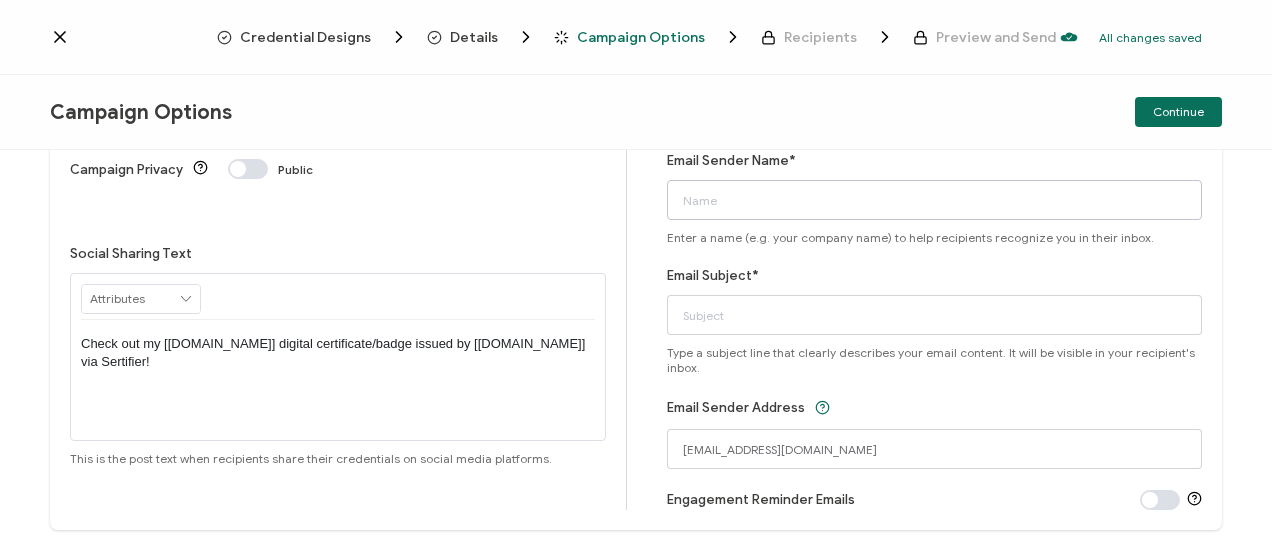 type on "Toronto2025-[DATE]" 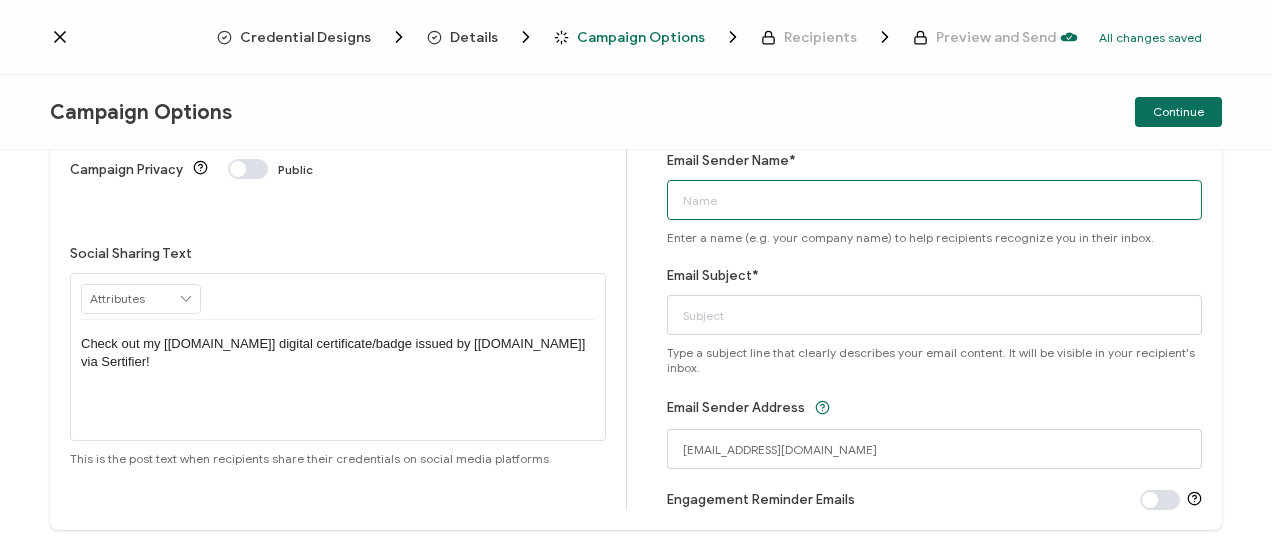 click on "Email Sender Name*" at bounding box center [935, 200] 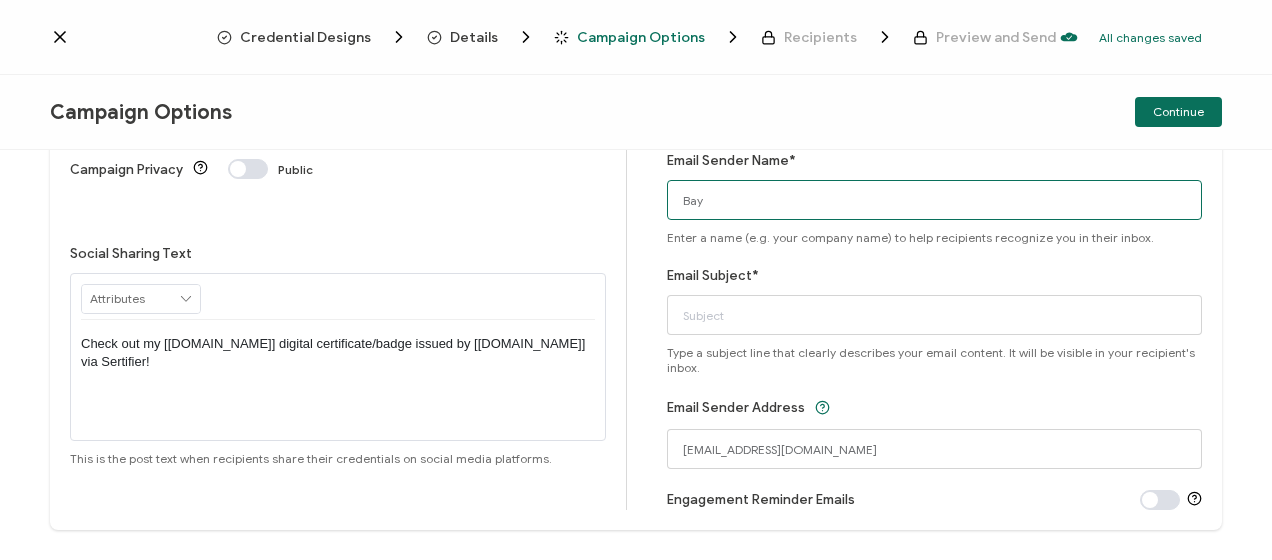 type on "Bayswater [GEOGRAPHIC_DATA]" 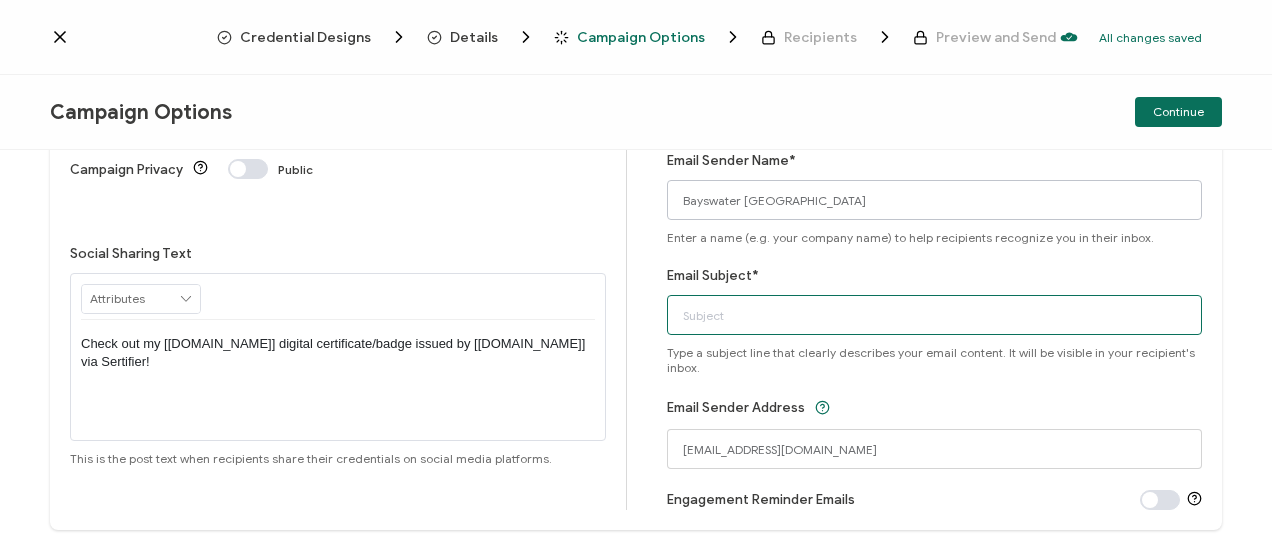 type on "Bayswater Certificate" 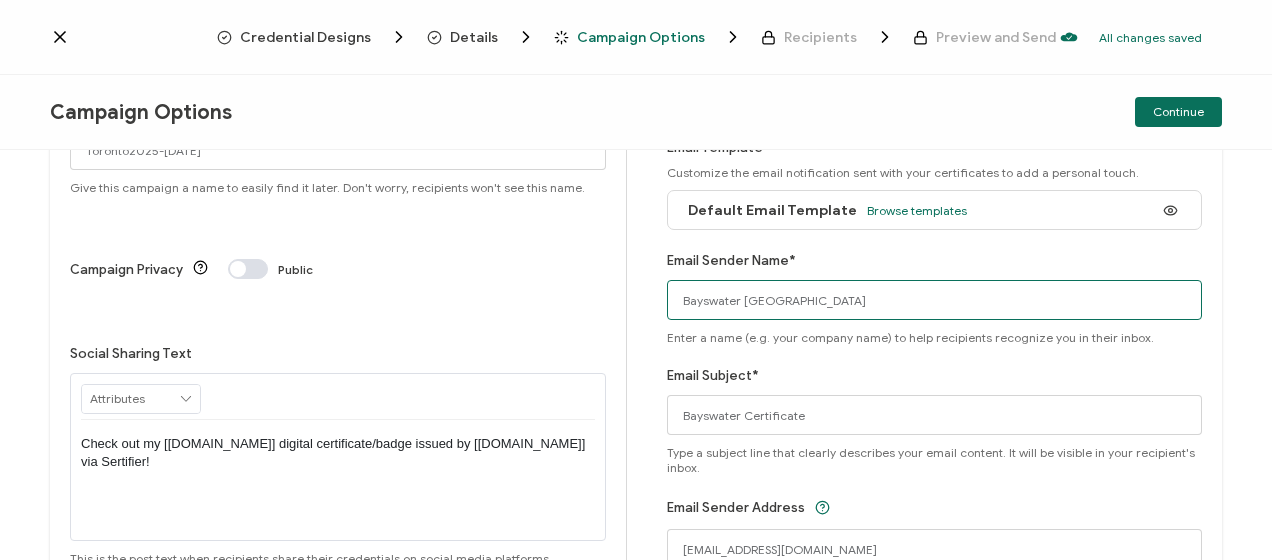 scroll, scrollTop: 0, scrollLeft: 0, axis: both 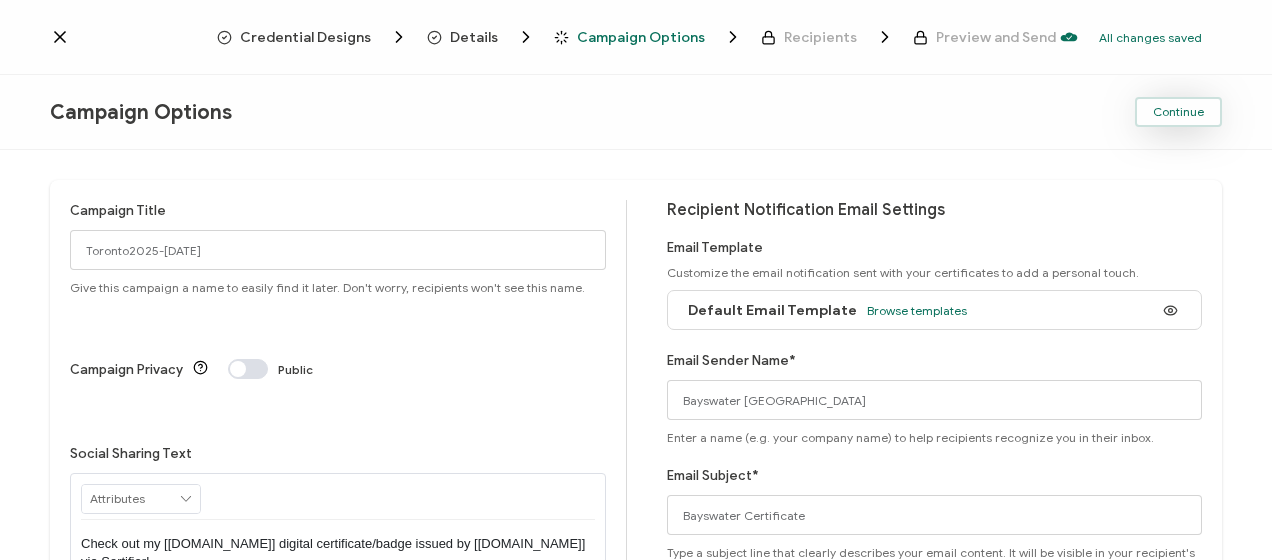 click on "Continue" at bounding box center [1178, 112] 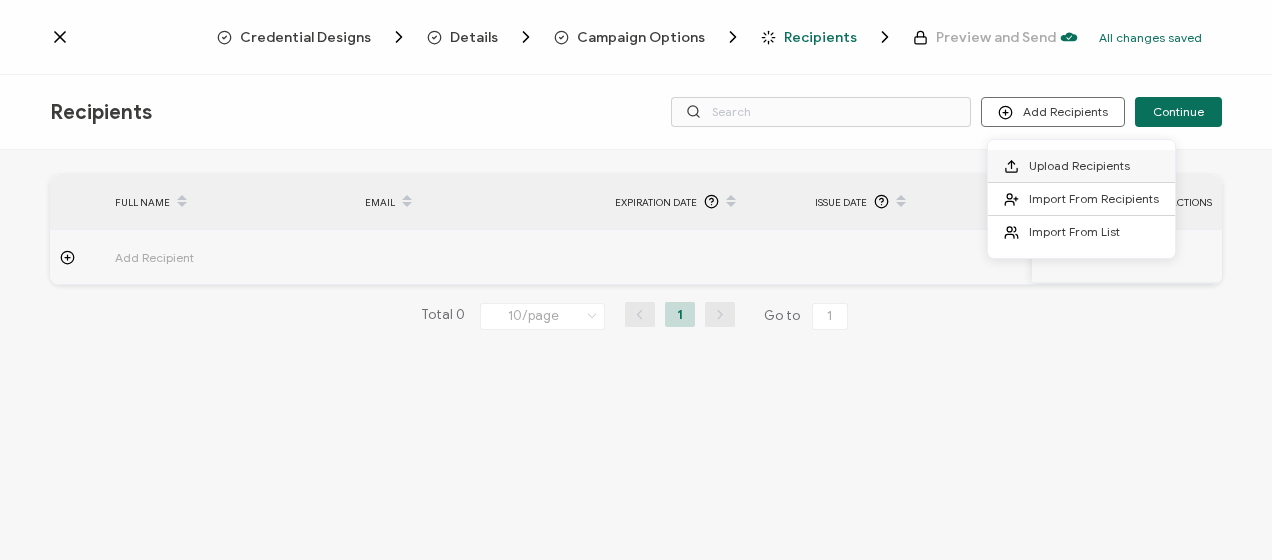 click on "Upload Recipients" at bounding box center (1079, 165) 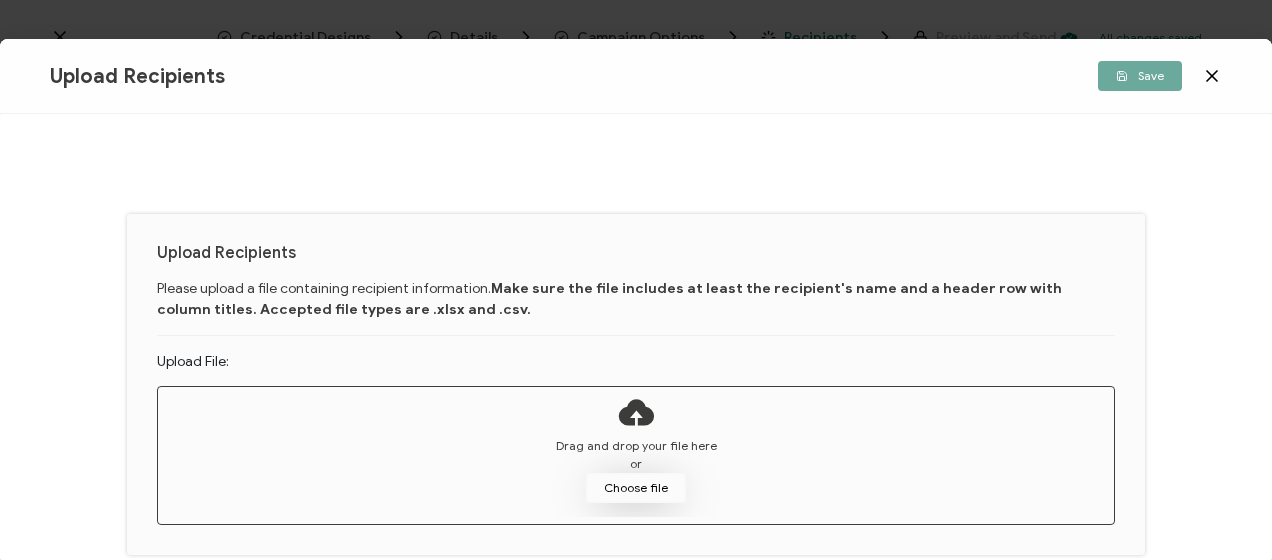 click on "Choose file" at bounding box center (636, 488) 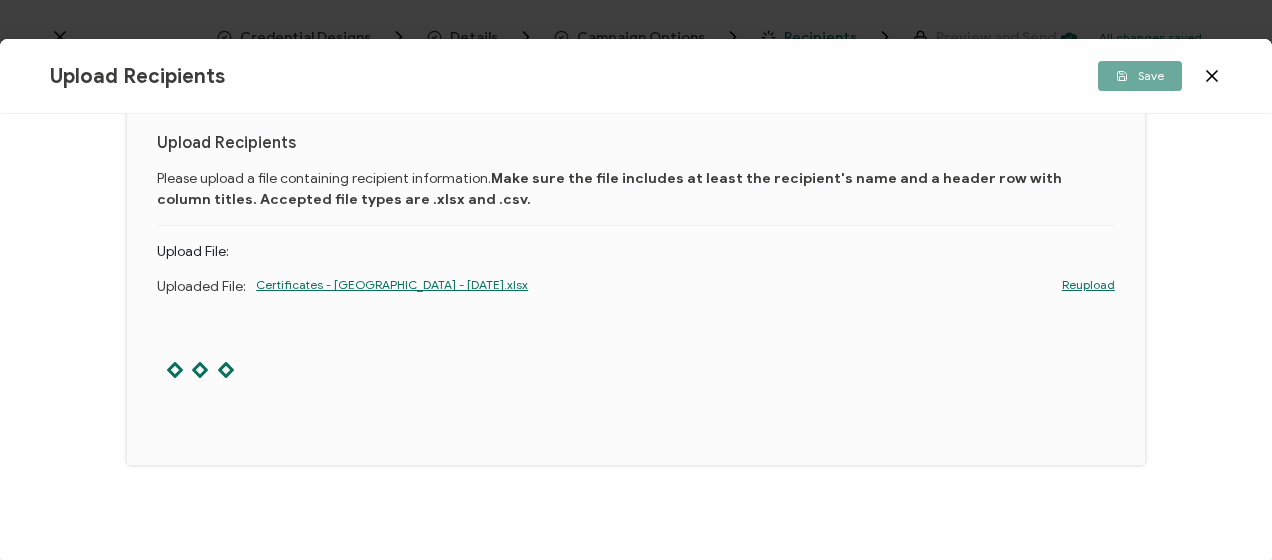 scroll, scrollTop: 114, scrollLeft: 0, axis: vertical 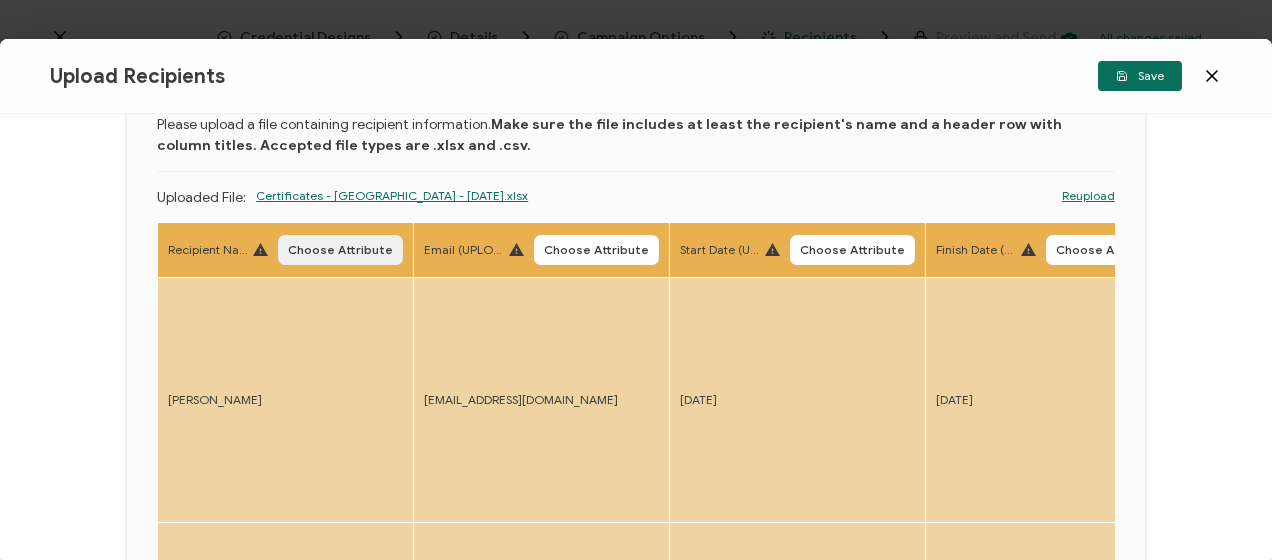click on "Choose Attribute" at bounding box center [340, 250] 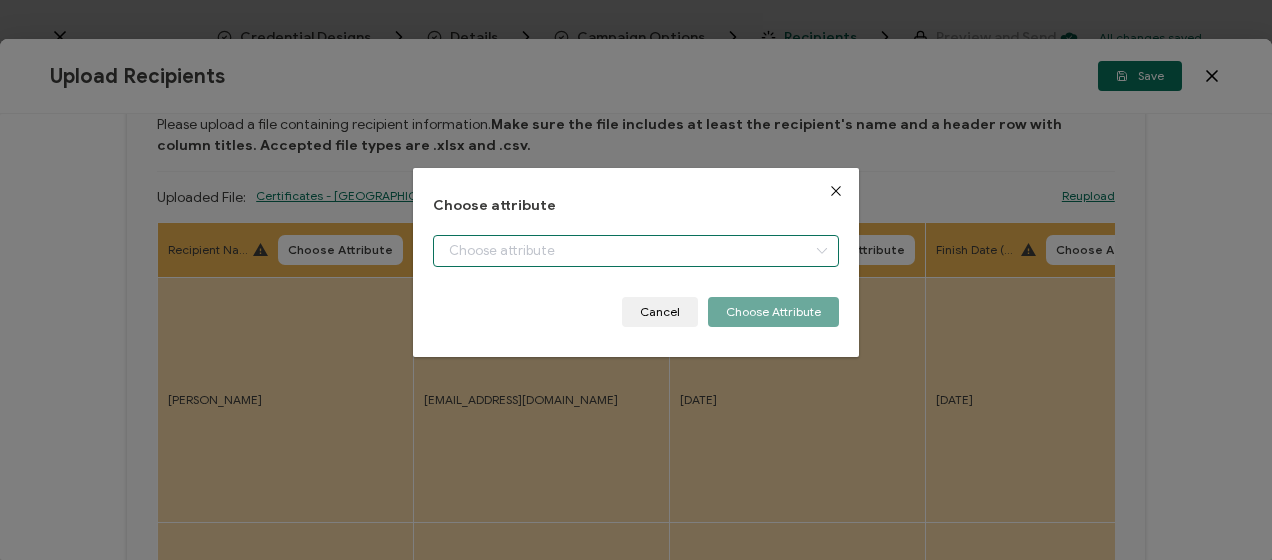 click at bounding box center (635, 251) 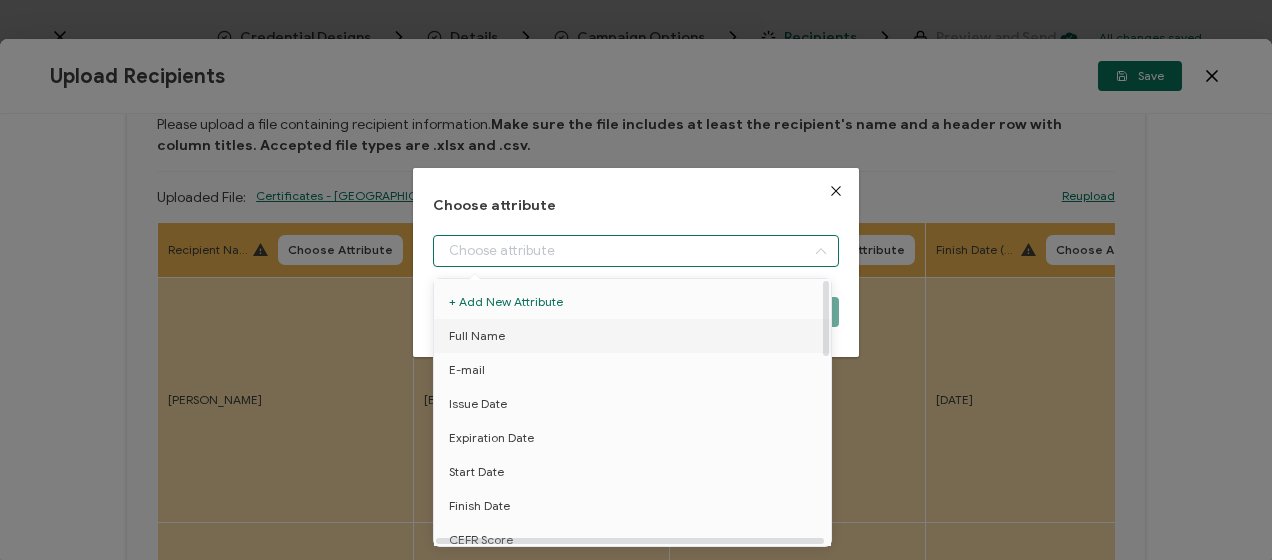 click on "Full Name" at bounding box center (636, 336) 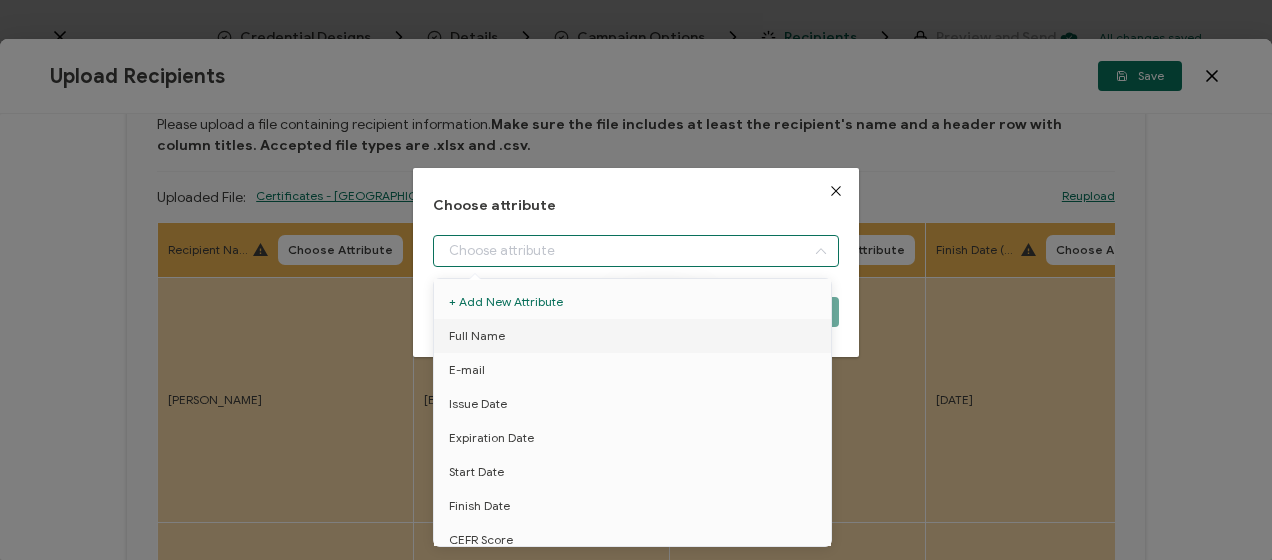 type on "Full Name" 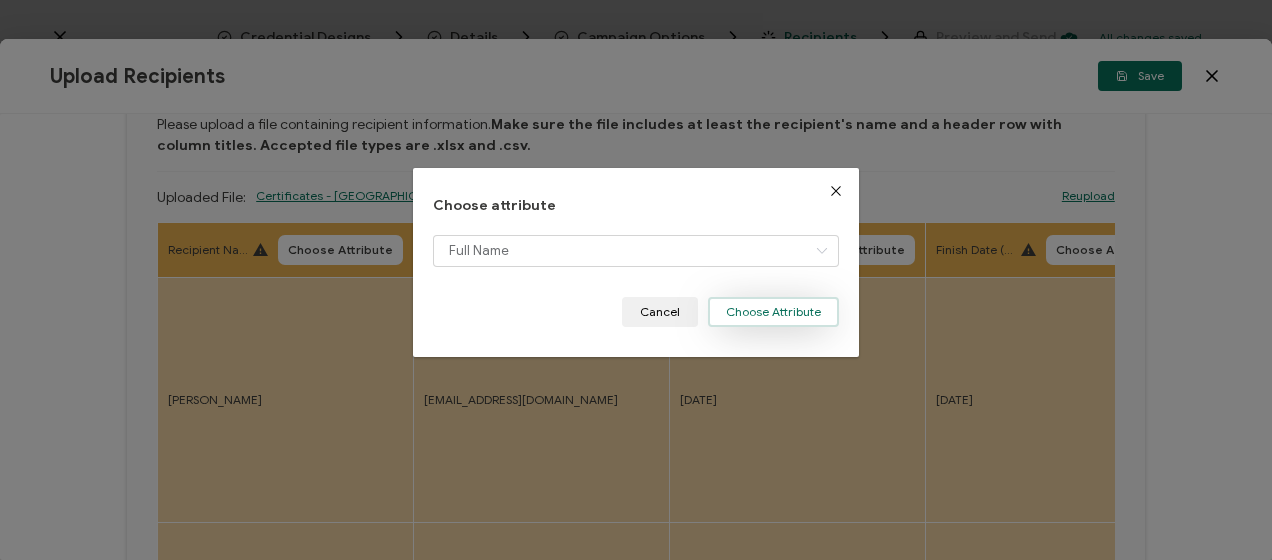 click on "Choose Attribute" at bounding box center [773, 312] 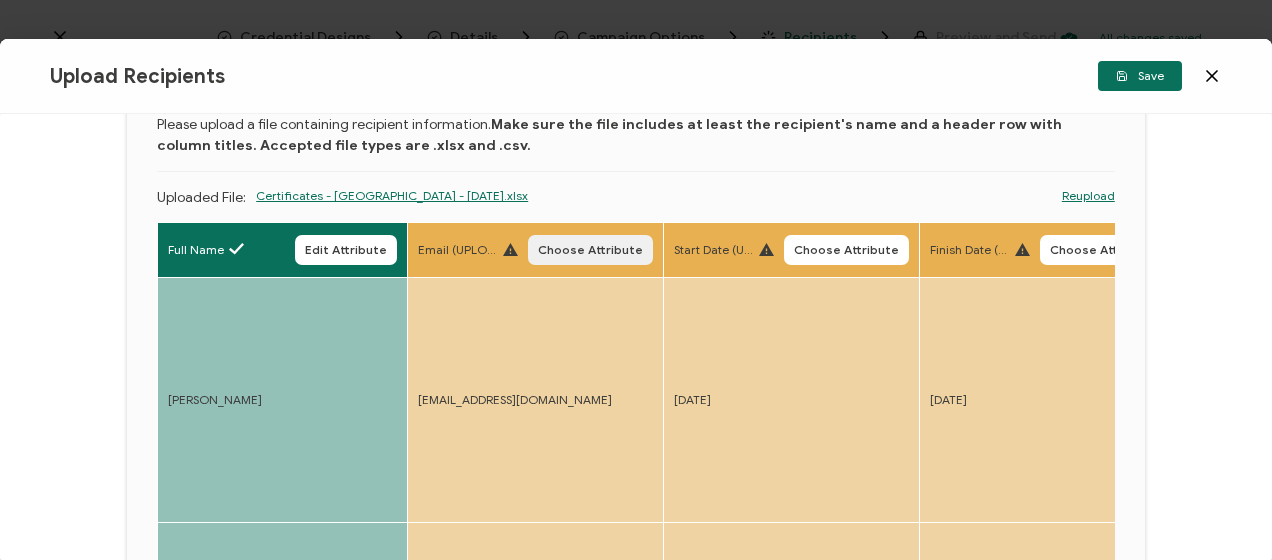 click on "Choose Attribute" at bounding box center [590, 250] 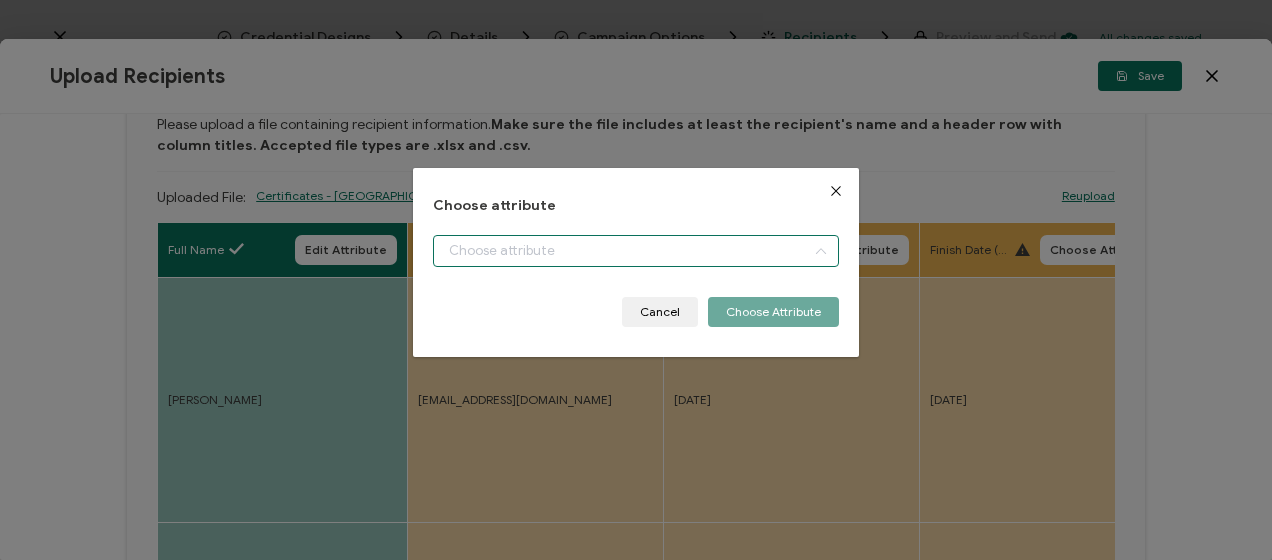 click at bounding box center (635, 251) 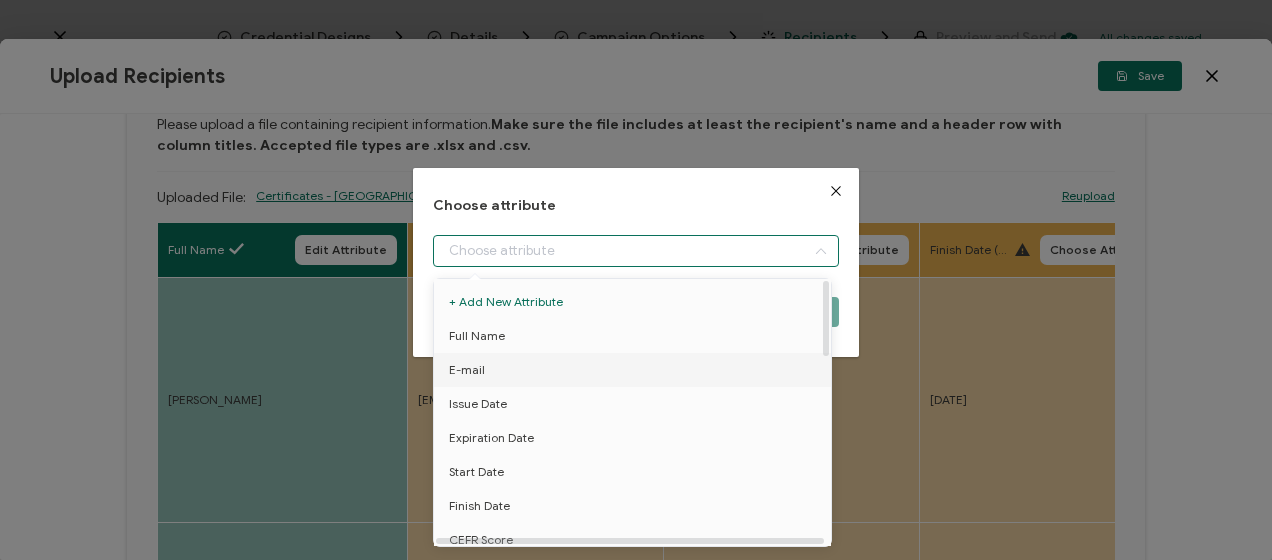 click on "E-mail" at bounding box center (636, 370) 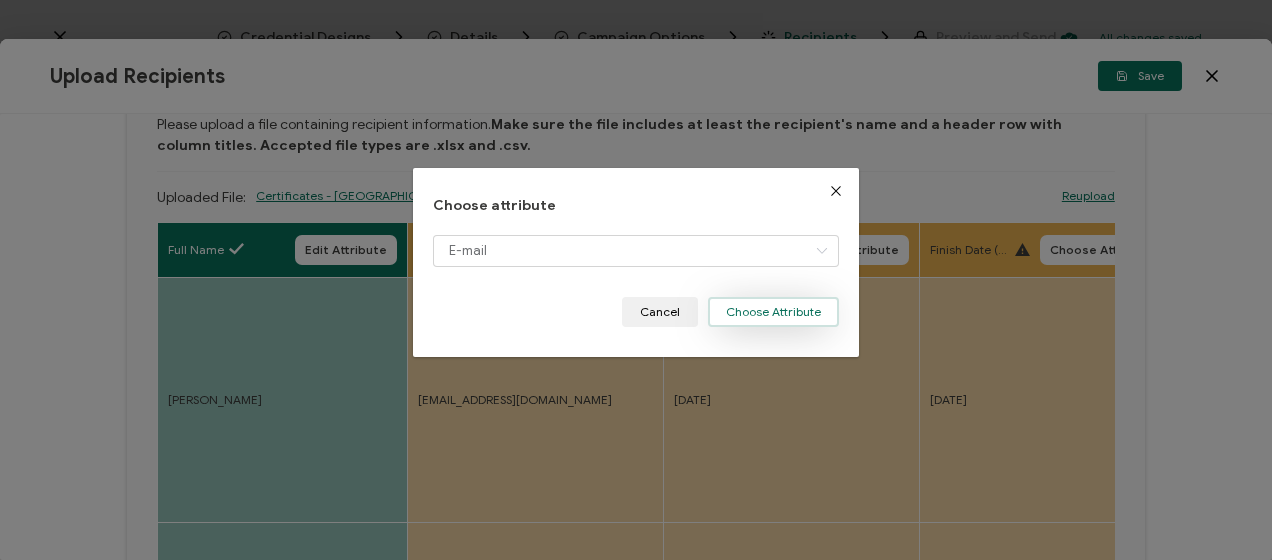 click on "Choose Attribute" at bounding box center [773, 312] 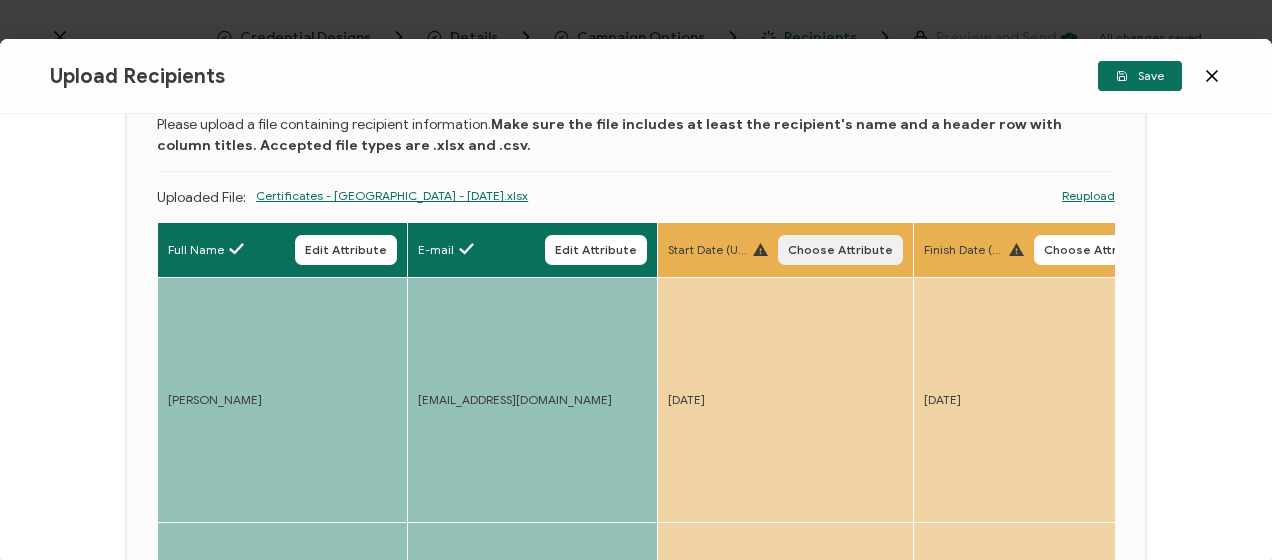 click on "Choose Attribute" at bounding box center (840, 250) 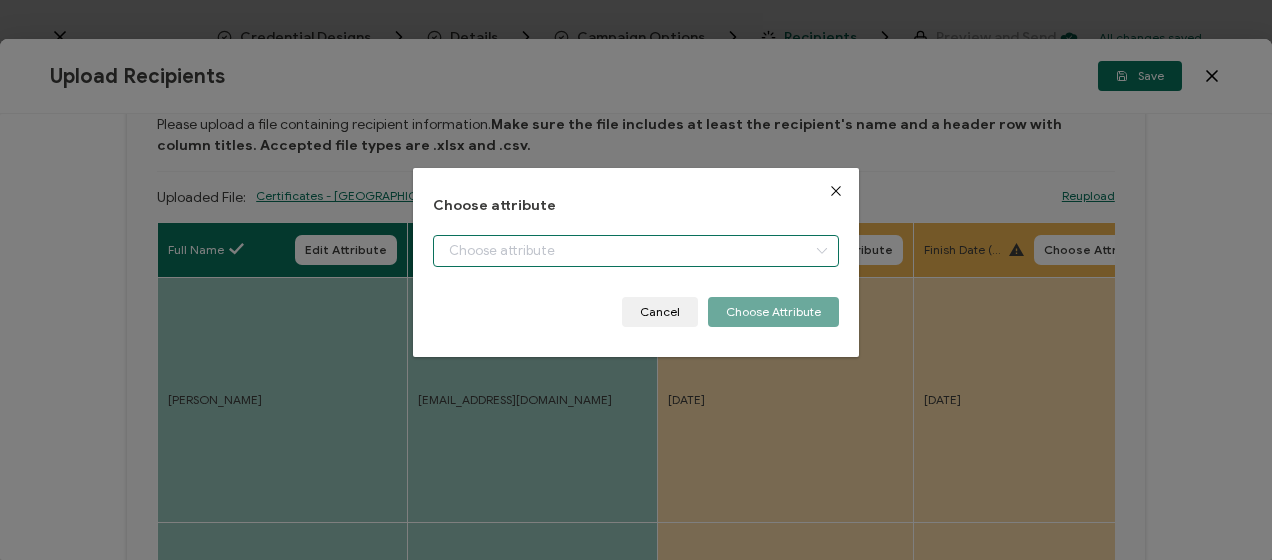 drag, startPoint x: 488, startPoint y: 249, endPoint x: 498, endPoint y: 268, distance: 21.470911 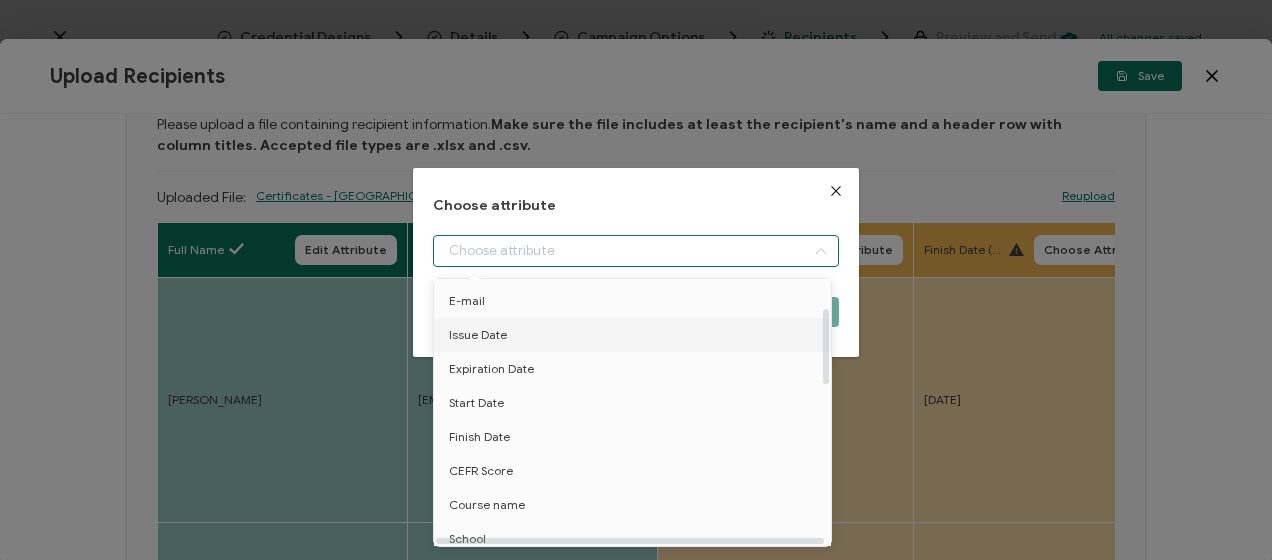scroll, scrollTop: 100, scrollLeft: 0, axis: vertical 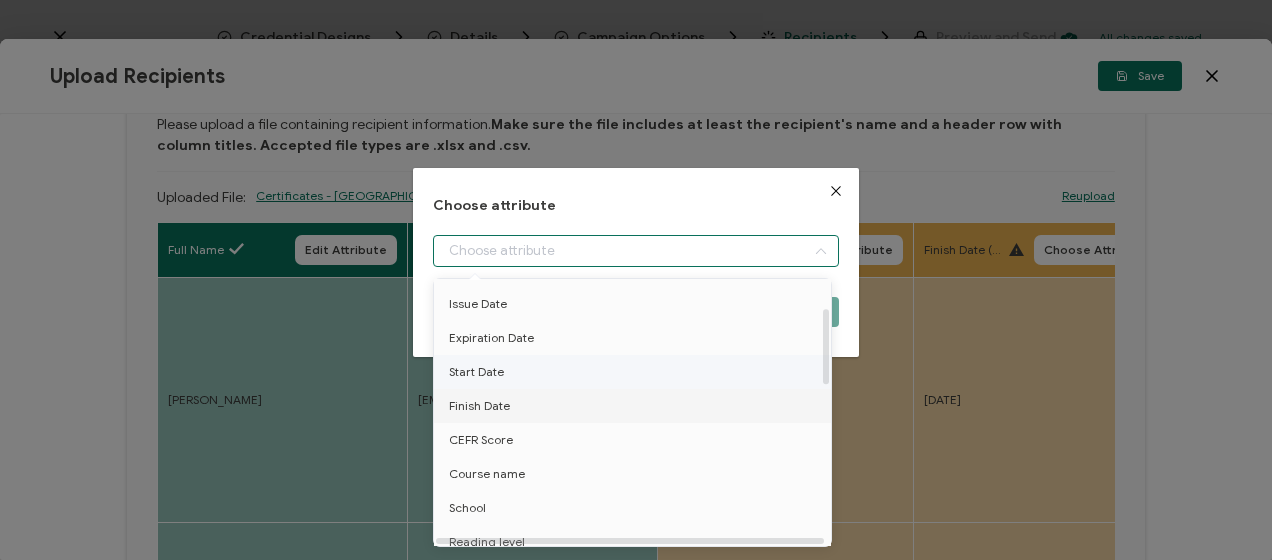 click on "Start Date" at bounding box center (636, 372) 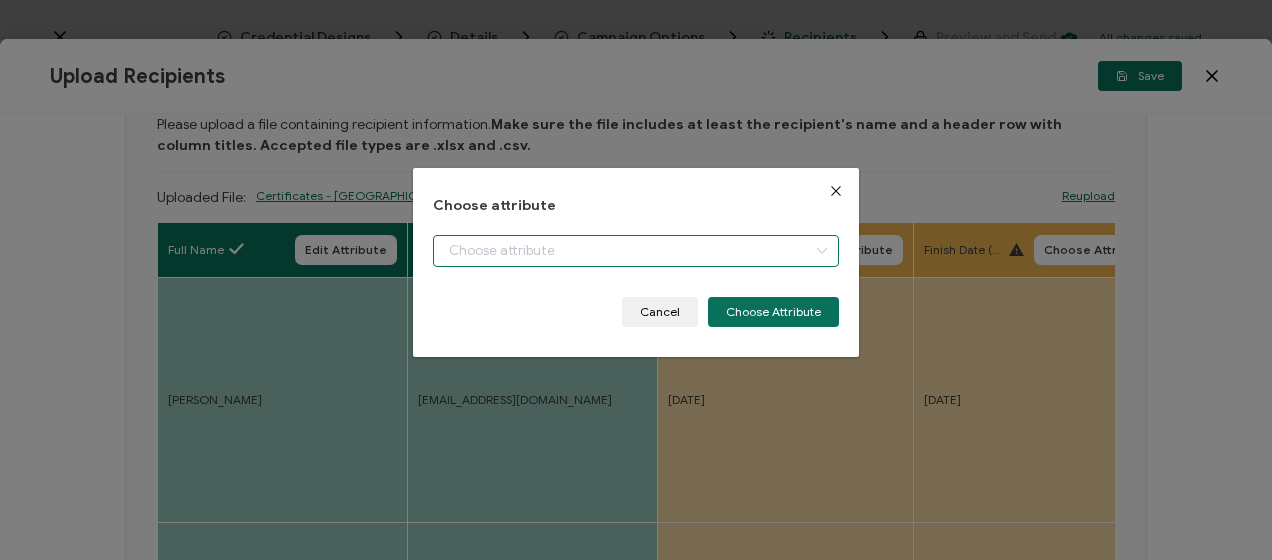 type on "Start Date" 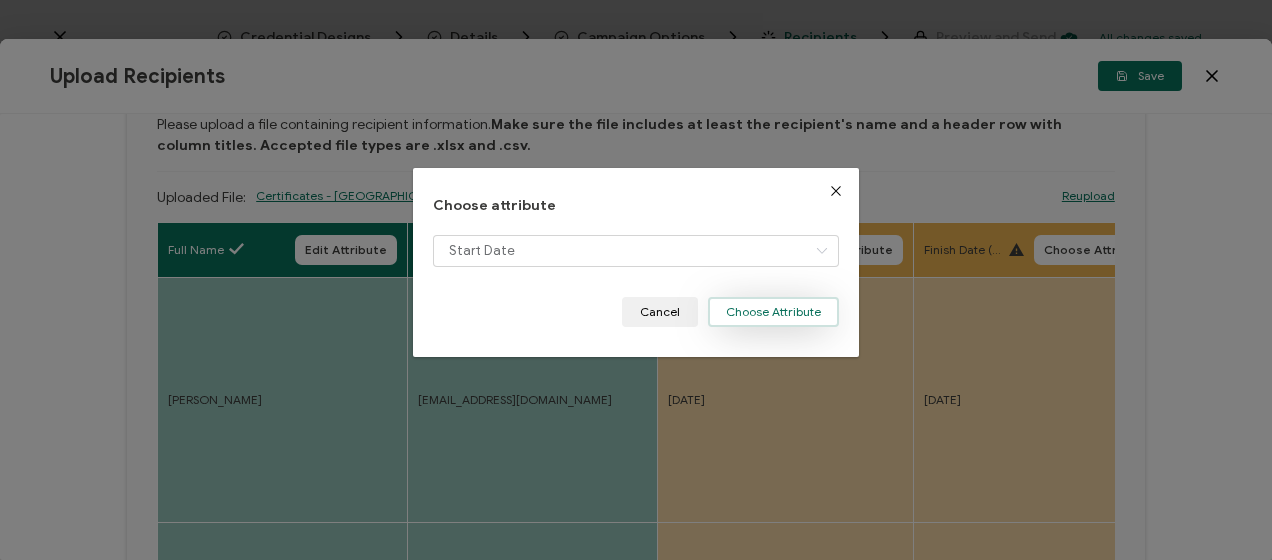 click on "Choose Attribute" at bounding box center [773, 312] 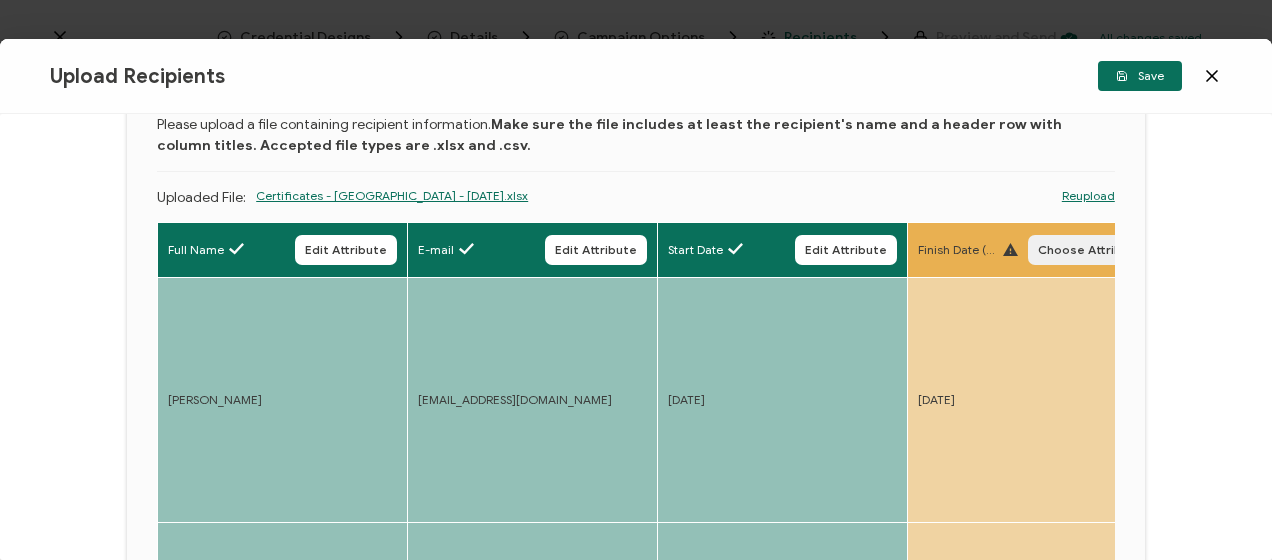 click on "Choose Attribute" at bounding box center [1090, 250] 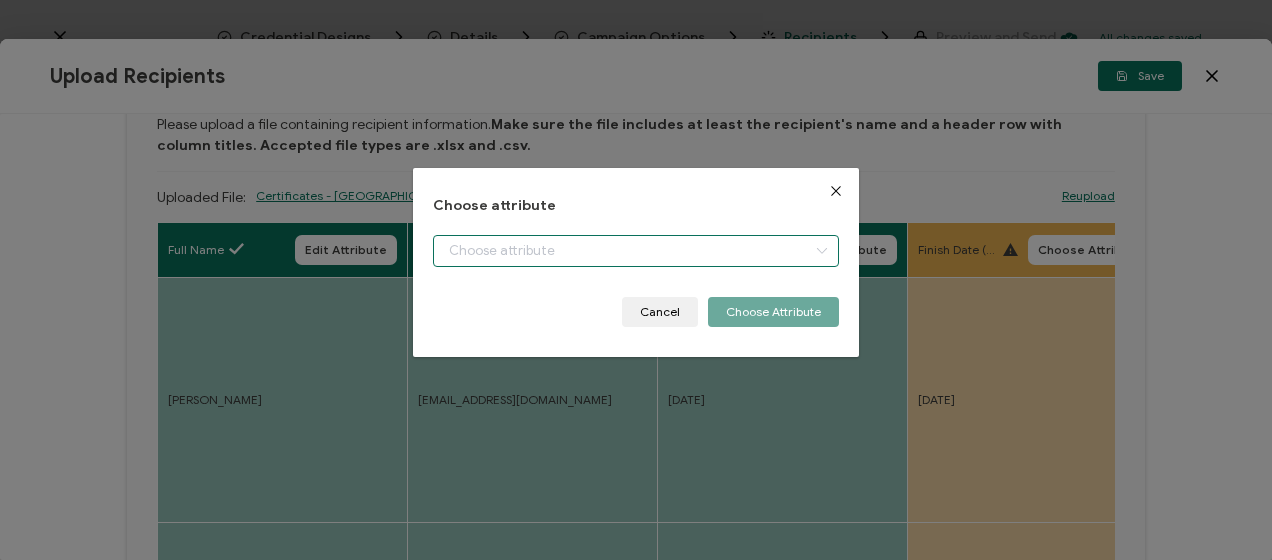 click at bounding box center [635, 251] 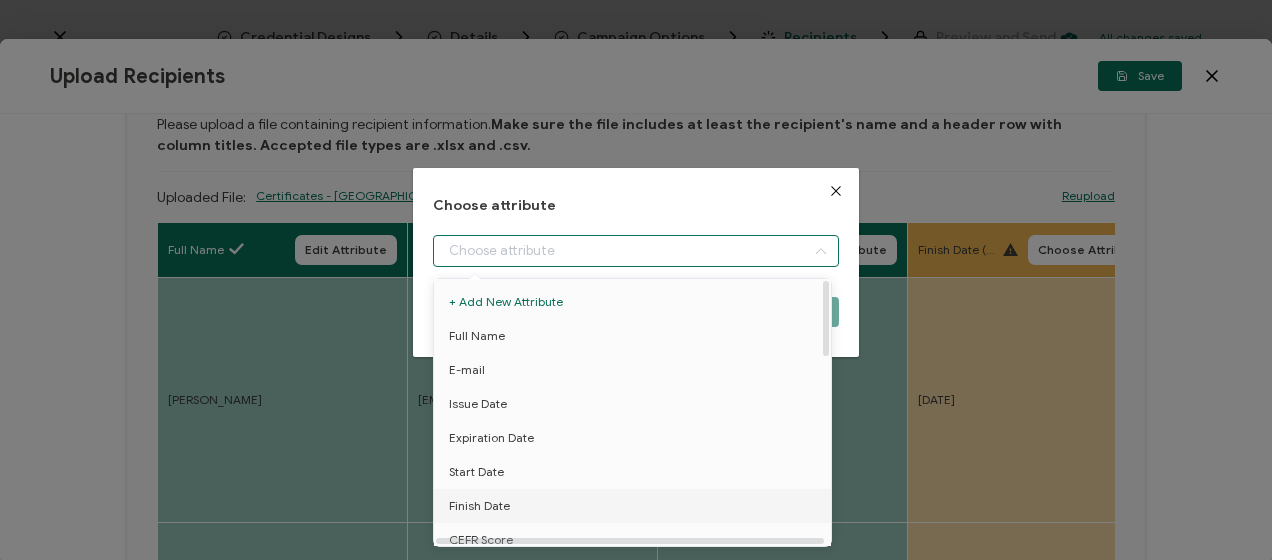 drag, startPoint x: 502, startPoint y: 504, endPoint x: 500, endPoint y: 492, distance: 12.165525 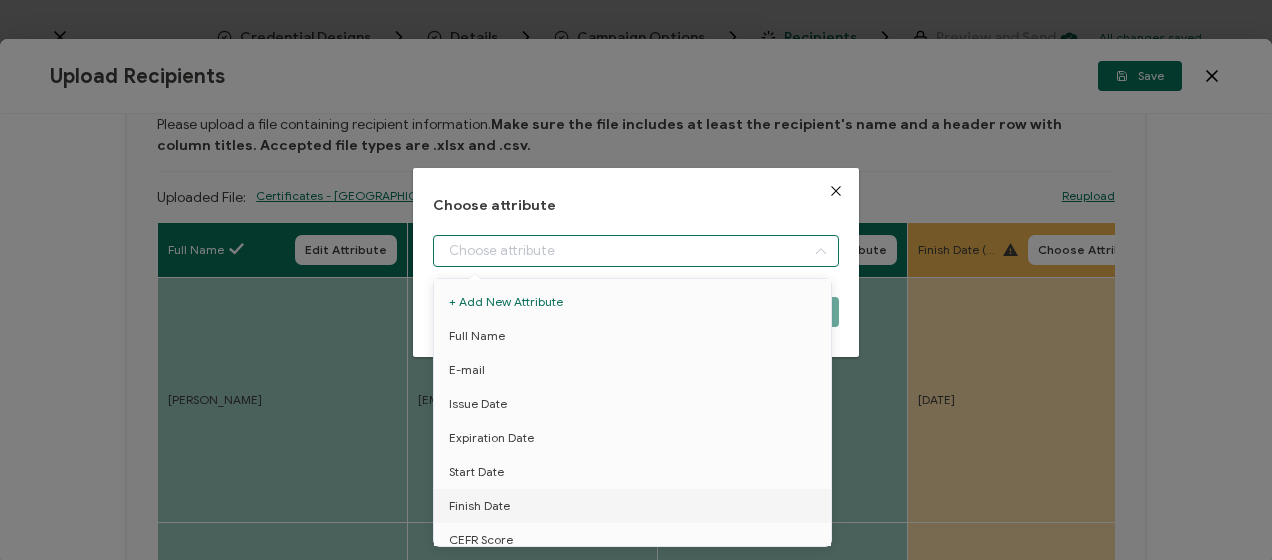 type on "Finish Date" 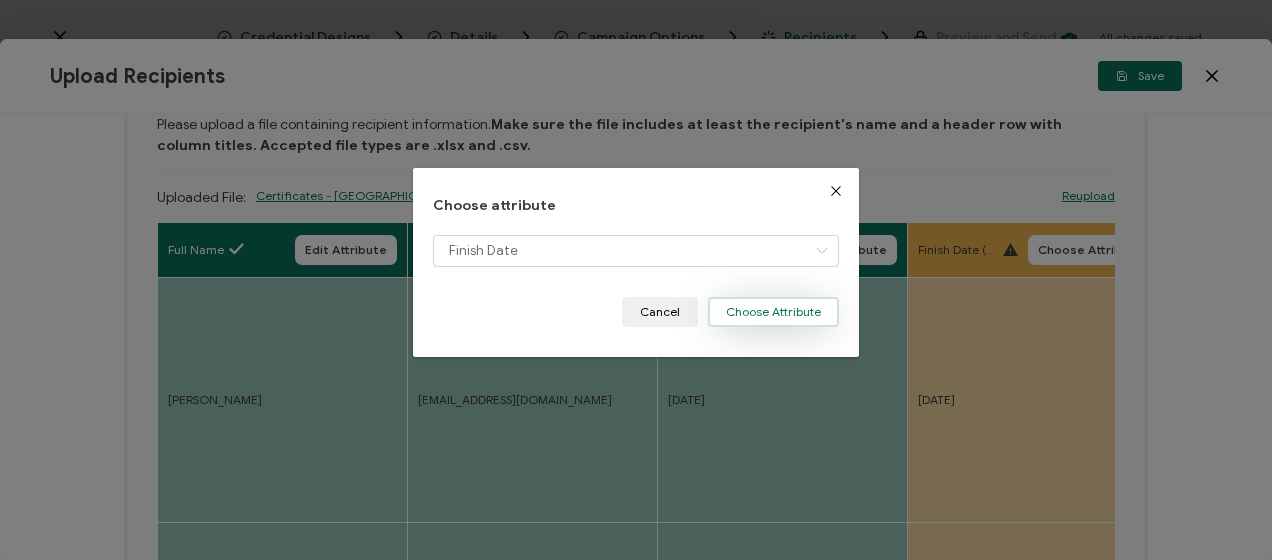 click on "Choose Attribute" at bounding box center [773, 312] 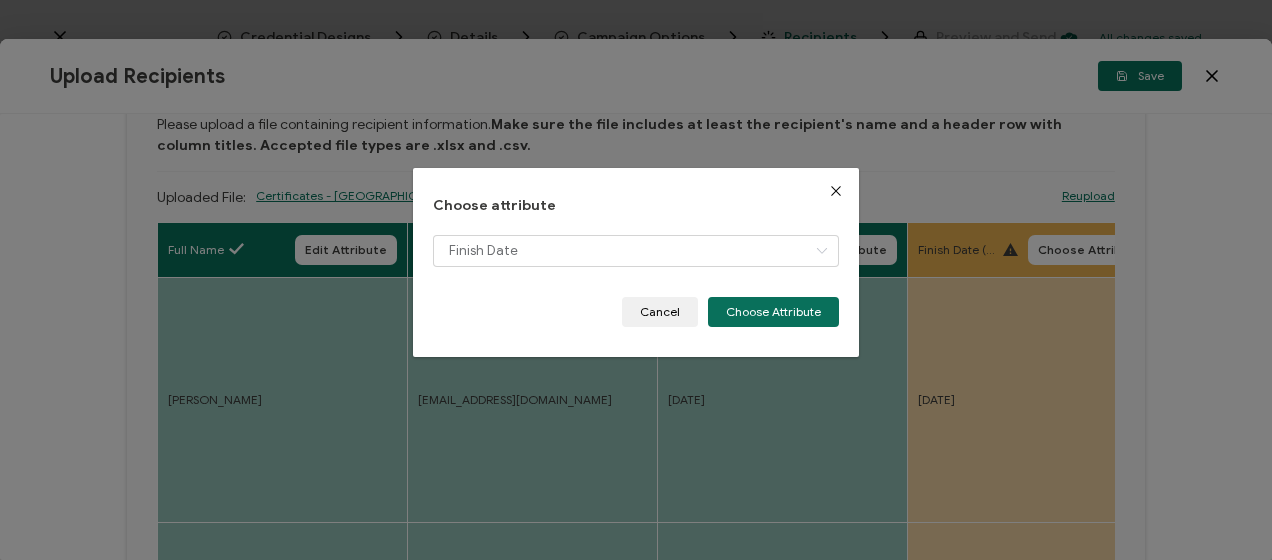 type 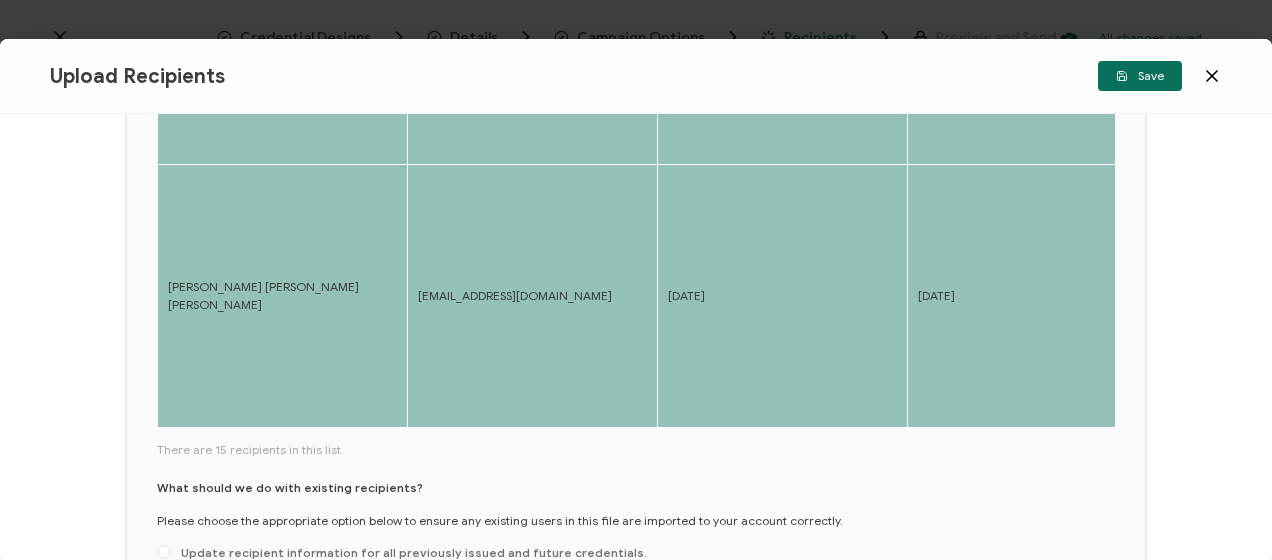 scroll, scrollTop: 1014, scrollLeft: 0, axis: vertical 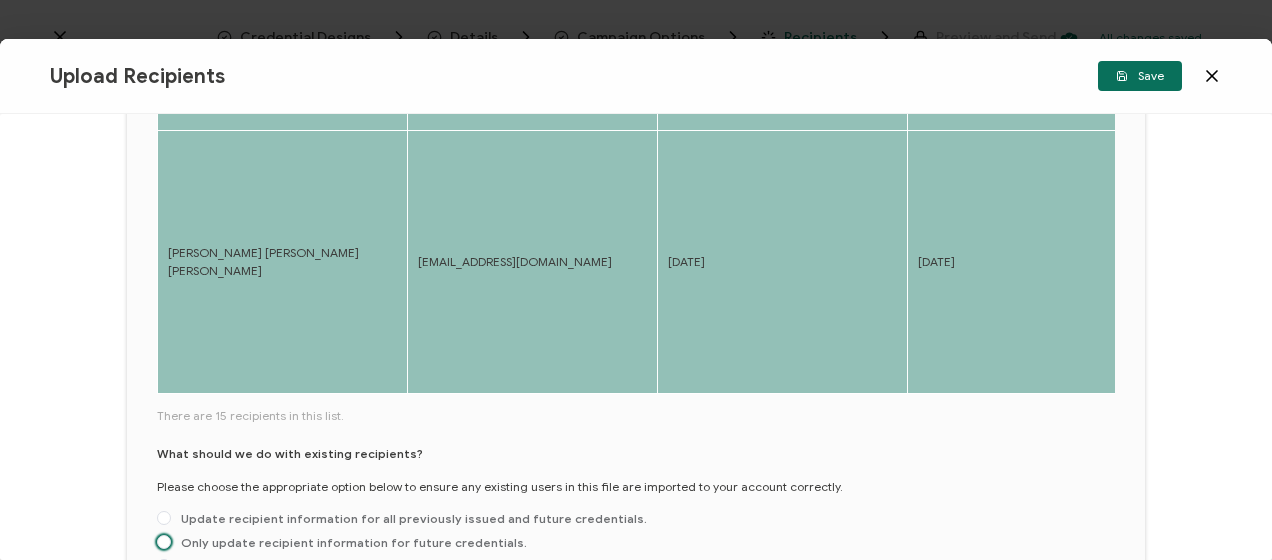 drag, startPoint x: 223, startPoint y: 506, endPoint x: 220, endPoint y: 484, distance: 22.203604 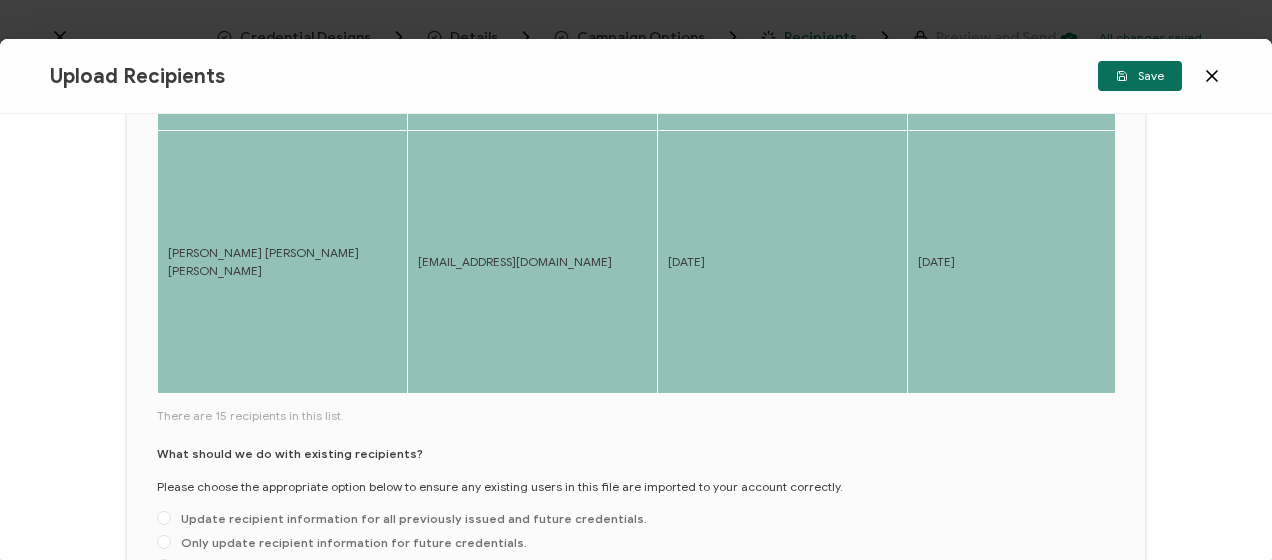 click on "Only update recipient information for future credentials." at bounding box center (164, 543) 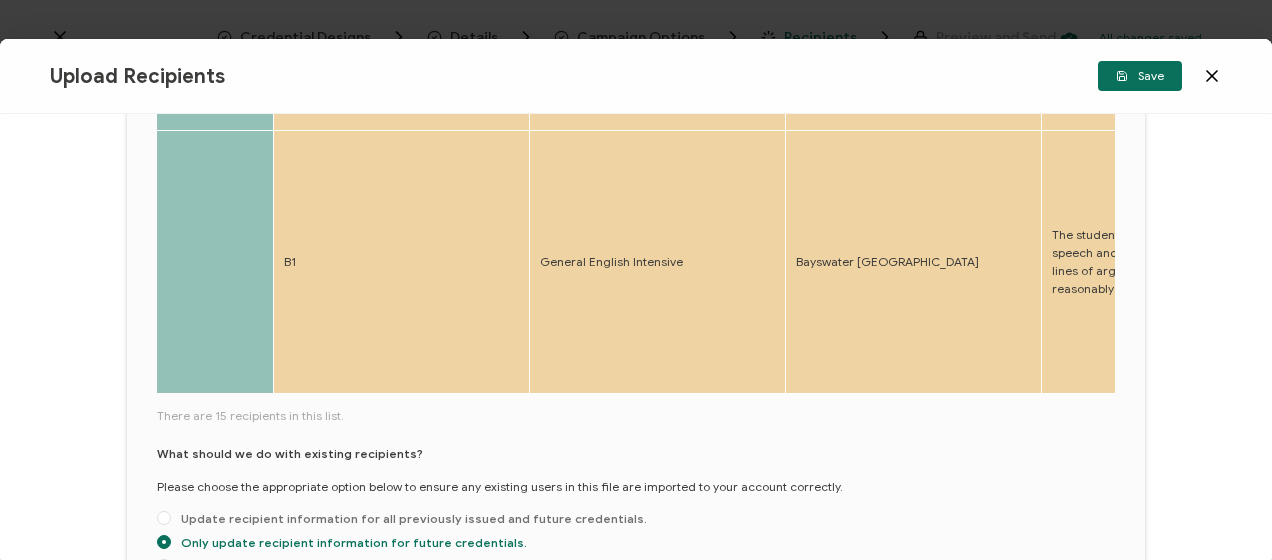 scroll, scrollTop: 0, scrollLeft: 863, axis: horizontal 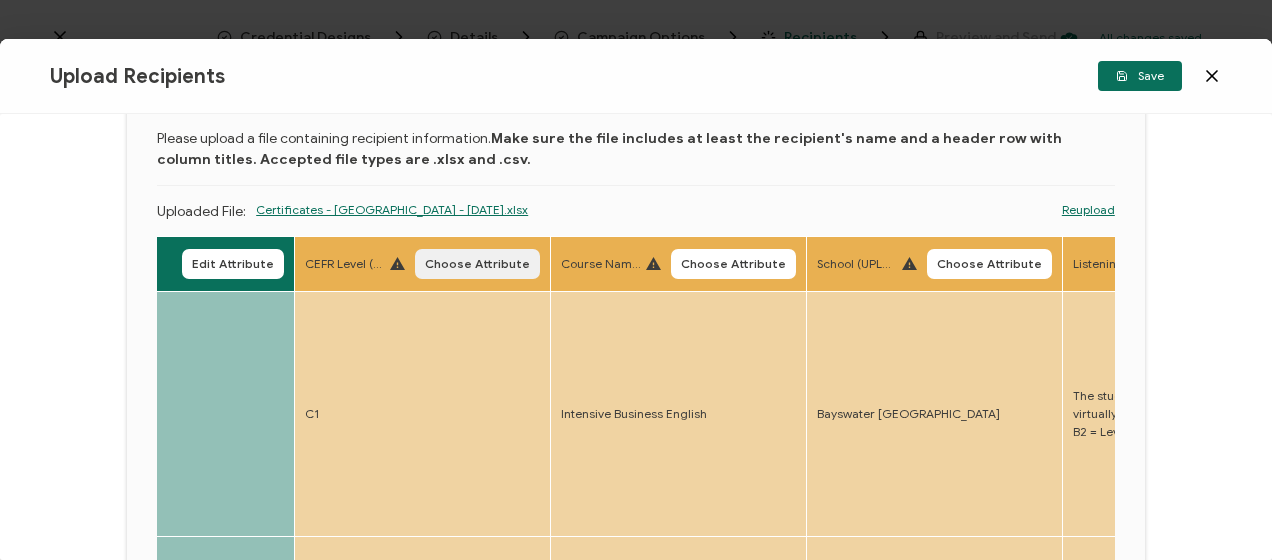 click on "Choose Attribute" at bounding box center [477, 264] 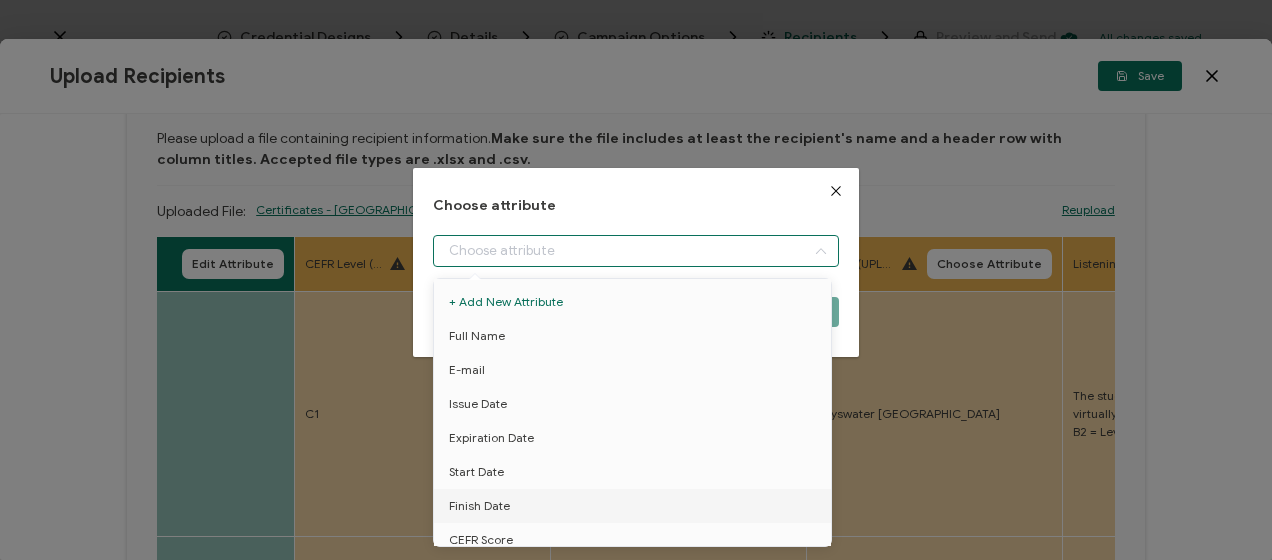 click at bounding box center (635, 251) 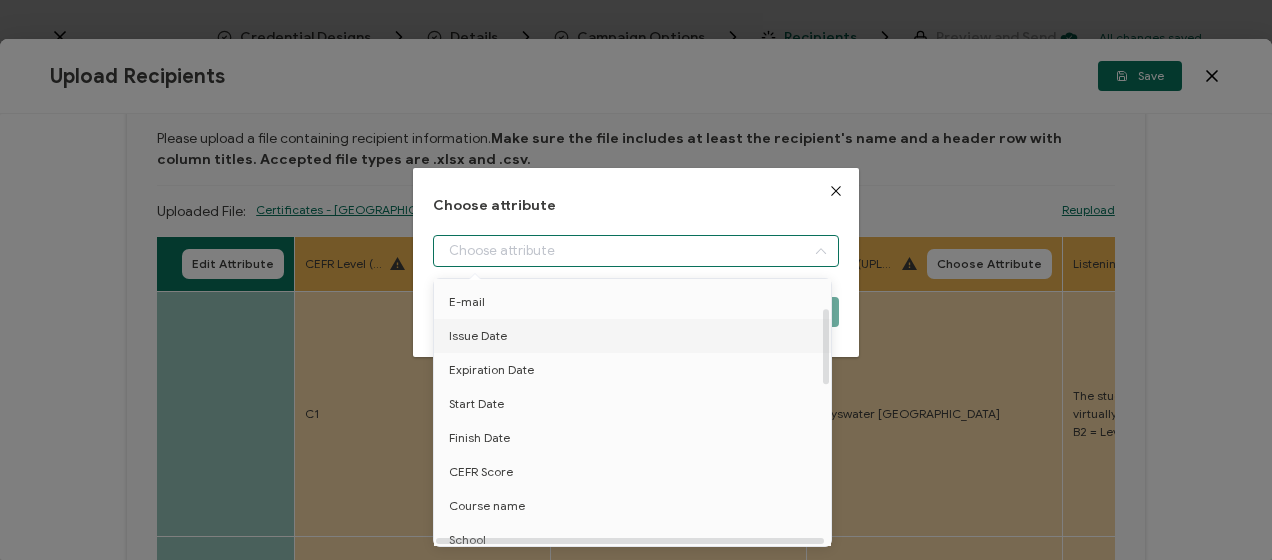 scroll, scrollTop: 100, scrollLeft: 0, axis: vertical 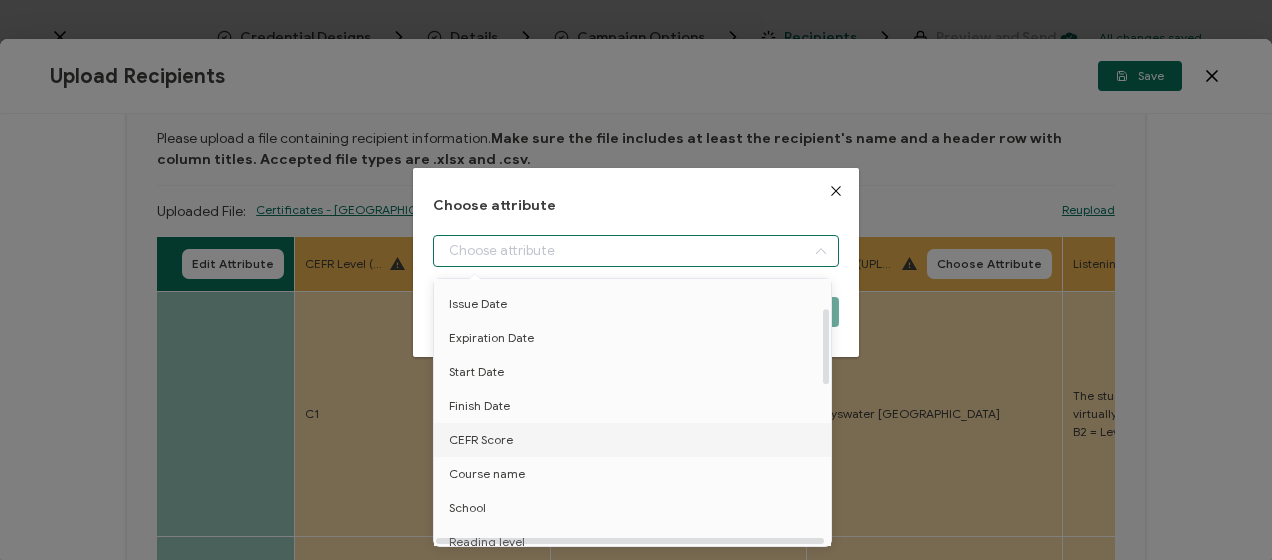 click on "CEFR Score" at bounding box center [636, 440] 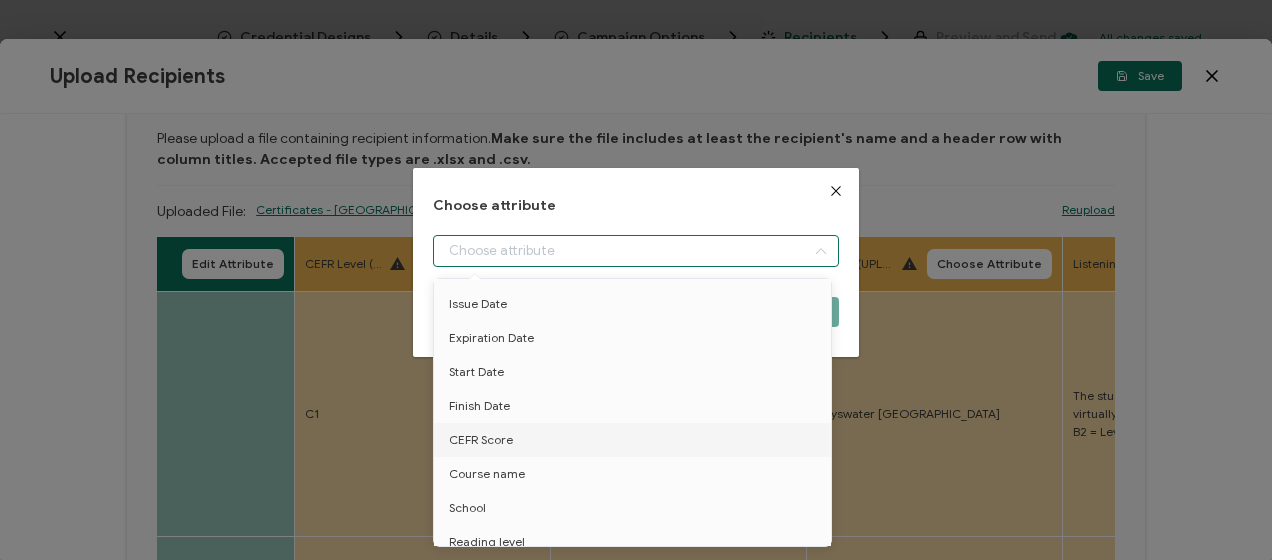type on "CEFR Score" 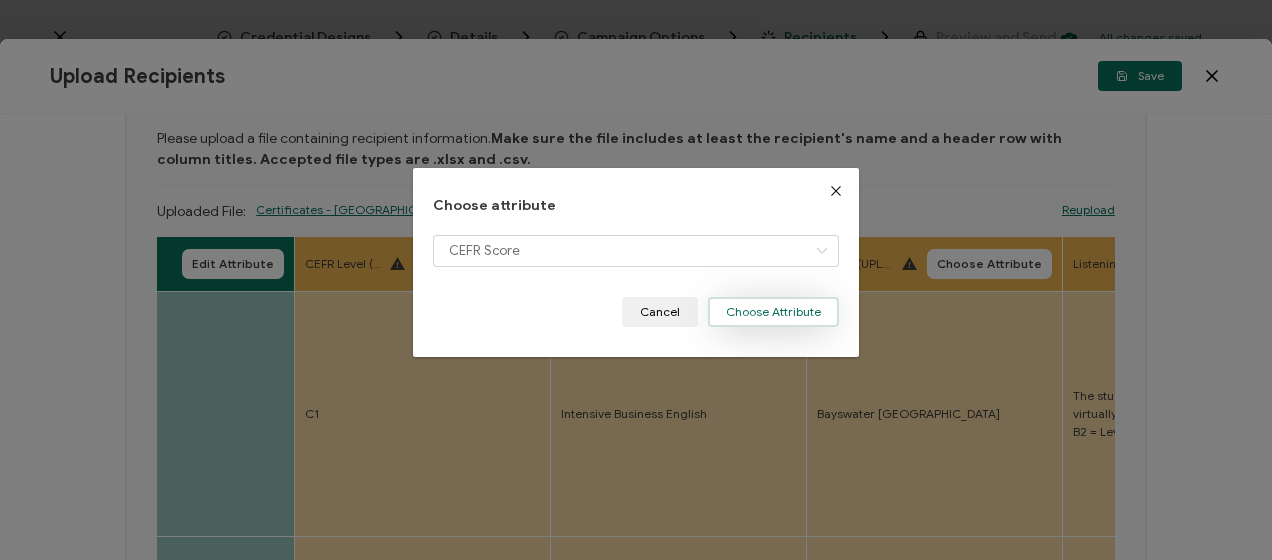 click on "Choose Attribute" at bounding box center [773, 312] 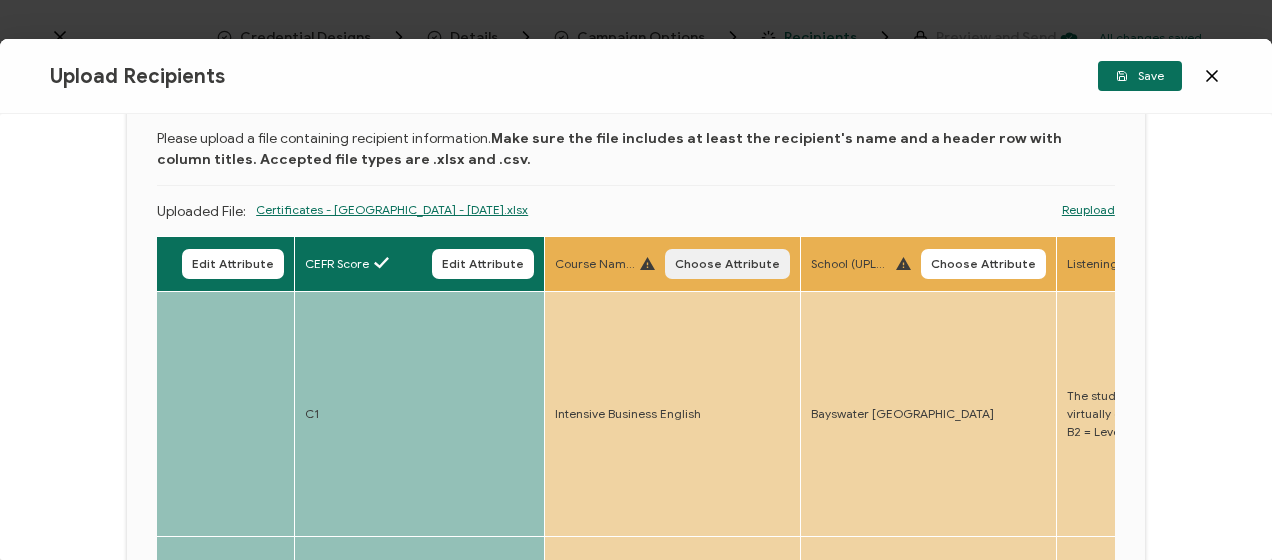 click on "Choose Attribute" at bounding box center (727, 264) 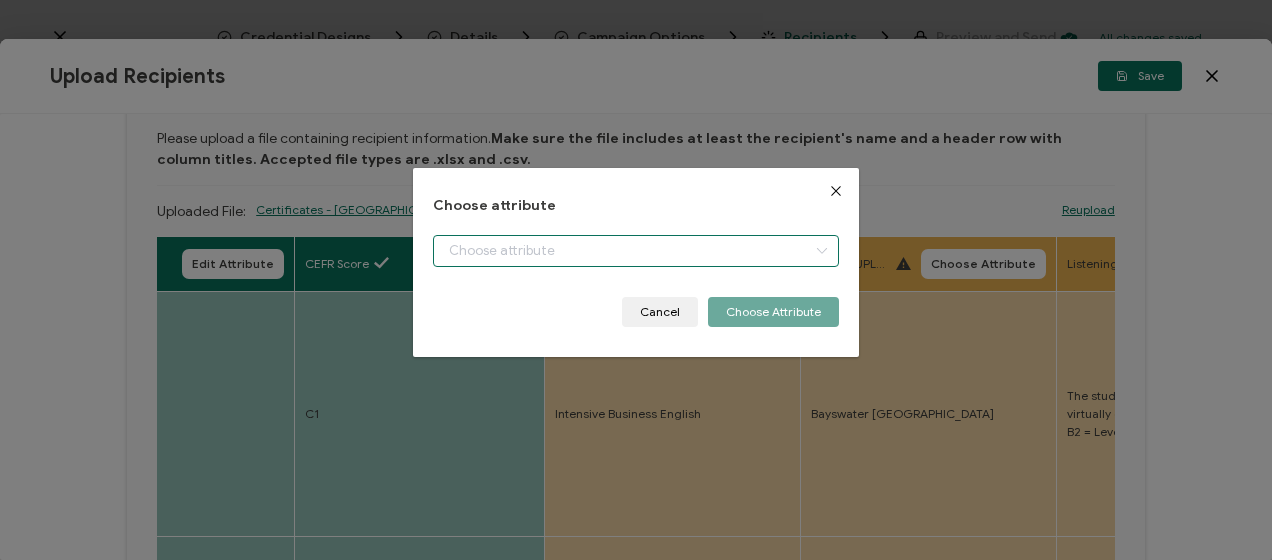 click at bounding box center [635, 251] 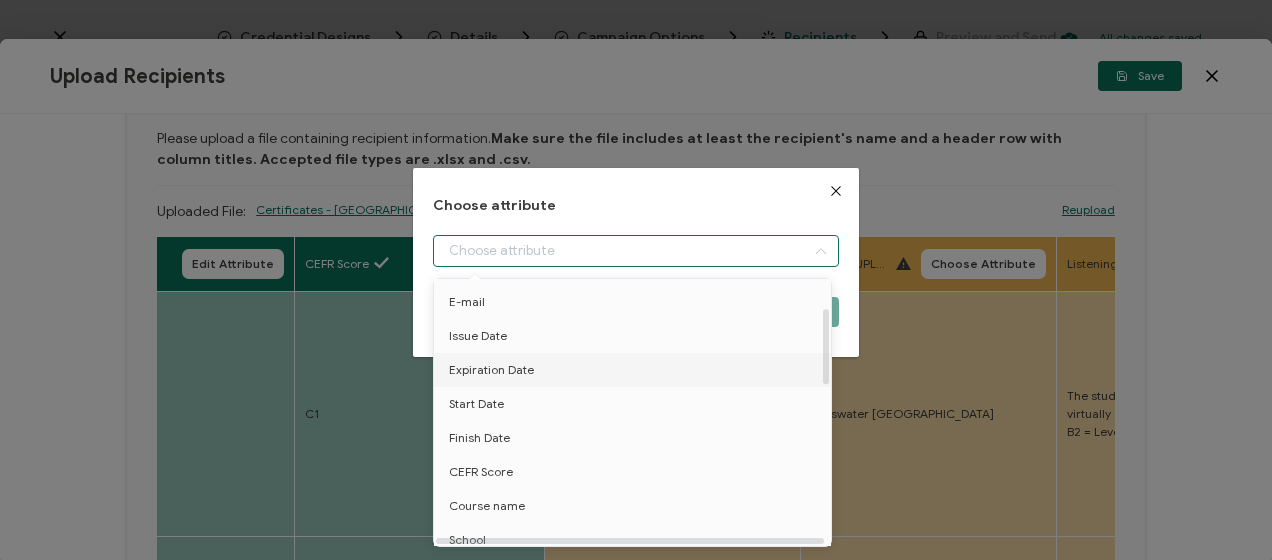 scroll, scrollTop: 100, scrollLeft: 0, axis: vertical 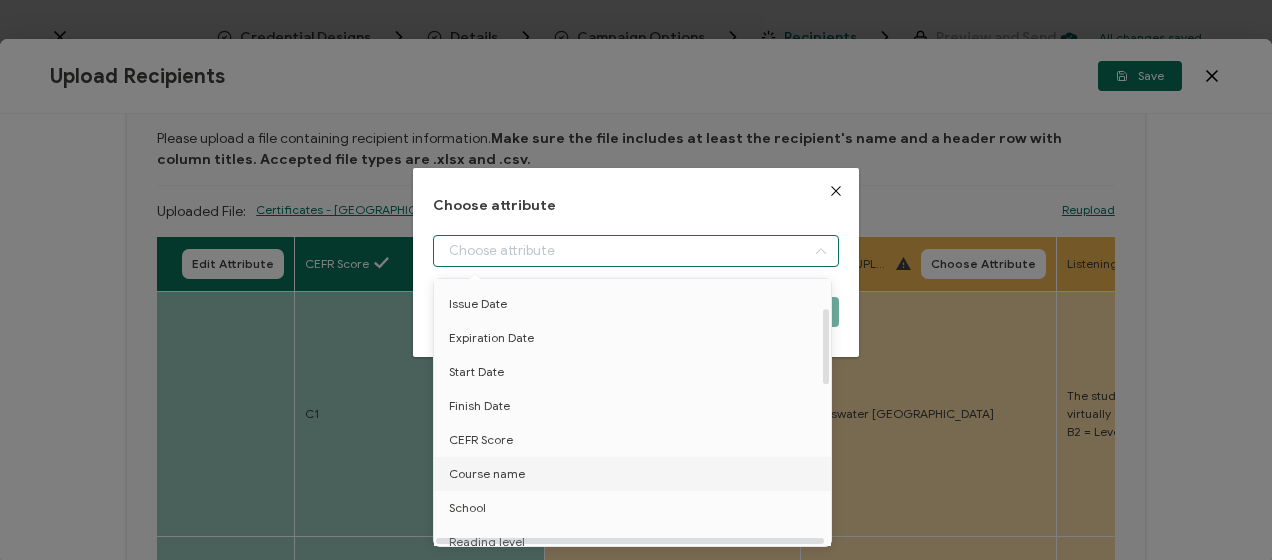 click on "Course name" at bounding box center [636, 474] 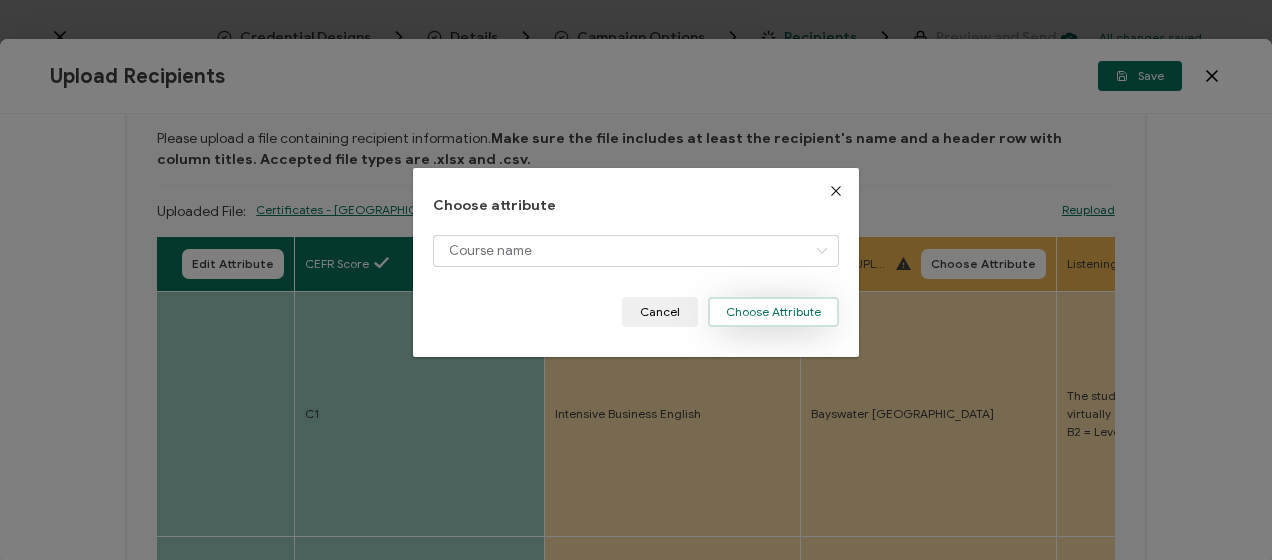 click on "Choose Attribute" at bounding box center (773, 312) 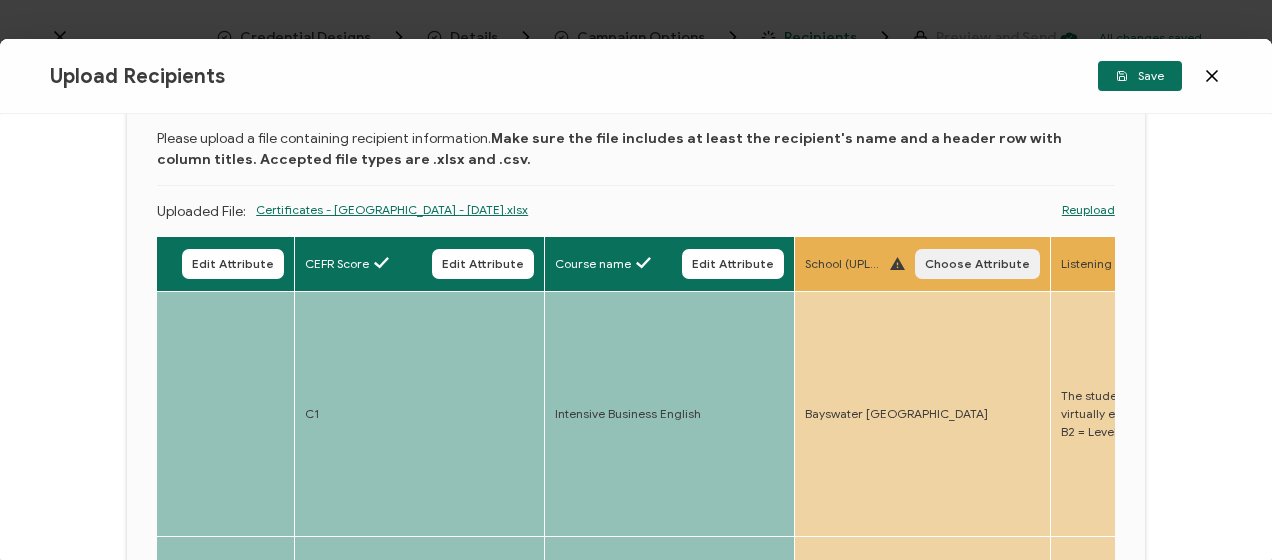 click on "Choose Attribute" at bounding box center [977, 264] 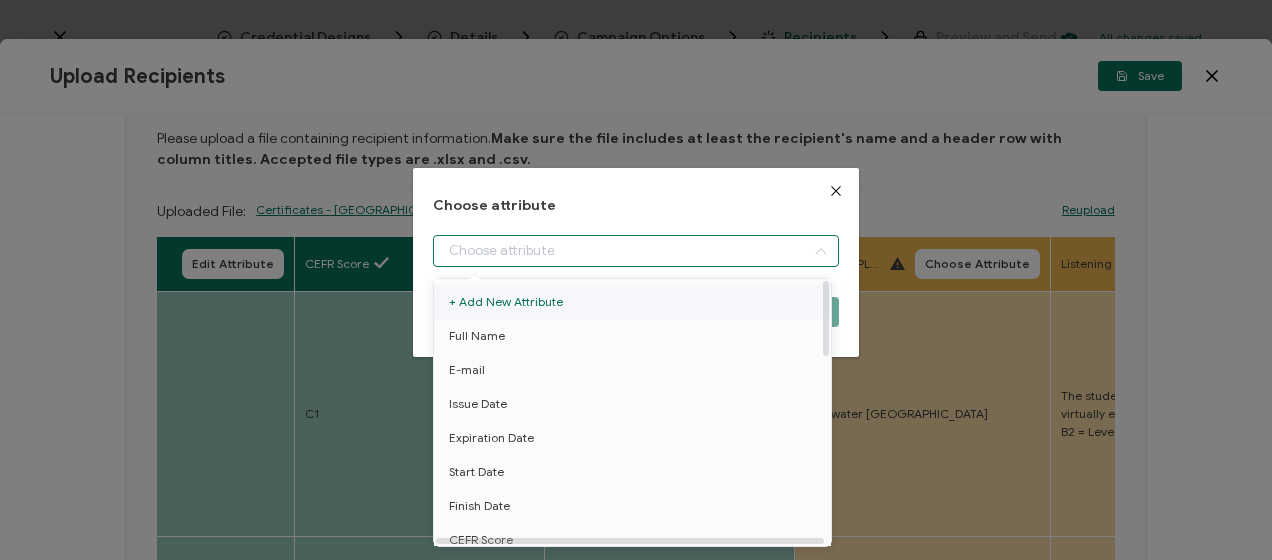 drag, startPoint x: 572, startPoint y: 256, endPoint x: 493, endPoint y: 296, distance: 88.54942 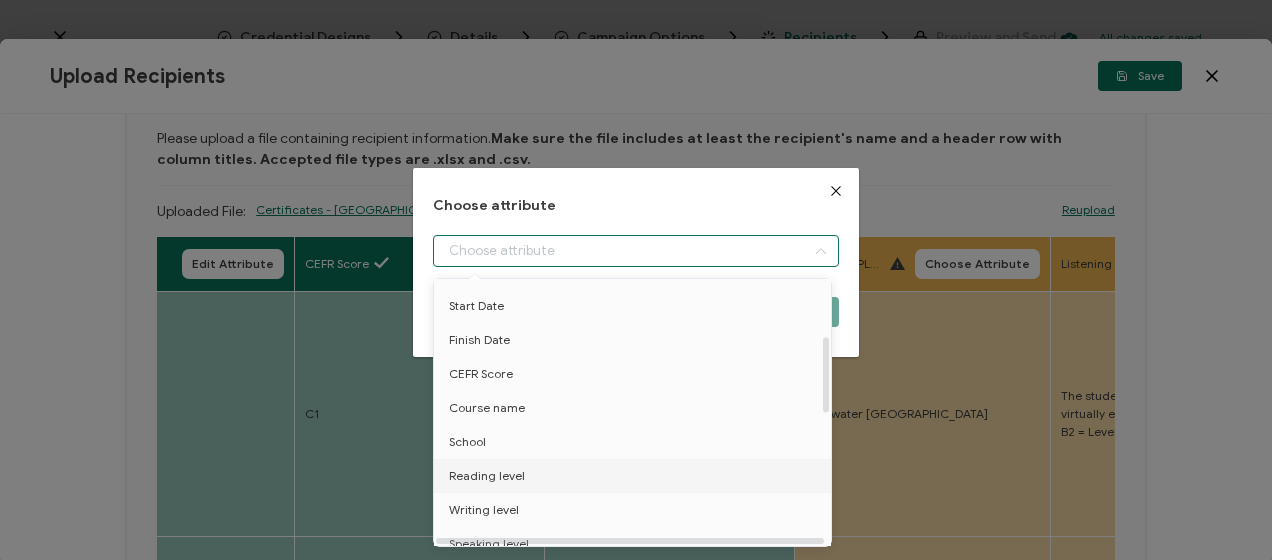 scroll, scrollTop: 200, scrollLeft: 0, axis: vertical 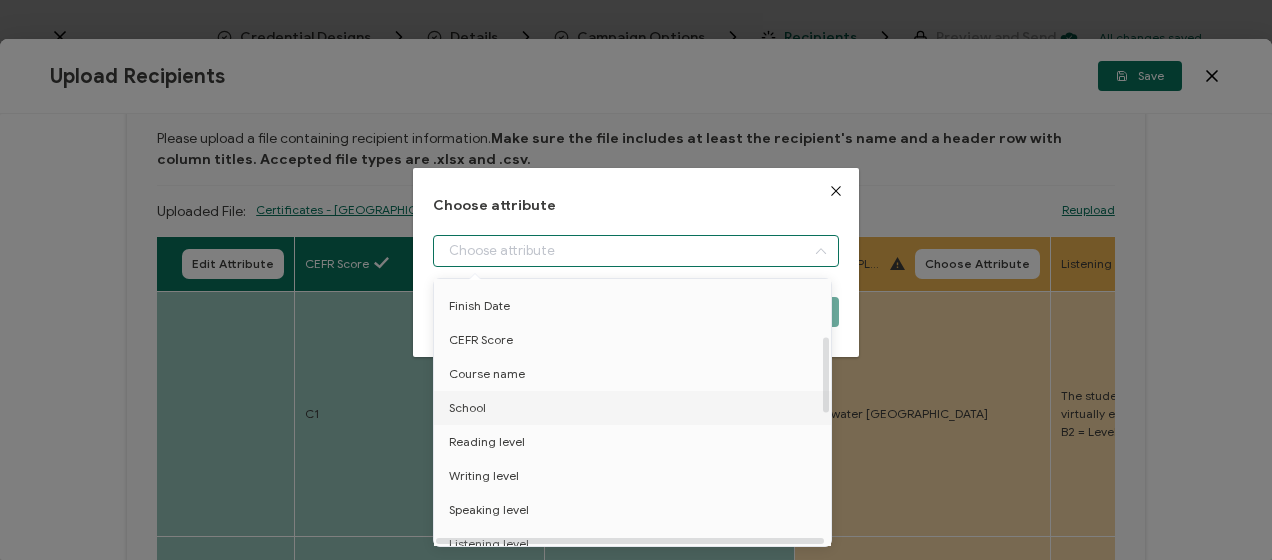 click on "School" at bounding box center (636, 408) 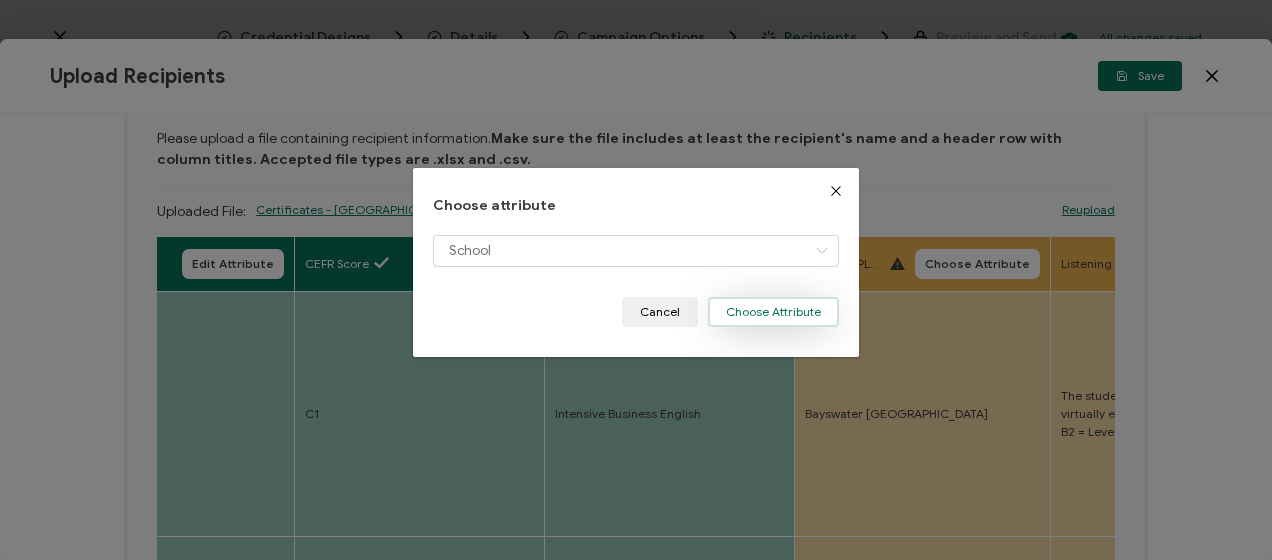 click on "Choose Attribute" at bounding box center (773, 312) 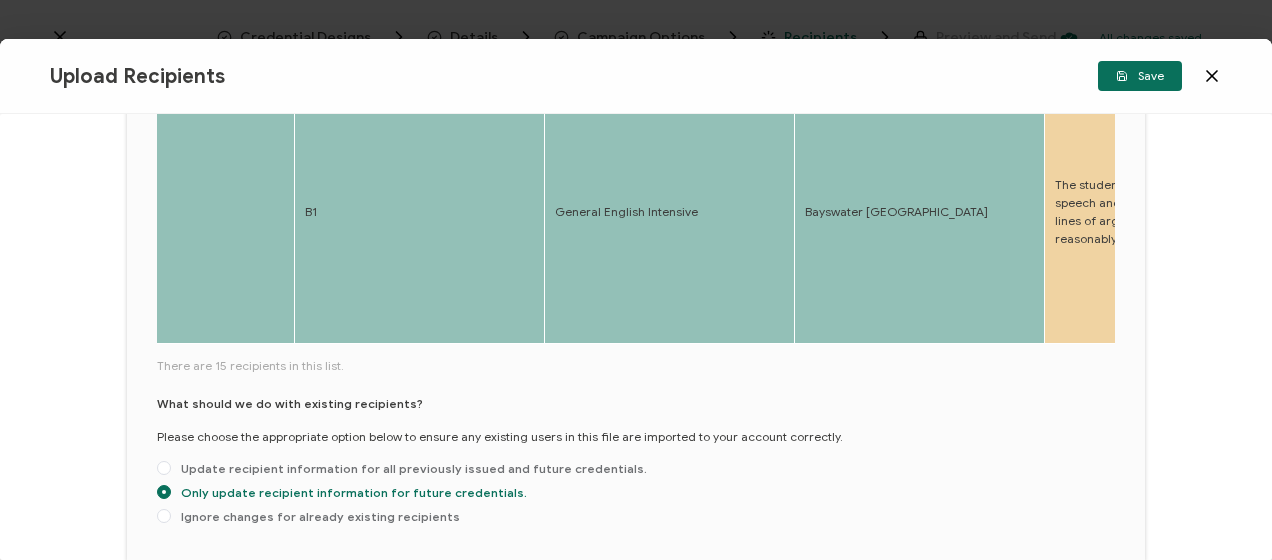 scroll, scrollTop: 1134, scrollLeft: 0, axis: vertical 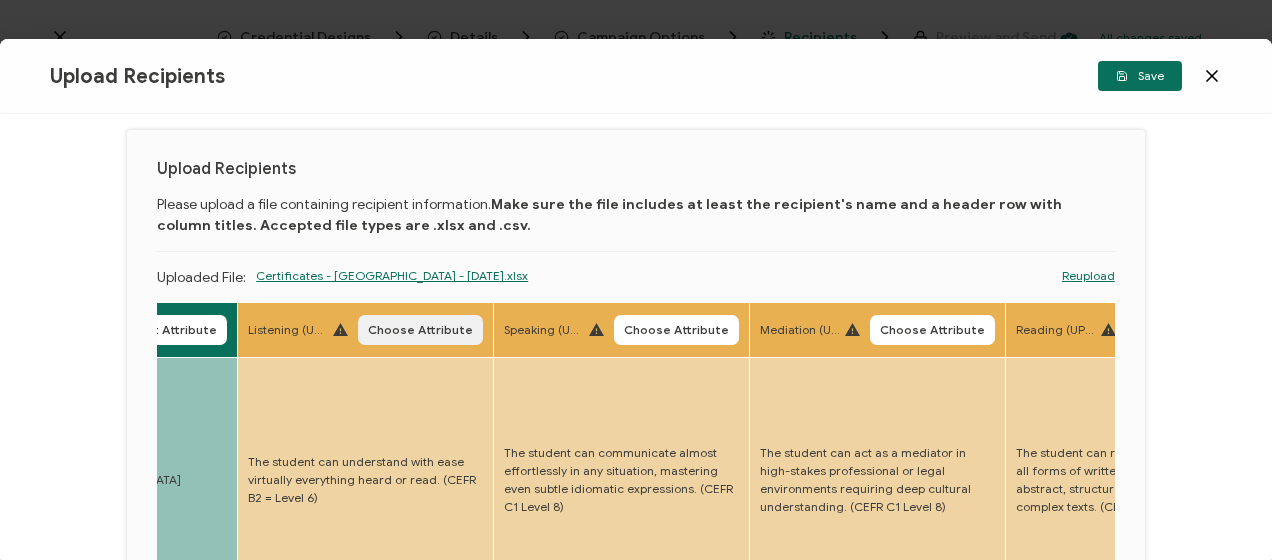 click on "Choose Attribute" at bounding box center [420, 330] 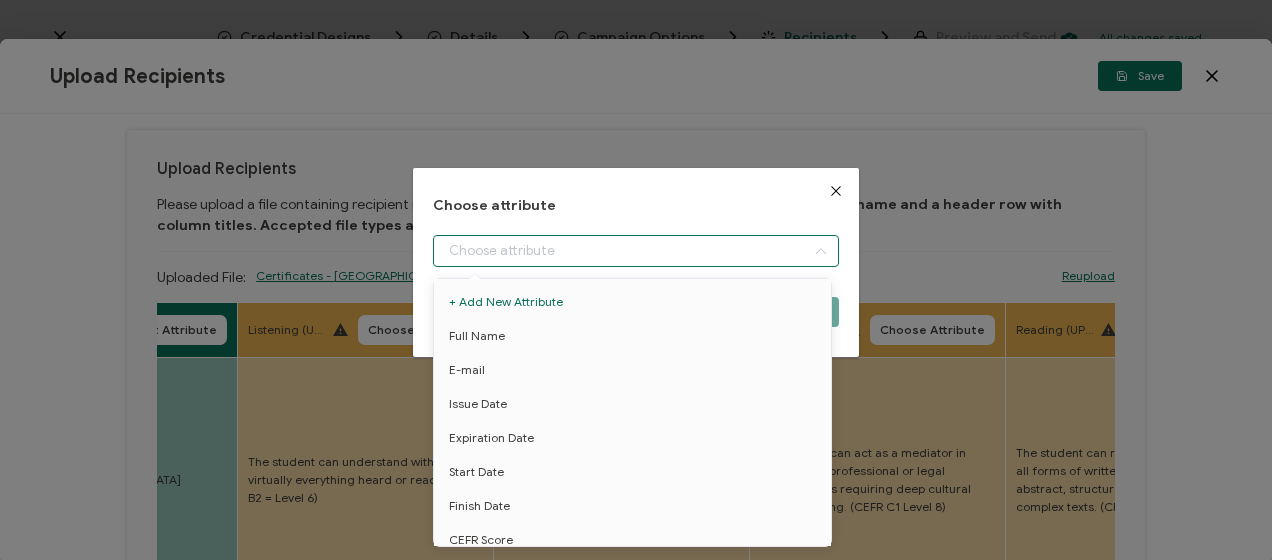 click at bounding box center [635, 251] 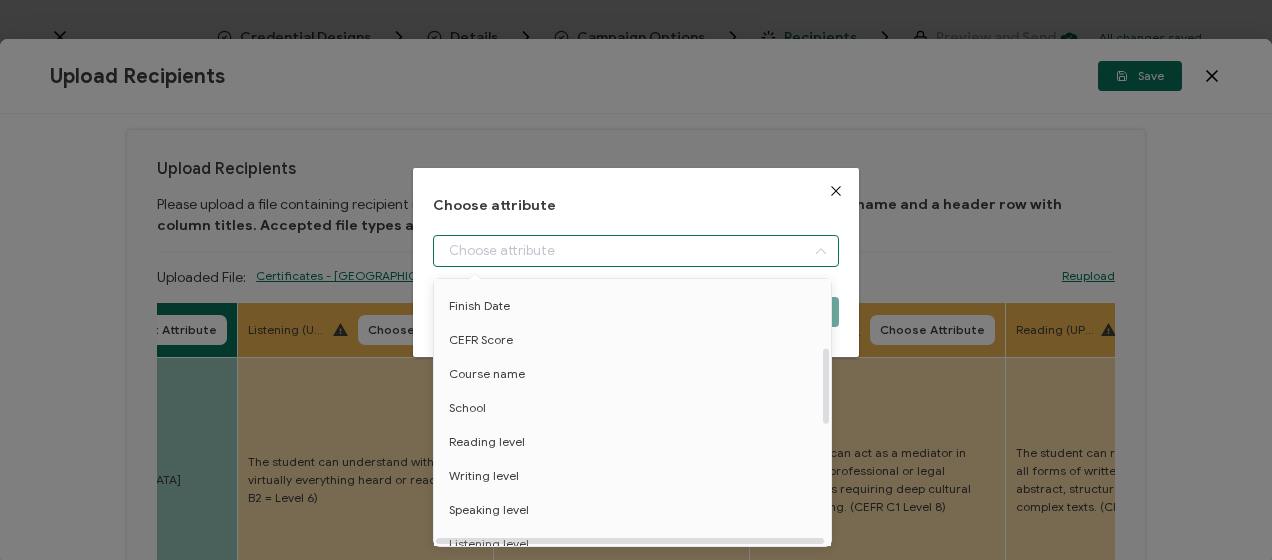 scroll, scrollTop: 300, scrollLeft: 0, axis: vertical 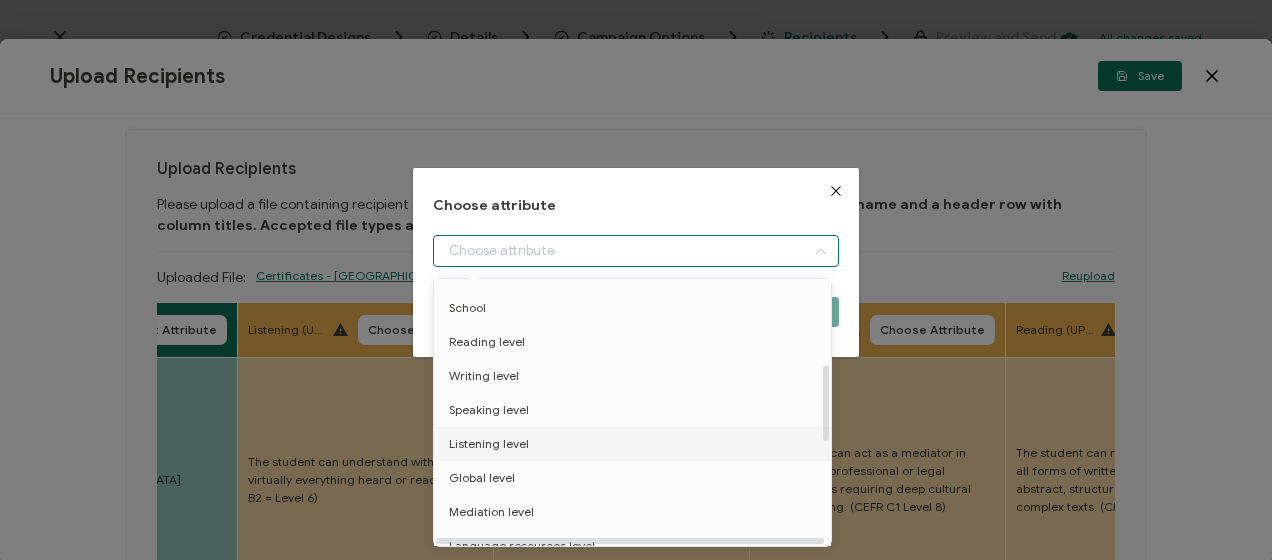 click on "Listening level" at bounding box center [636, 444] 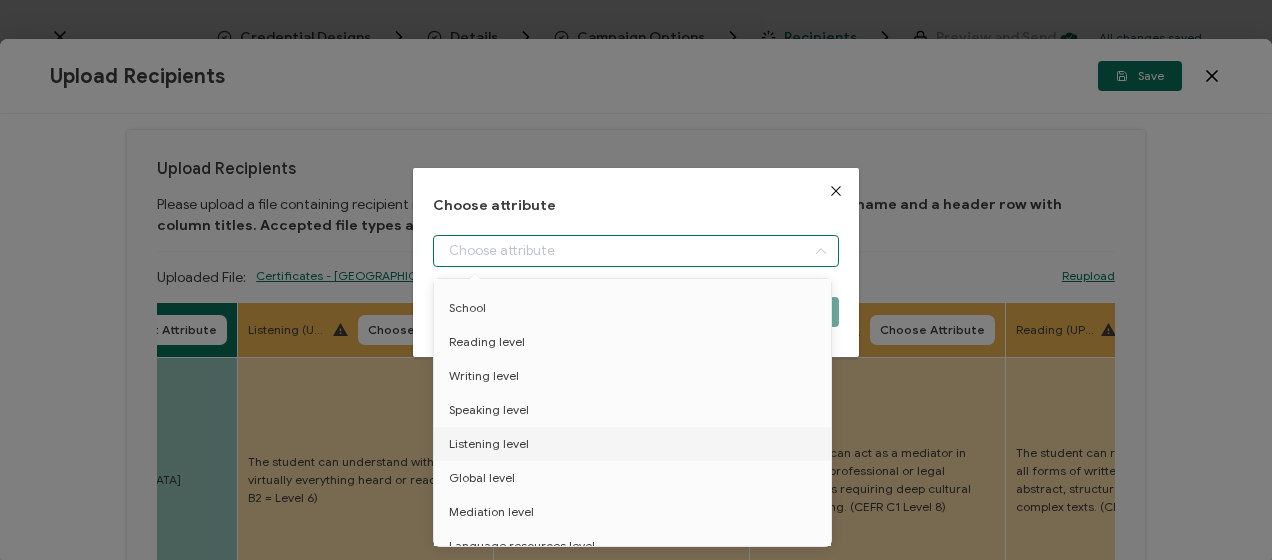 type on "Listening level" 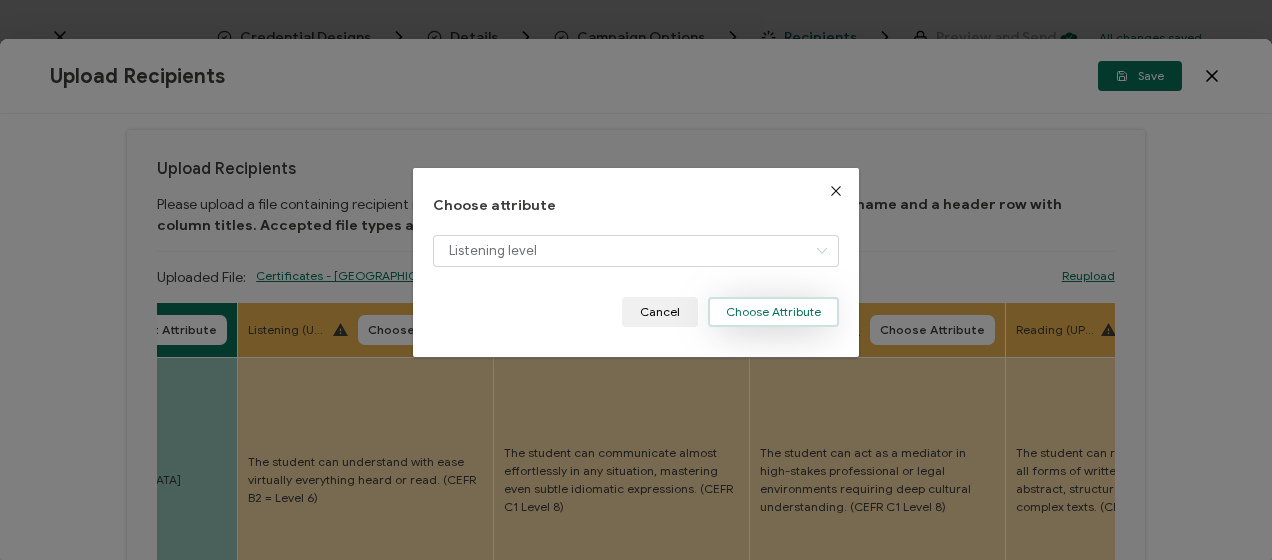 click on "Choose Attribute" at bounding box center (773, 312) 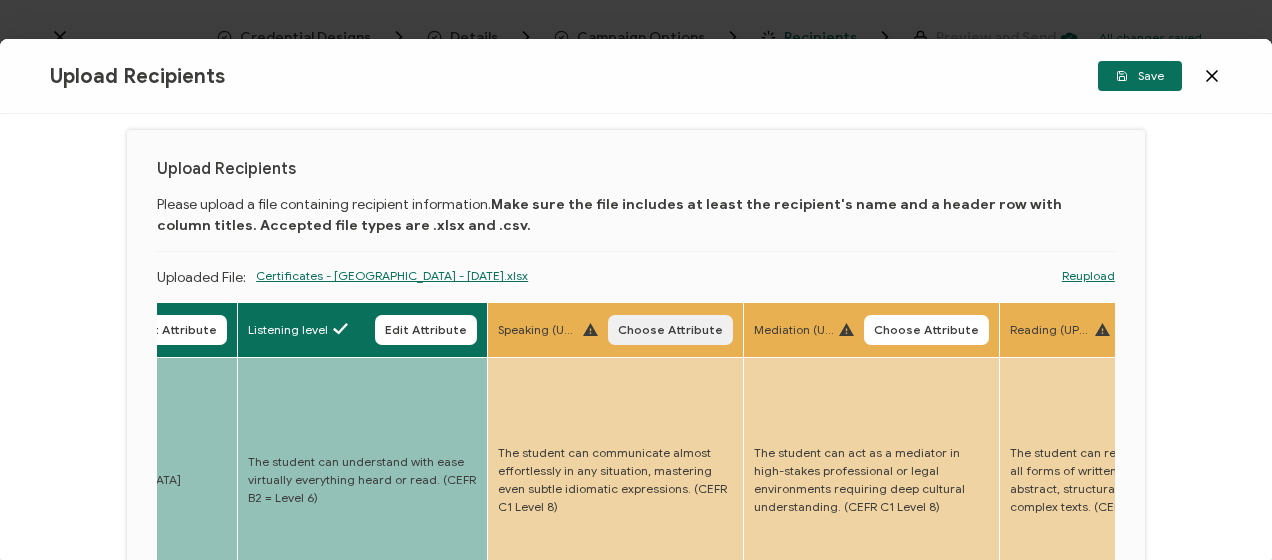 click on "Choose Attribute" at bounding box center [670, 330] 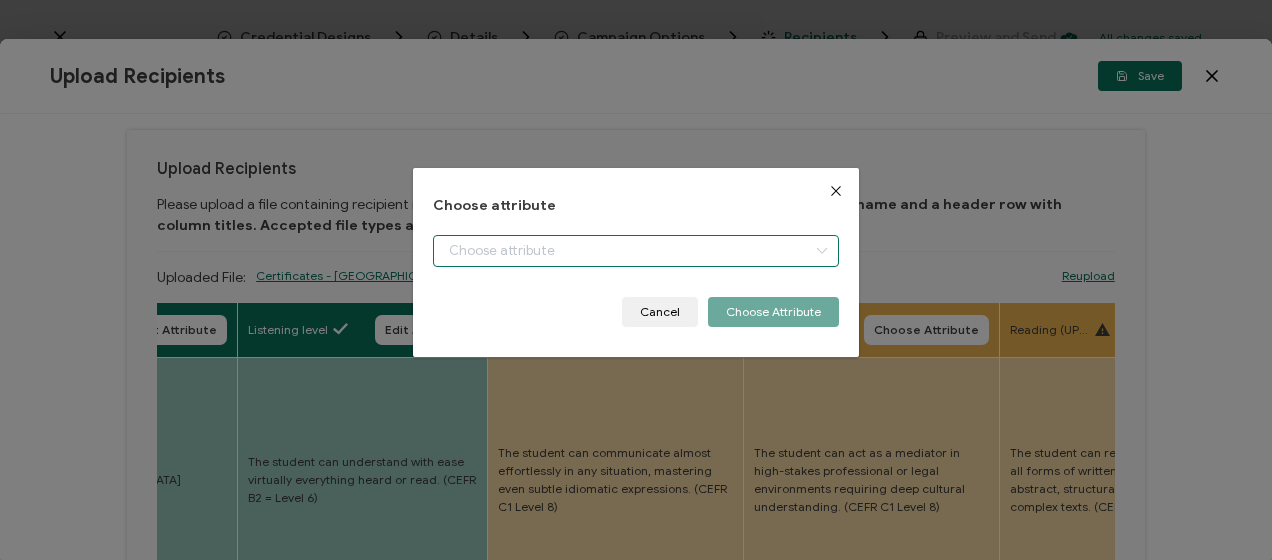 click at bounding box center [635, 251] 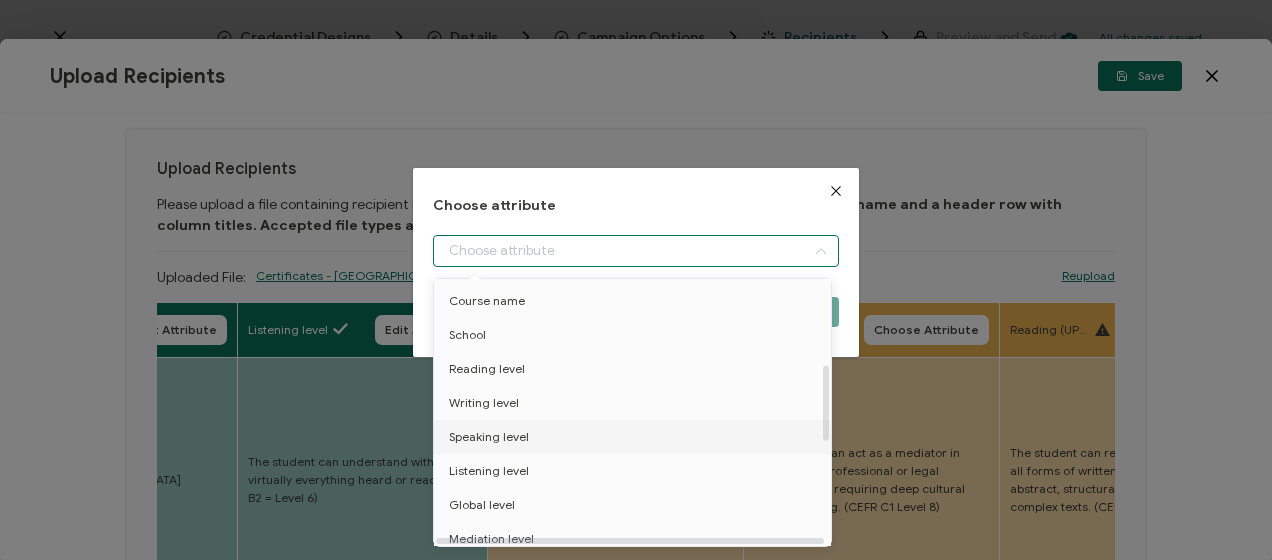 scroll, scrollTop: 300, scrollLeft: 0, axis: vertical 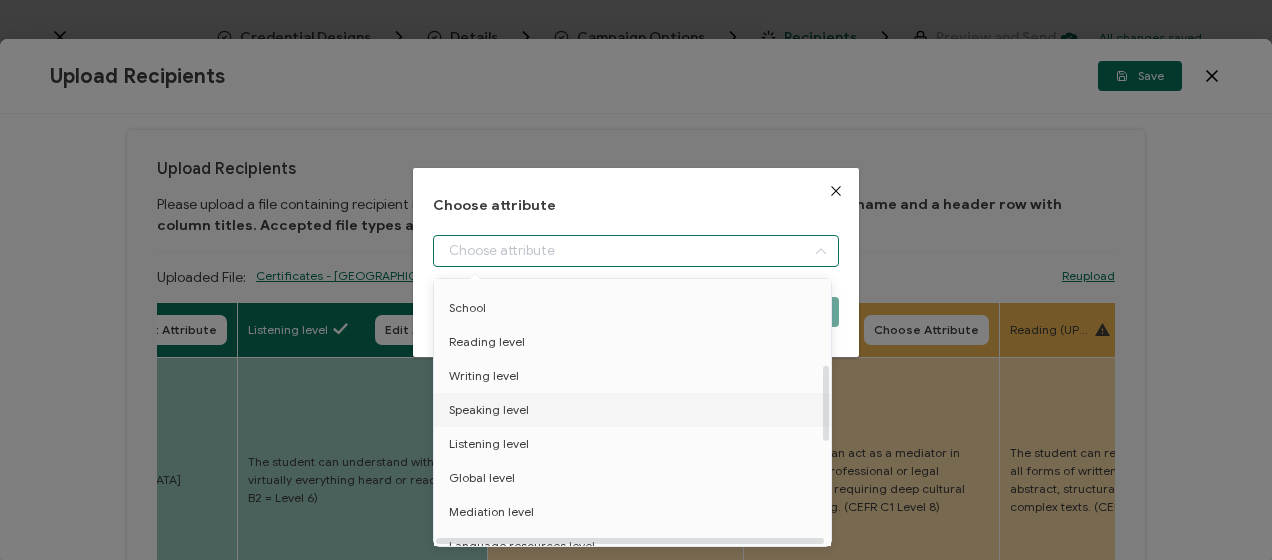 click on "Speaking level" at bounding box center (636, 410) 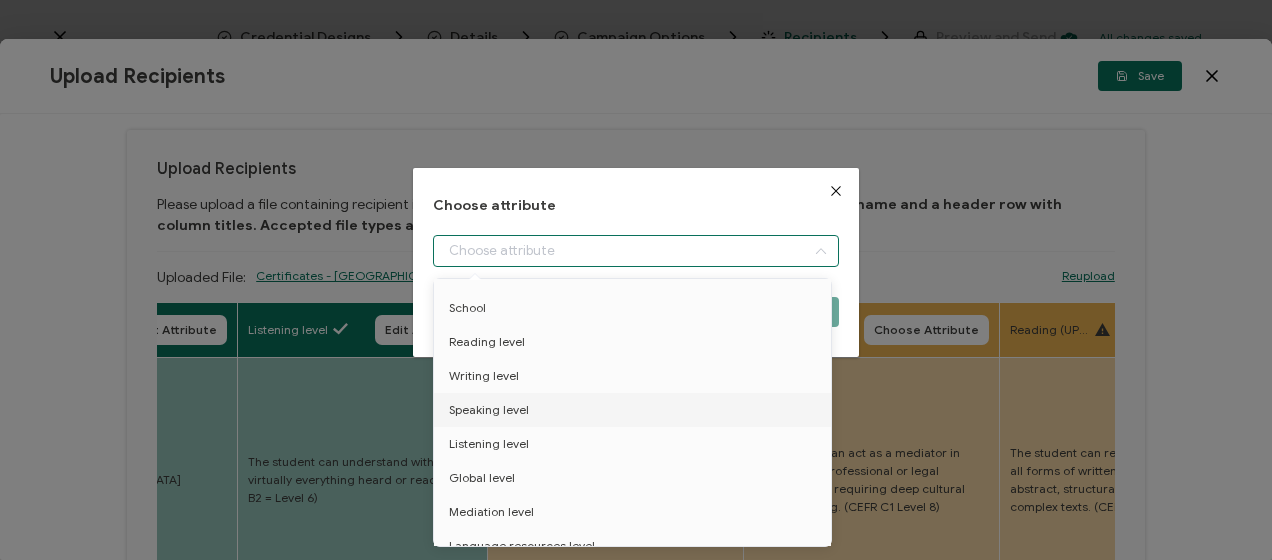 type on "Speaking level" 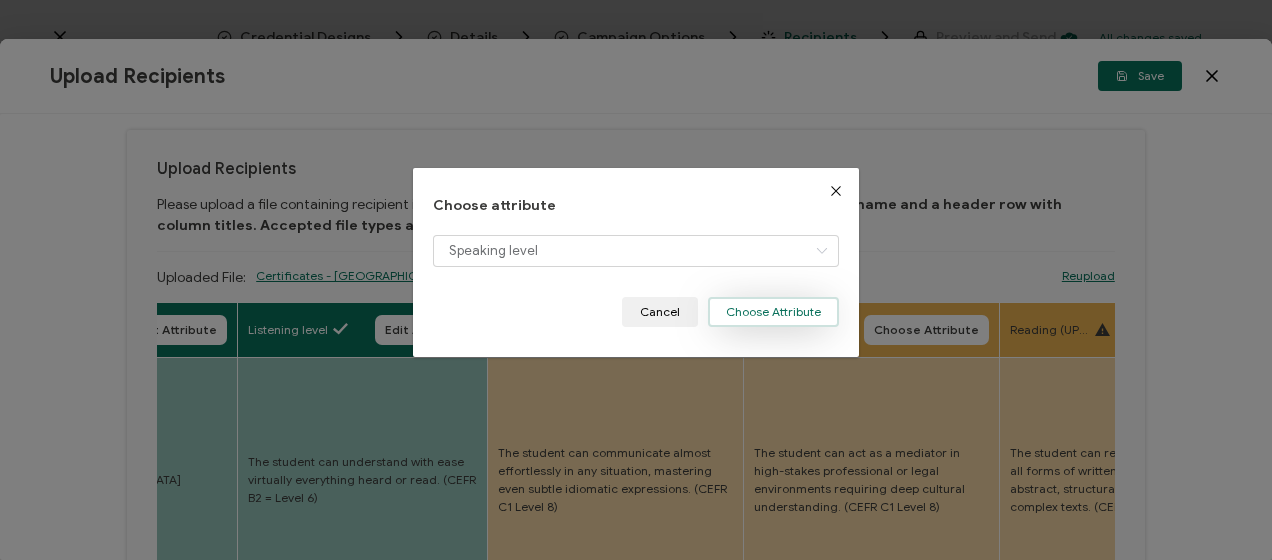 click on "Choose Attribute" at bounding box center [773, 312] 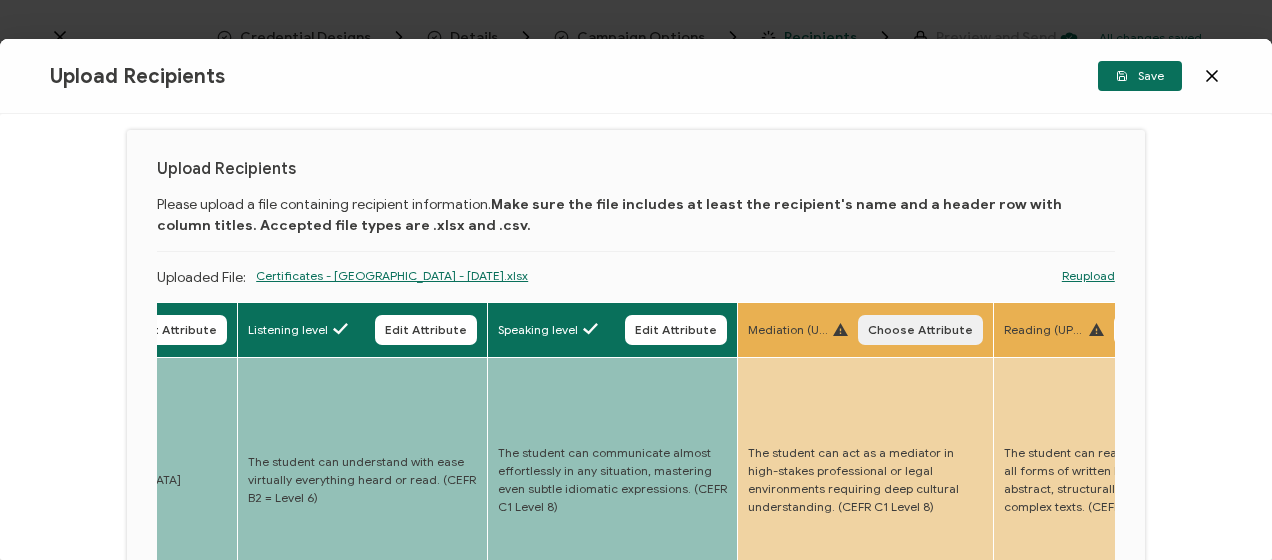 click on "Choose Attribute" at bounding box center [920, 330] 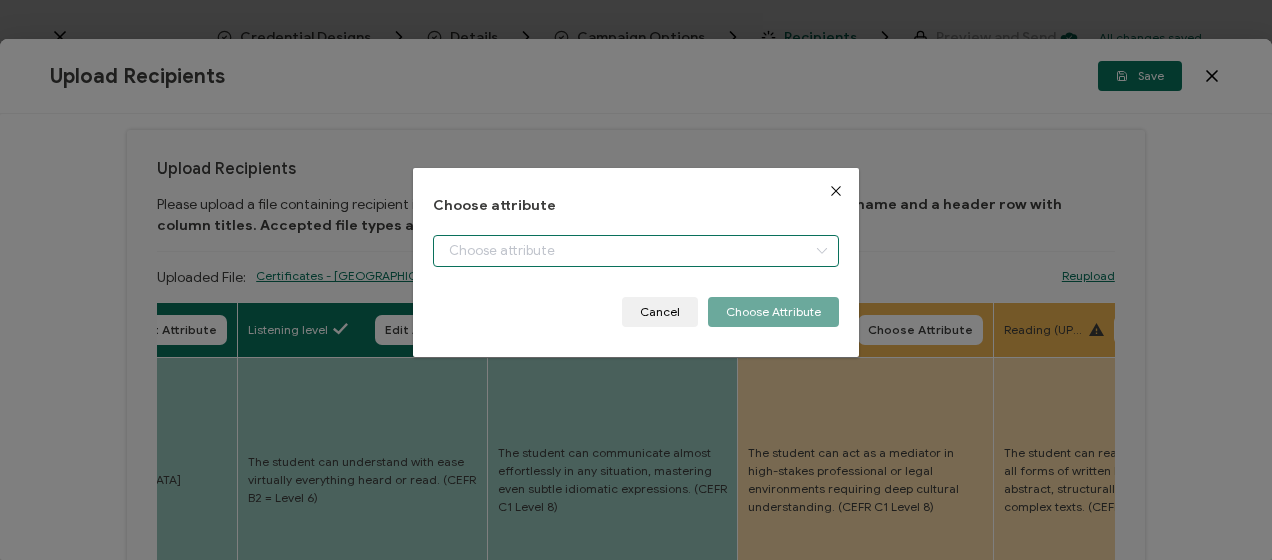 click at bounding box center (635, 251) 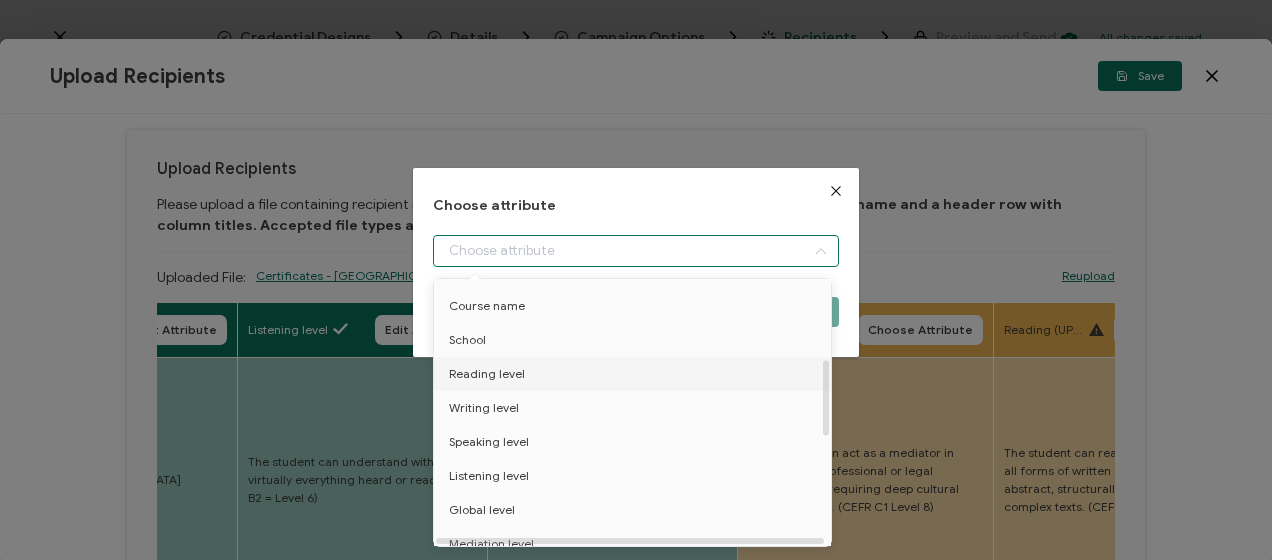 scroll, scrollTop: 300, scrollLeft: 0, axis: vertical 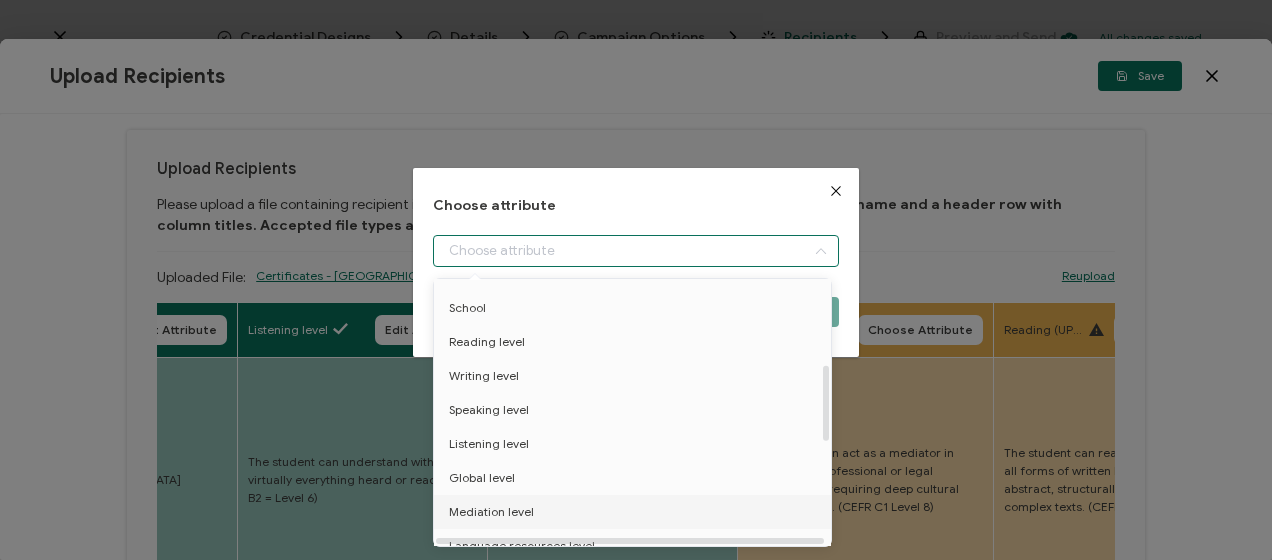 click on "Mediation level" at bounding box center (491, 512) 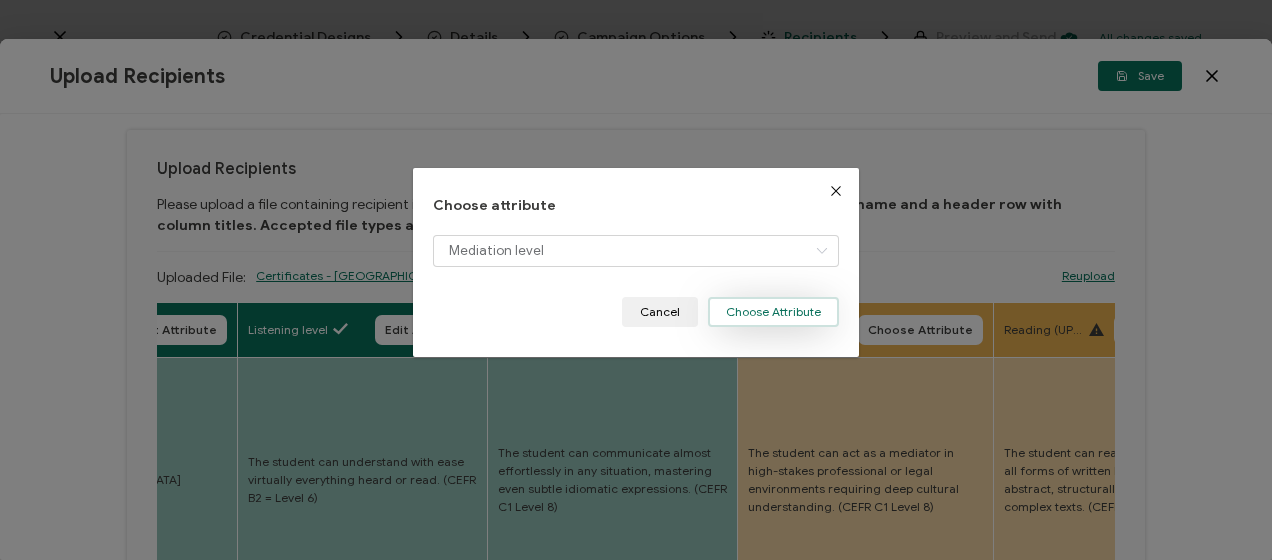 click on "Choose Attribute" at bounding box center (773, 312) 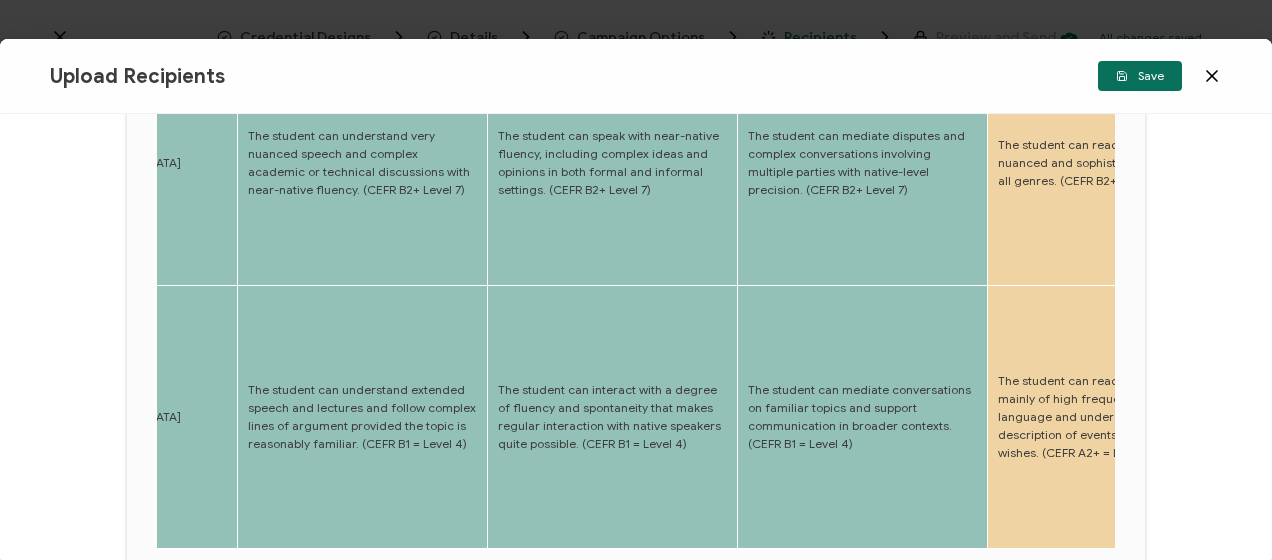 scroll, scrollTop: 1034, scrollLeft: 0, axis: vertical 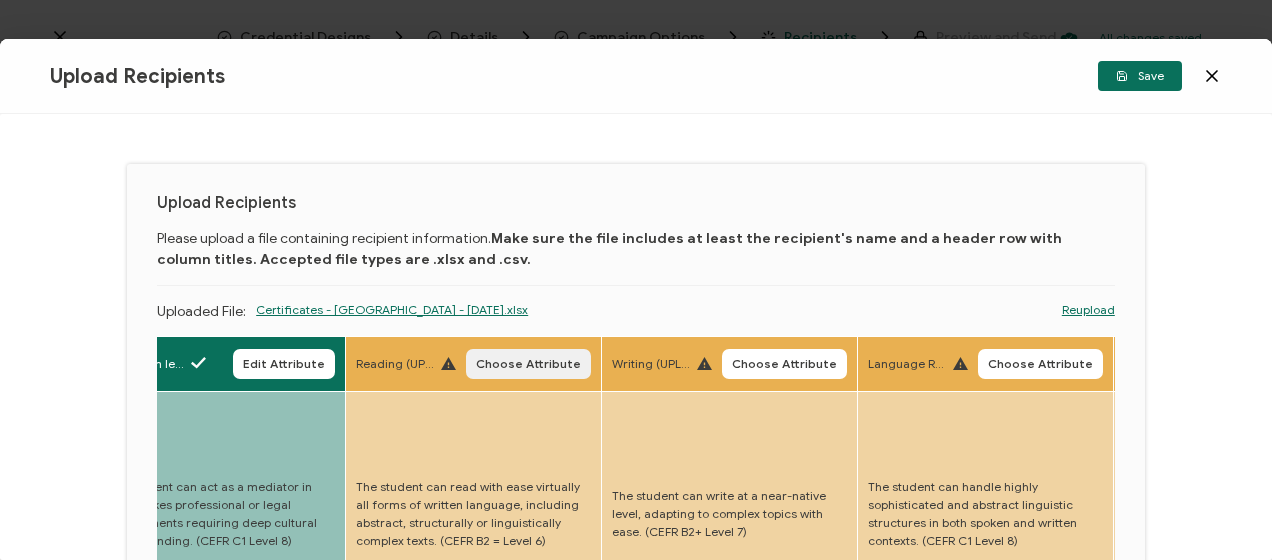 click on "Choose Attribute" at bounding box center [528, 364] 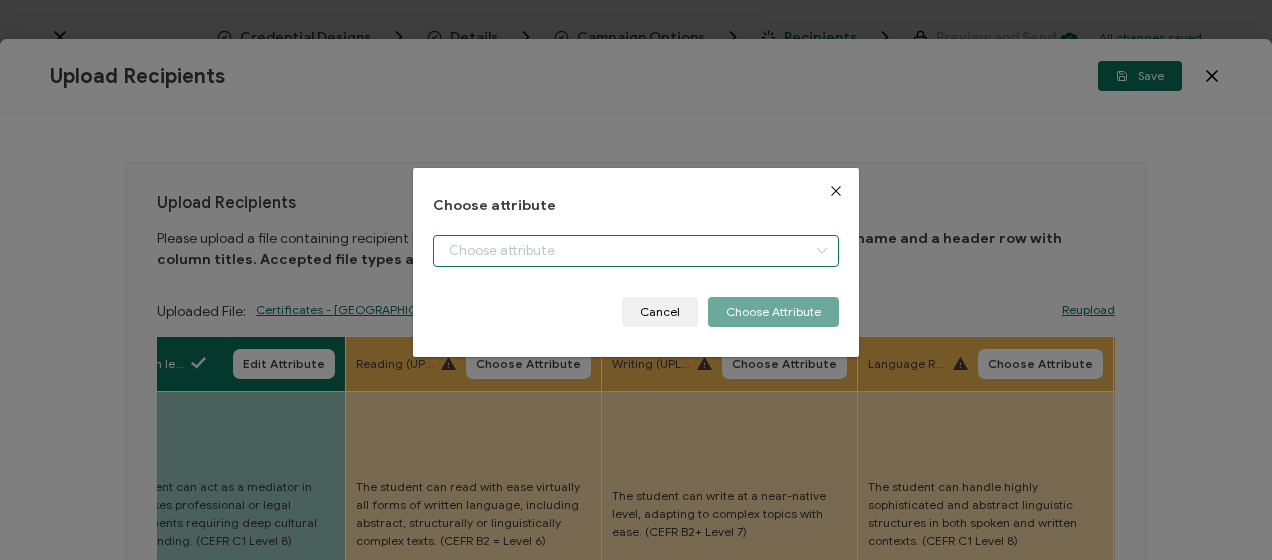 click at bounding box center (635, 251) 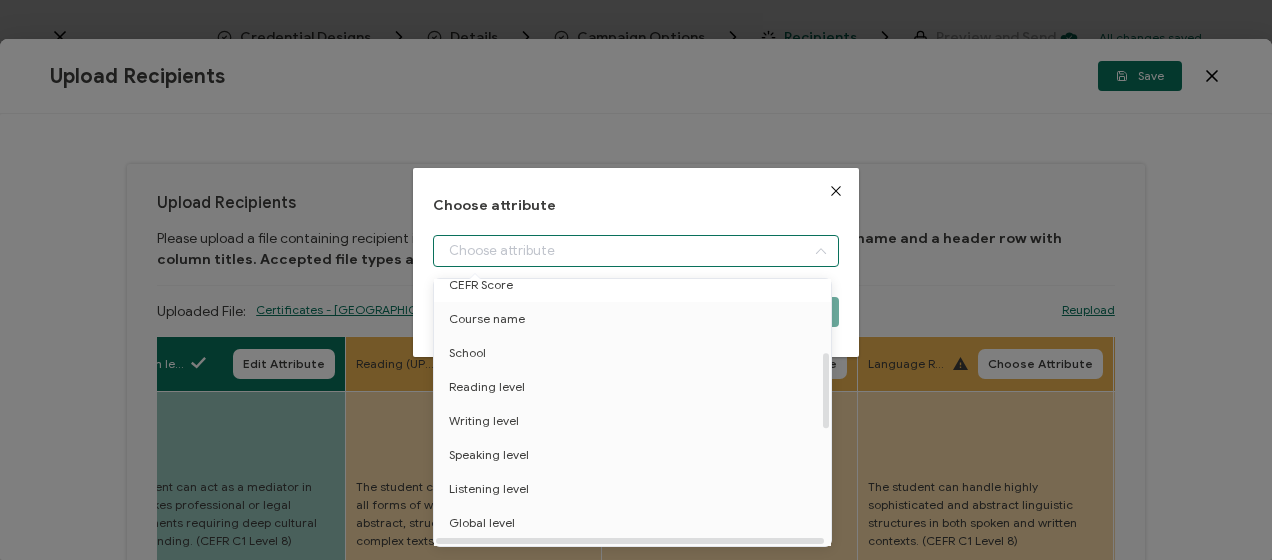 scroll, scrollTop: 300, scrollLeft: 0, axis: vertical 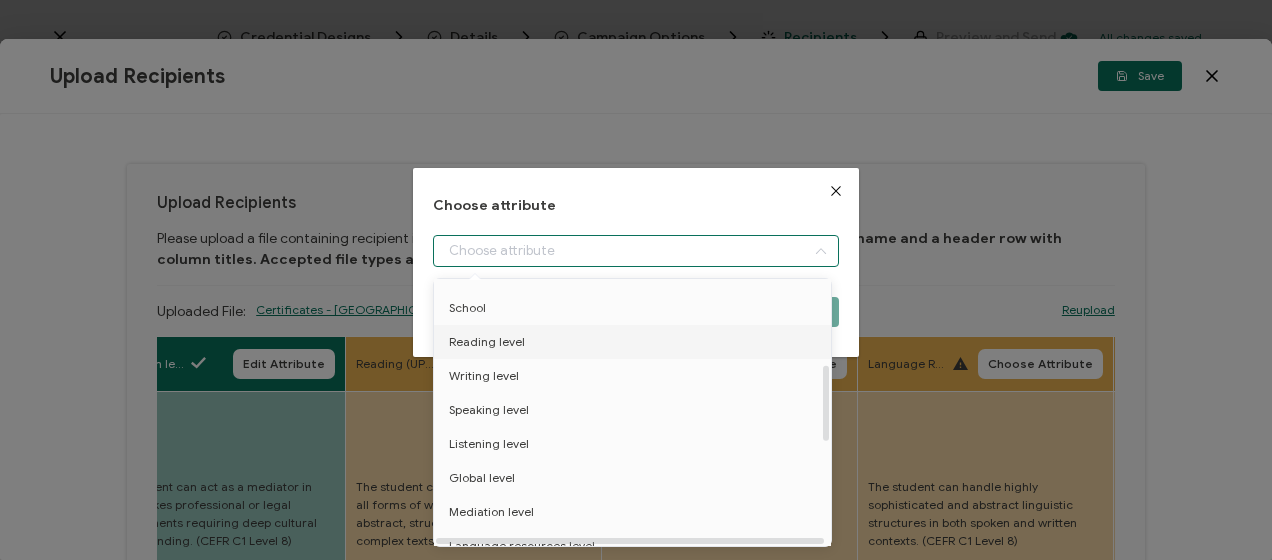 click on "Reading level" at bounding box center (487, 342) 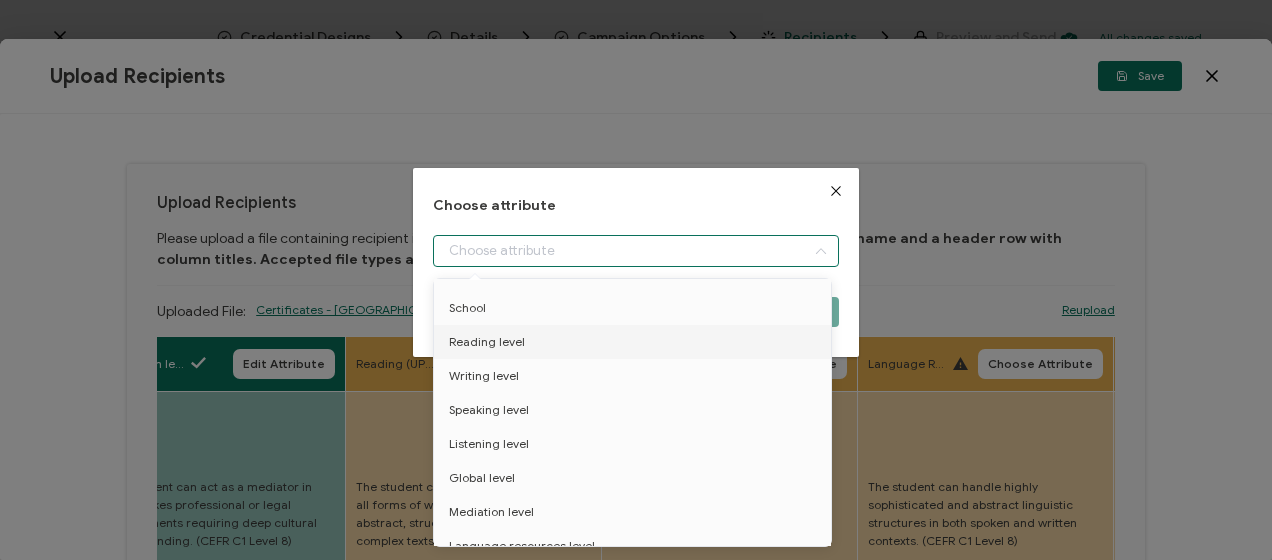 type on "Reading level" 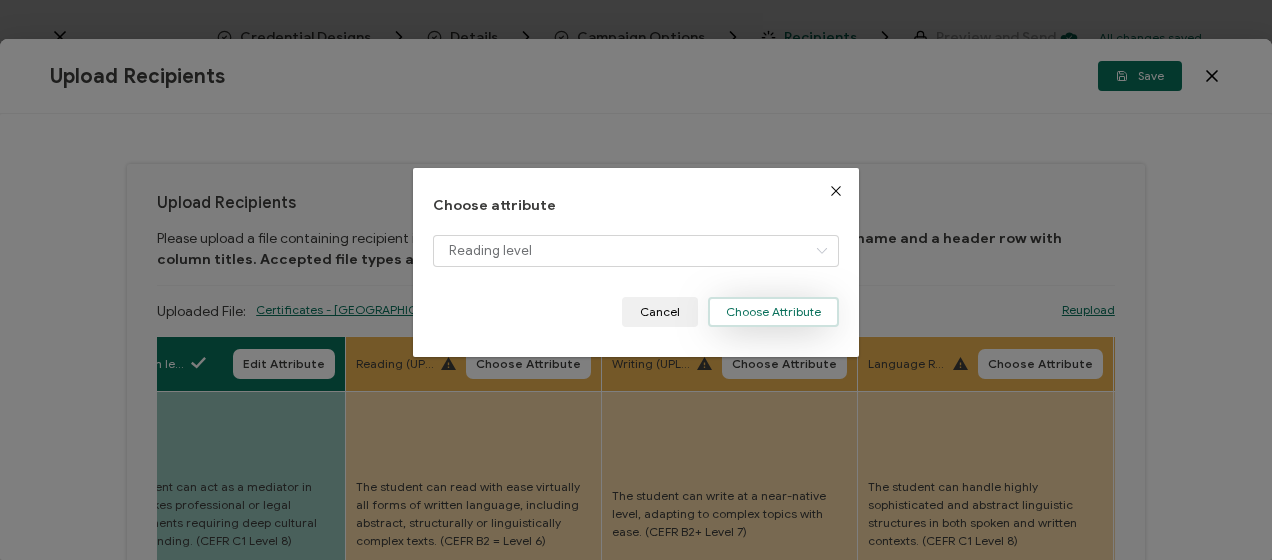 drag, startPoint x: 762, startPoint y: 300, endPoint x: 774, endPoint y: 299, distance: 12.0415945 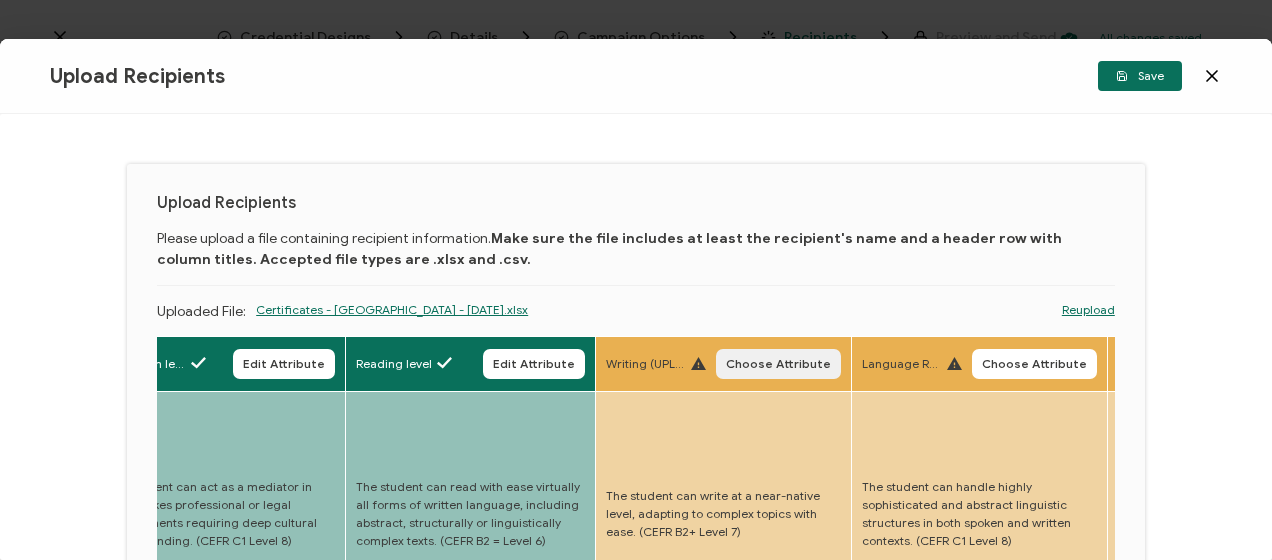 drag, startPoint x: 811, startPoint y: 374, endPoint x: 783, endPoint y: 351, distance: 36.23534 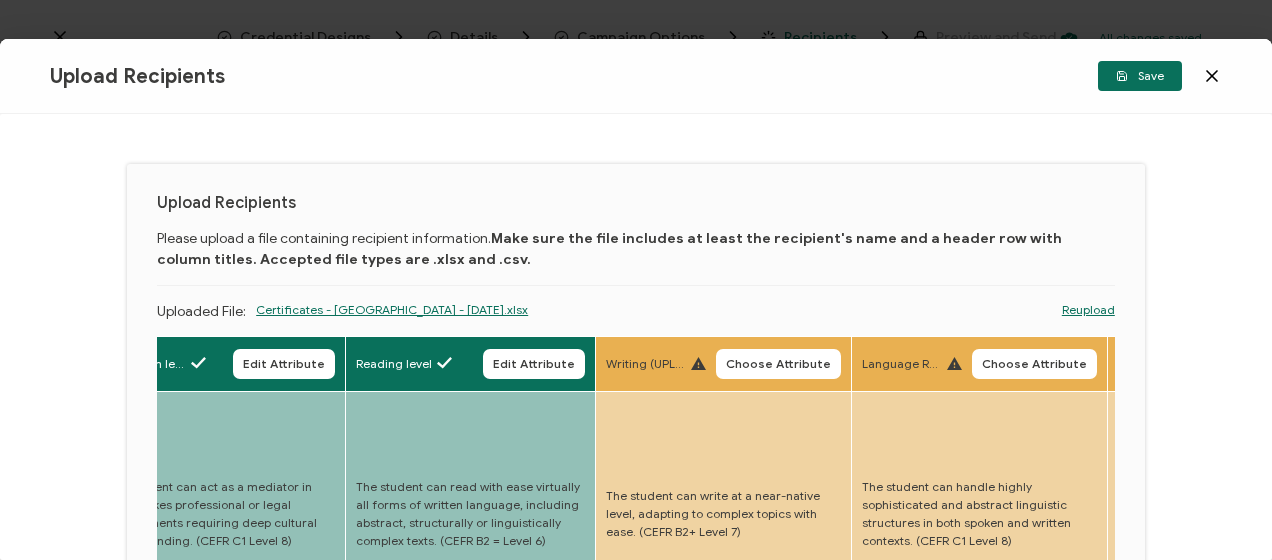 click on "Choose Attribute" at bounding box center [778, 364] 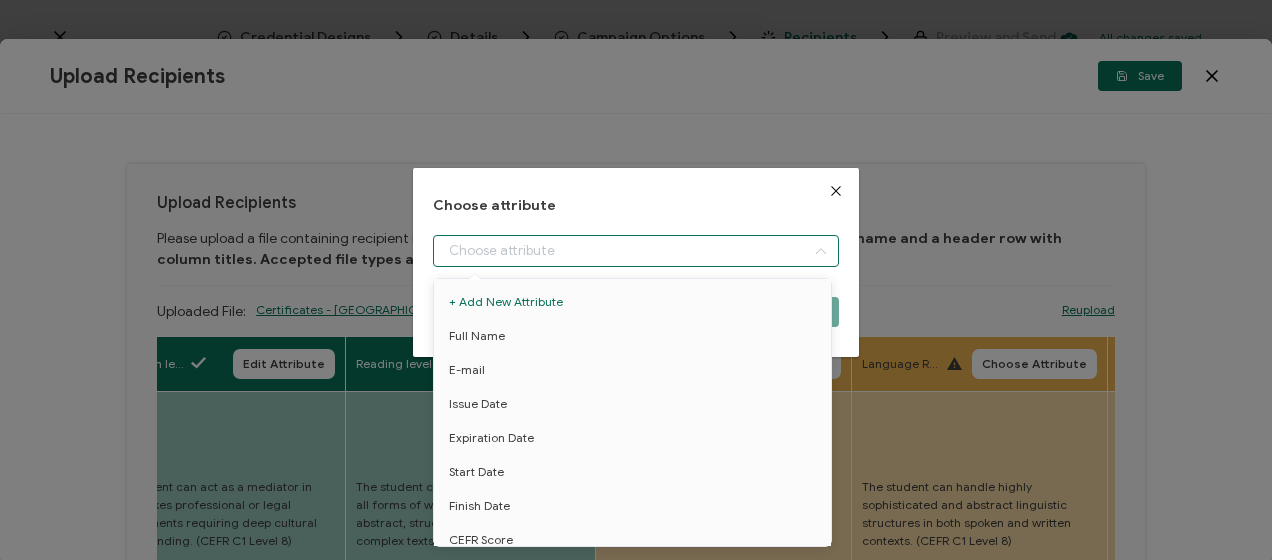 click at bounding box center [635, 251] 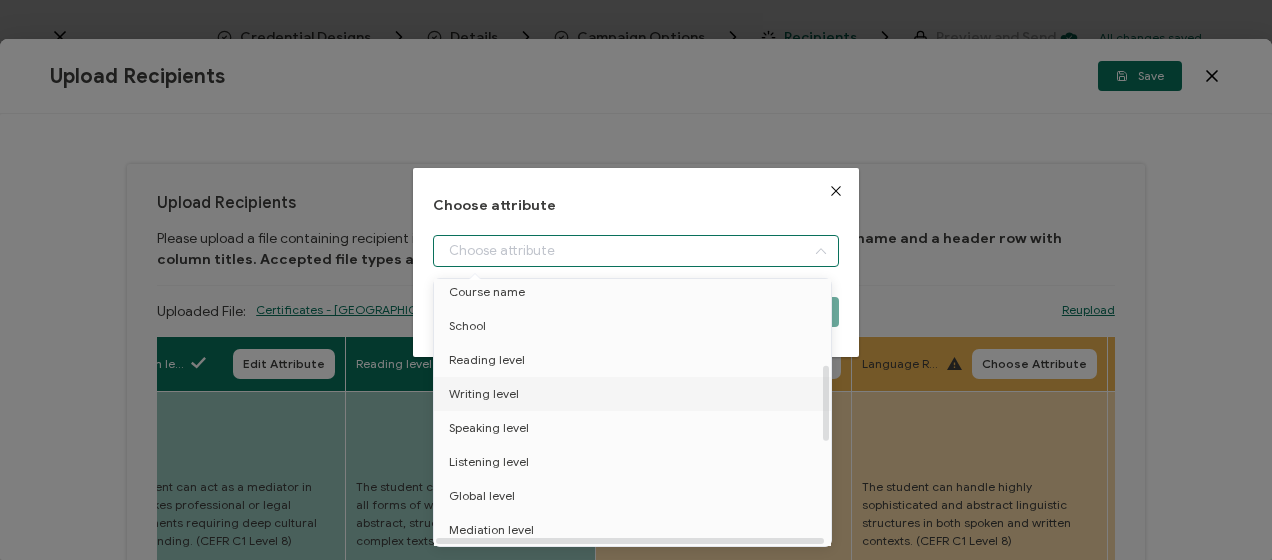 scroll, scrollTop: 300, scrollLeft: 0, axis: vertical 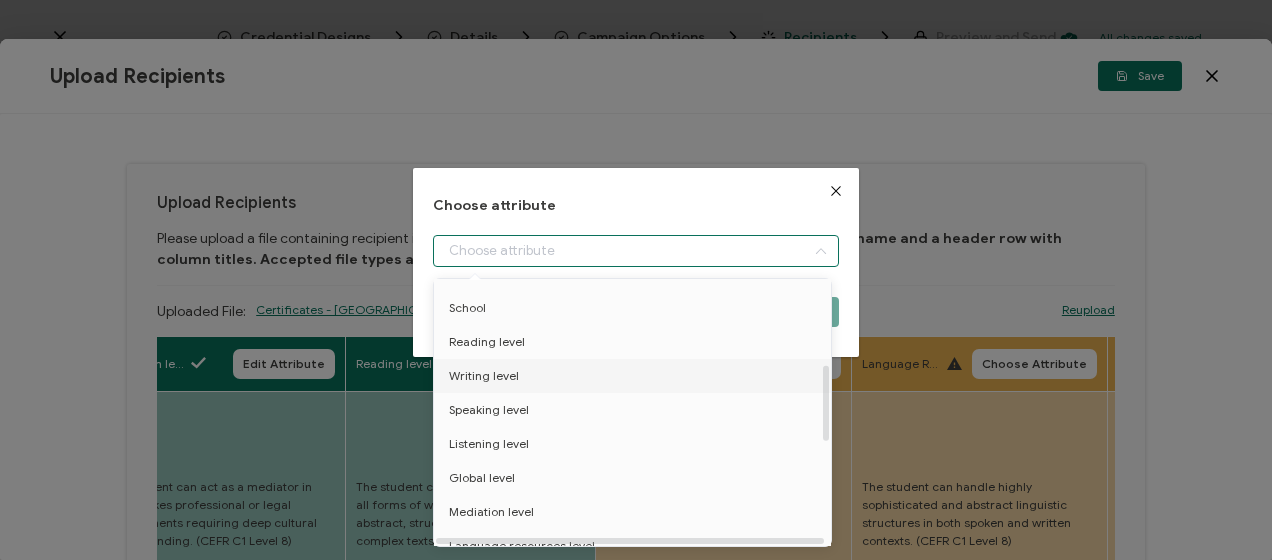 click on "Writing level" at bounding box center [484, 376] 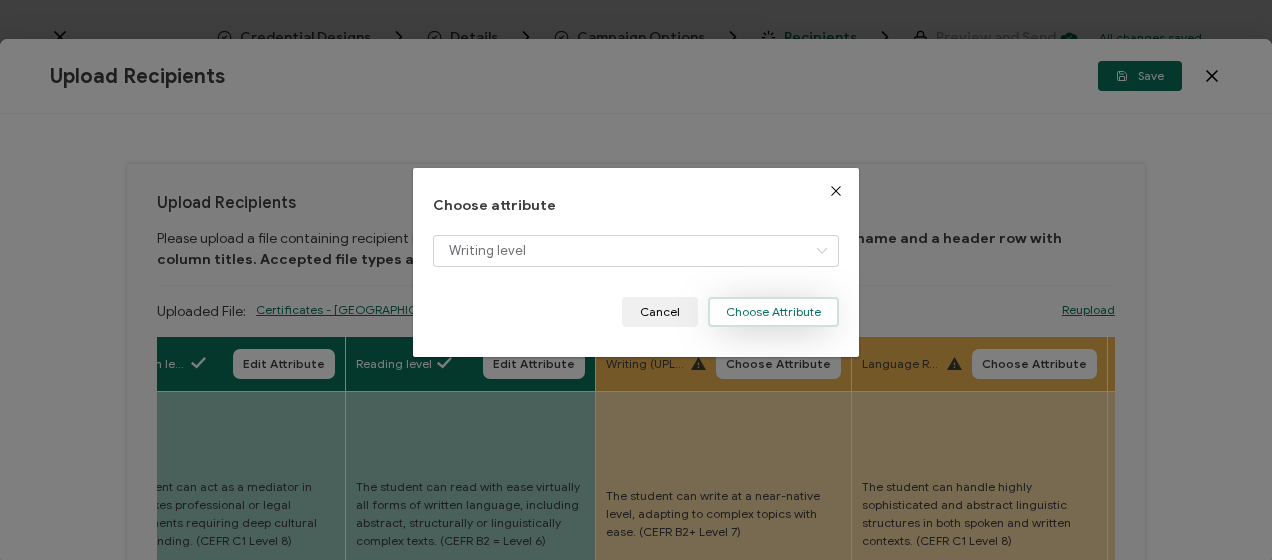 drag, startPoint x: 760, startPoint y: 299, endPoint x: 791, endPoint y: 303, distance: 31.257 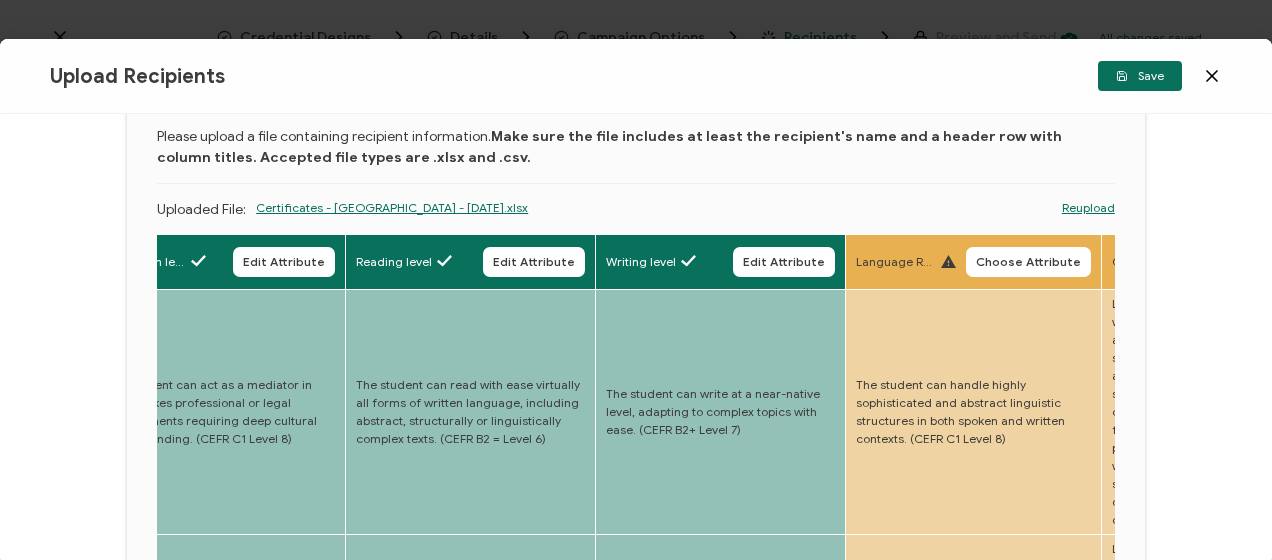 scroll, scrollTop: 200, scrollLeft: 0, axis: vertical 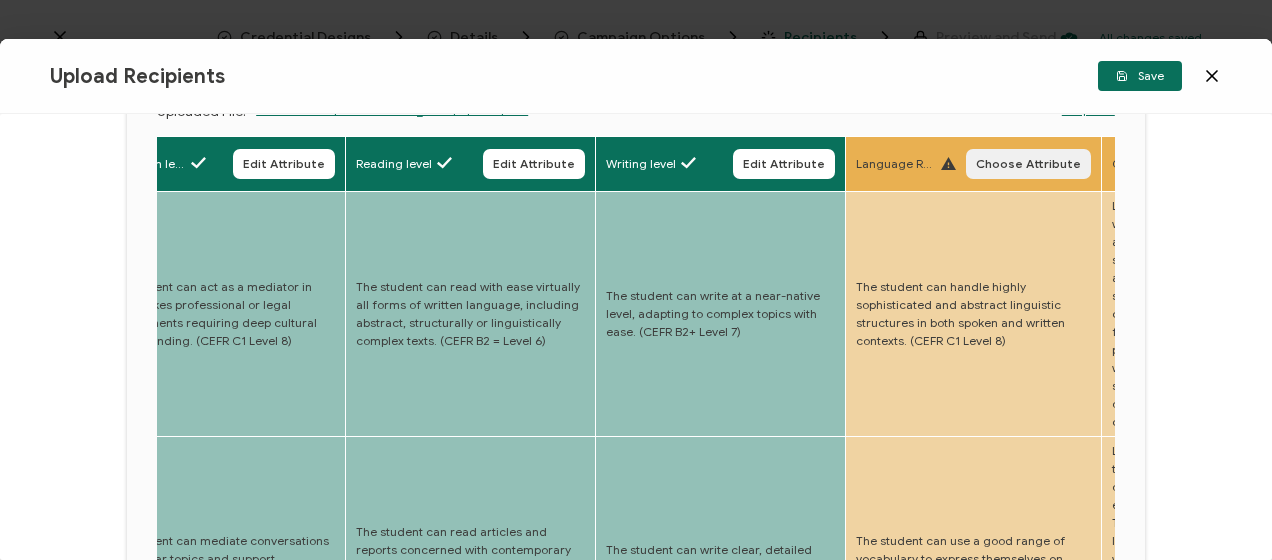 click on "Choose Attribute" at bounding box center [1028, 164] 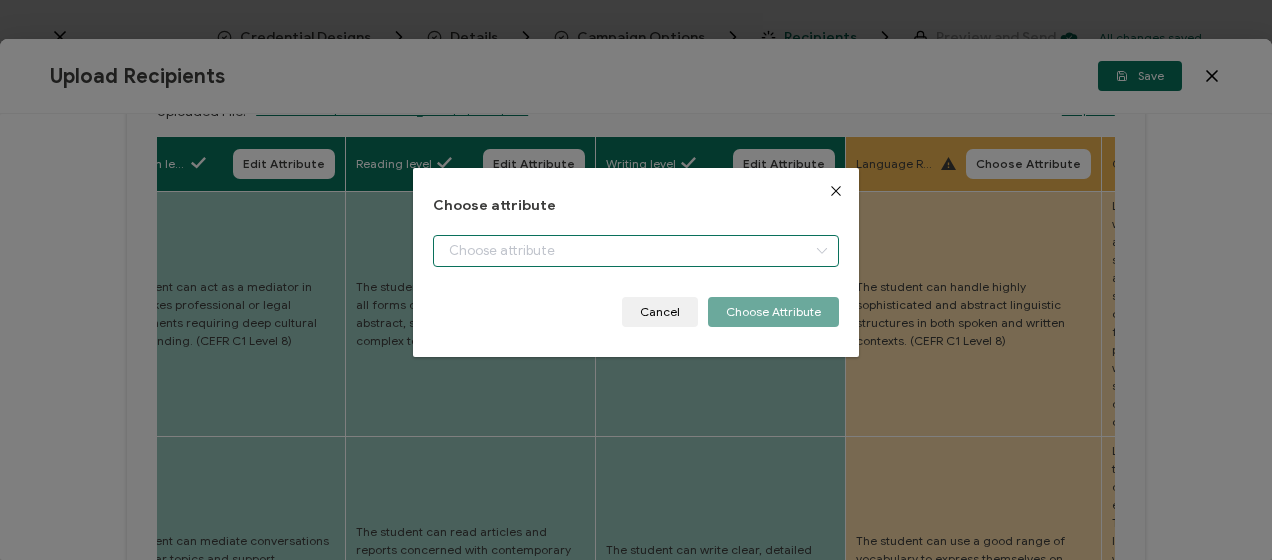 click at bounding box center (635, 251) 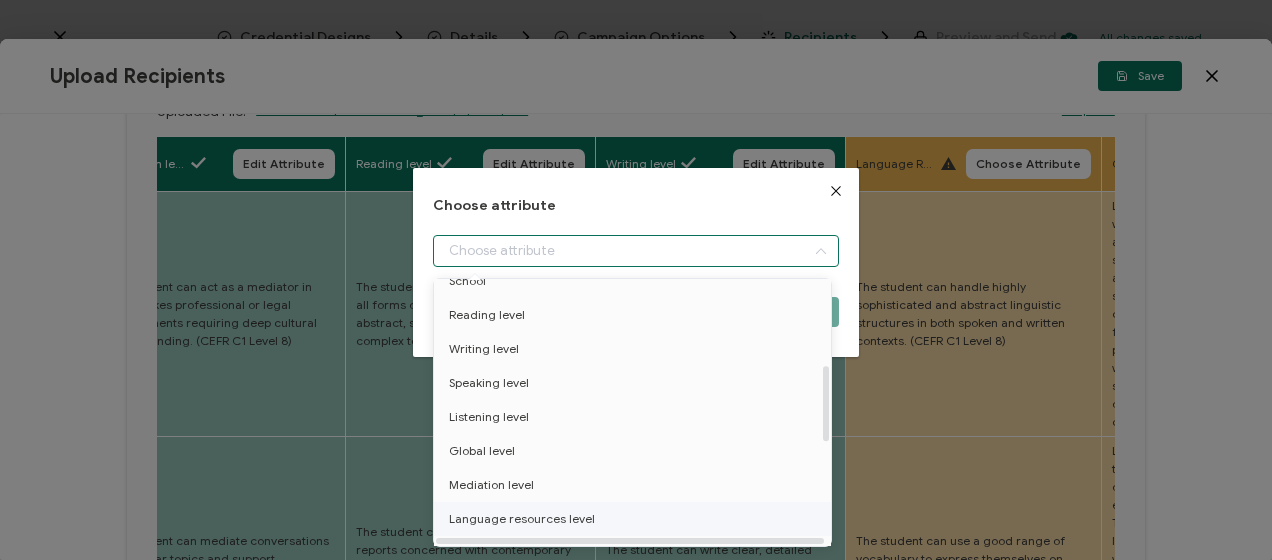 scroll, scrollTop: 400, scrollLeft: 0, axis: vertical 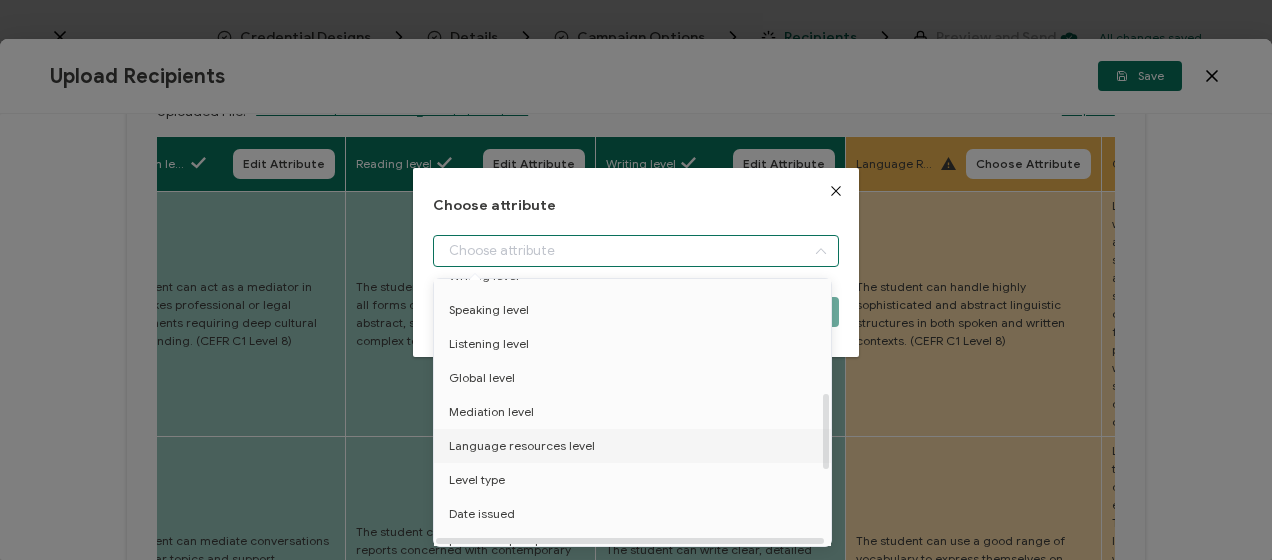 click on "Language resources level" at bounding box center [522, 446] 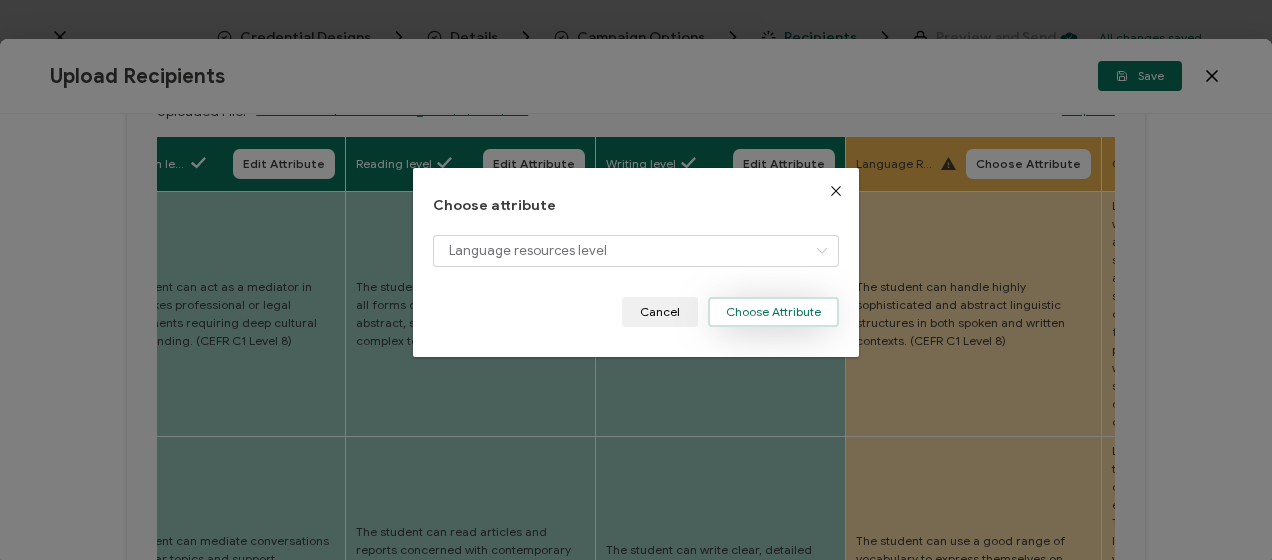 click on "Choose Attribute" at bounding box center [773, 312] 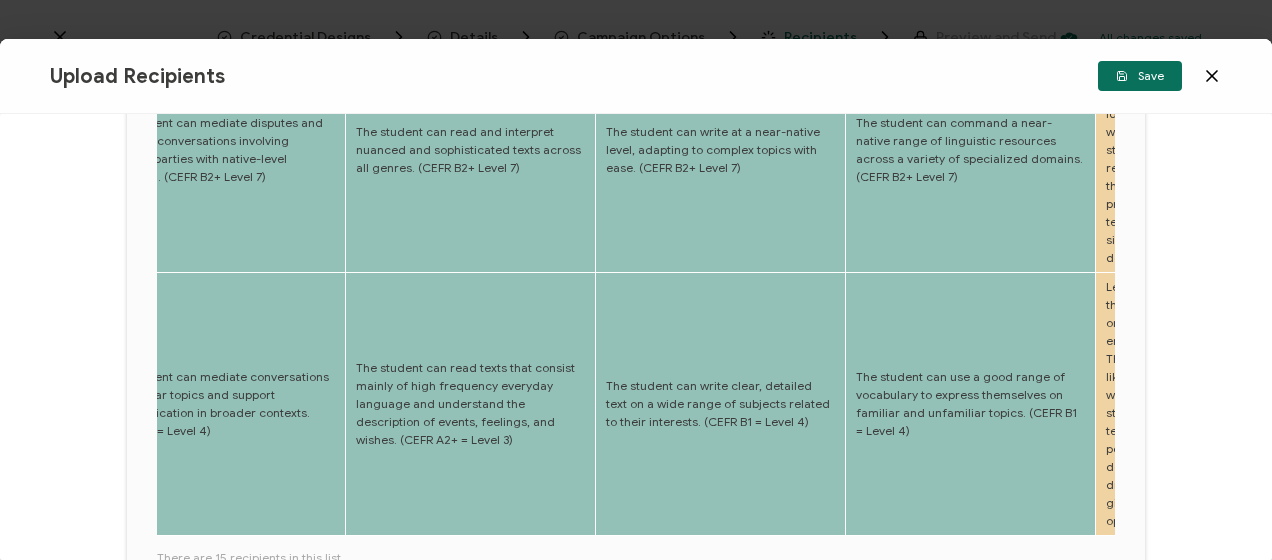 scroll, scrollTop: 1000, scrollLeft: 0, axis: vertical 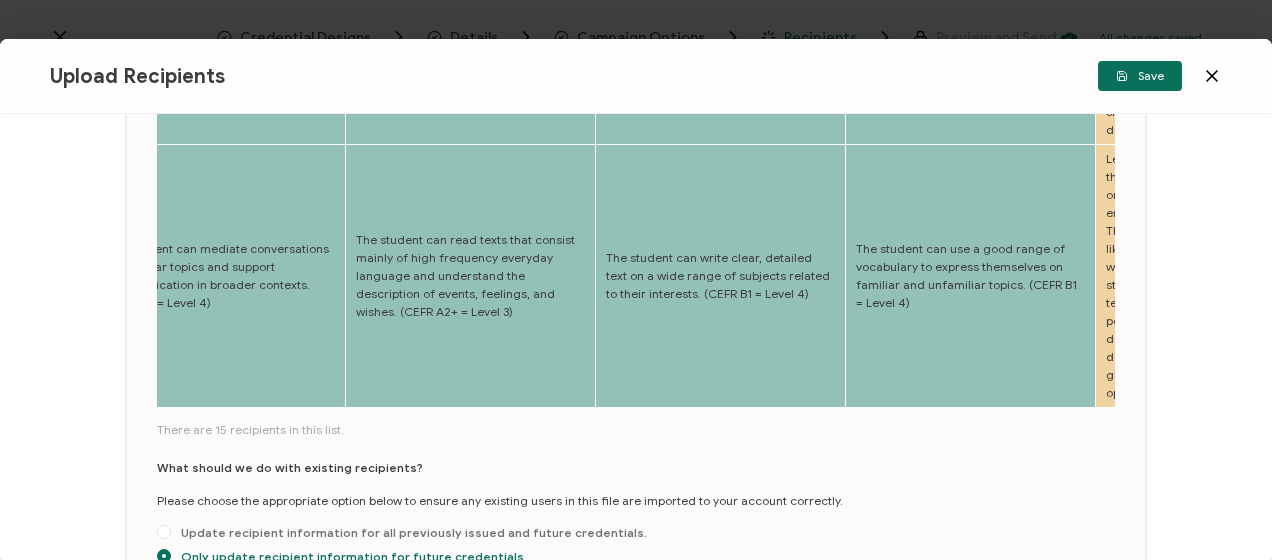 drag, startPoint x: 329, startPoint y: 372, endPoint x: 364, endPoint y: 373, distance: 35.014282 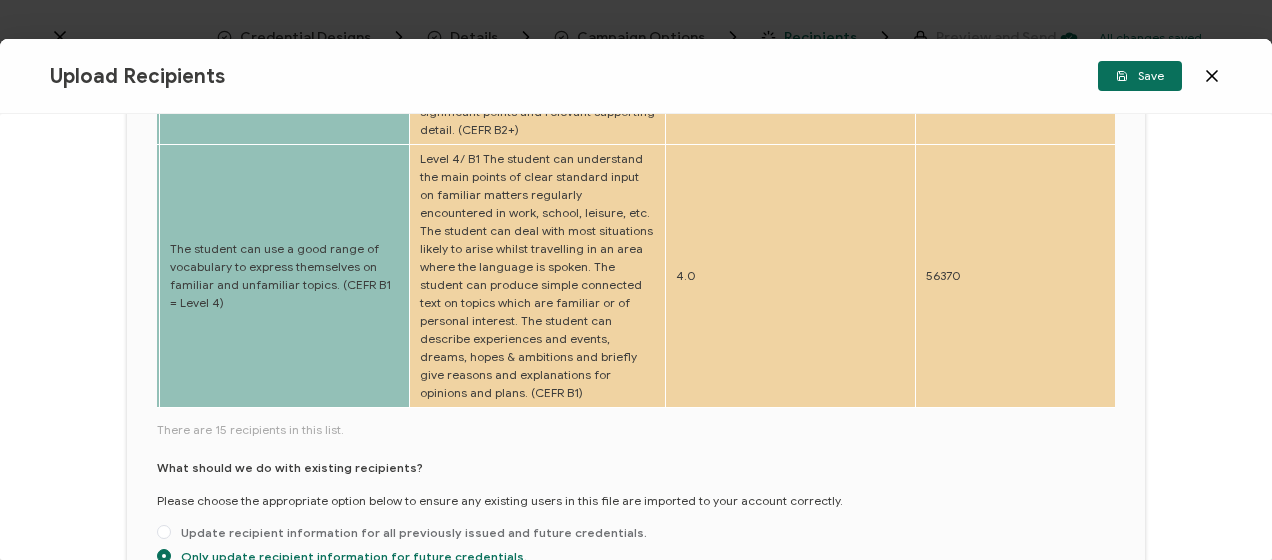 scroll, scrollTop: 0, scrollLeft: 3153, axis: horizontal 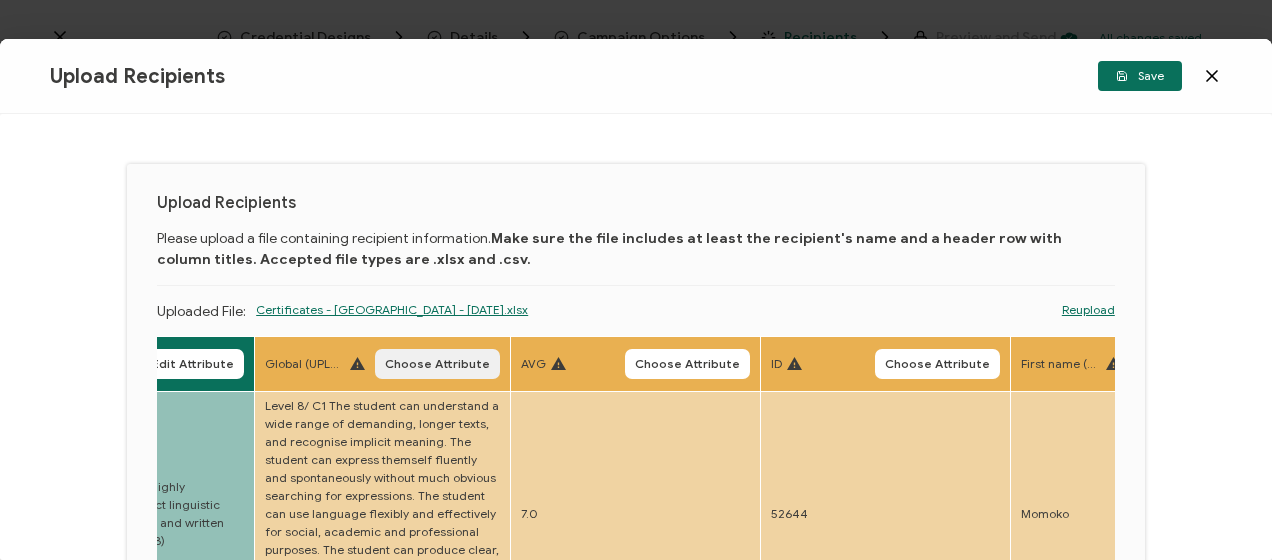 click on "Choose Attribute" at bounding box center (437, 364) 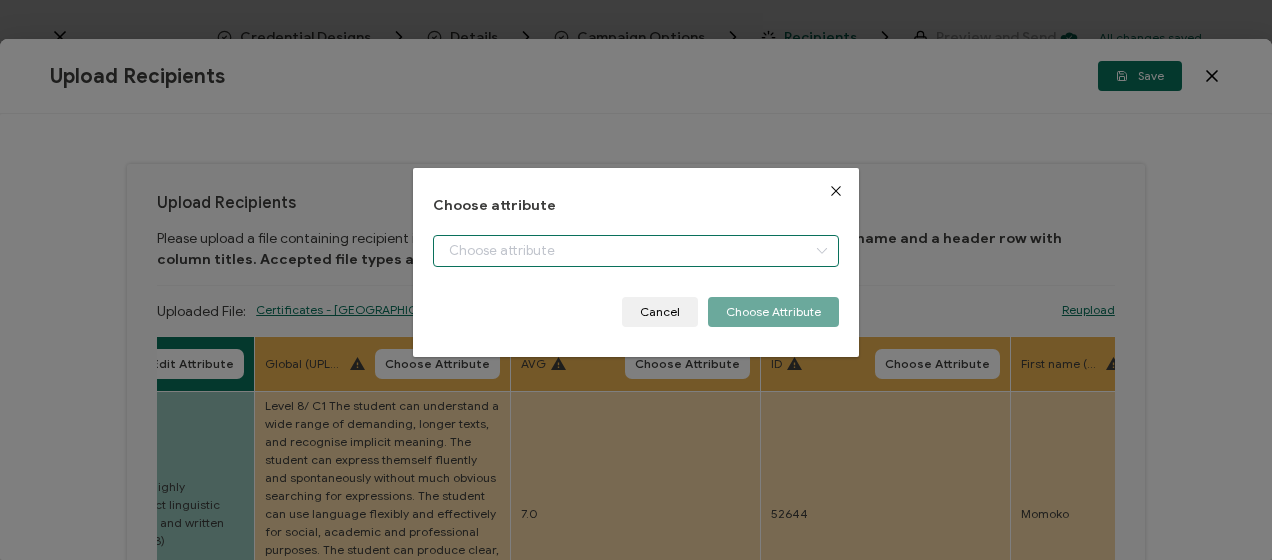 click at bounding box center [635, 251] 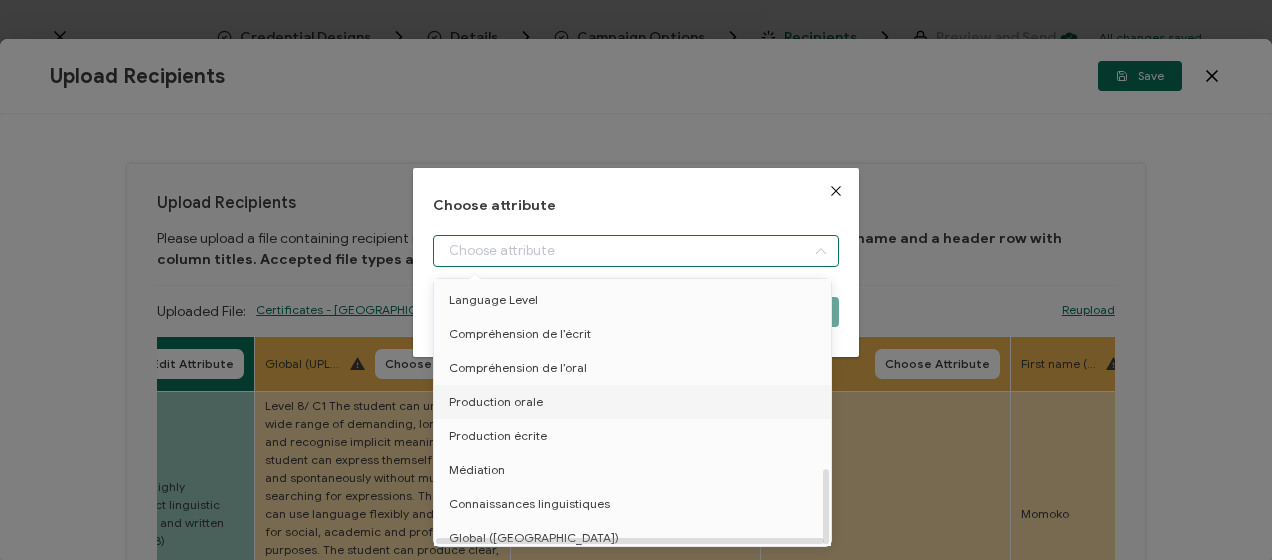 scroll, scrollTop: 366, scrollLeft: 0, axis: vertical 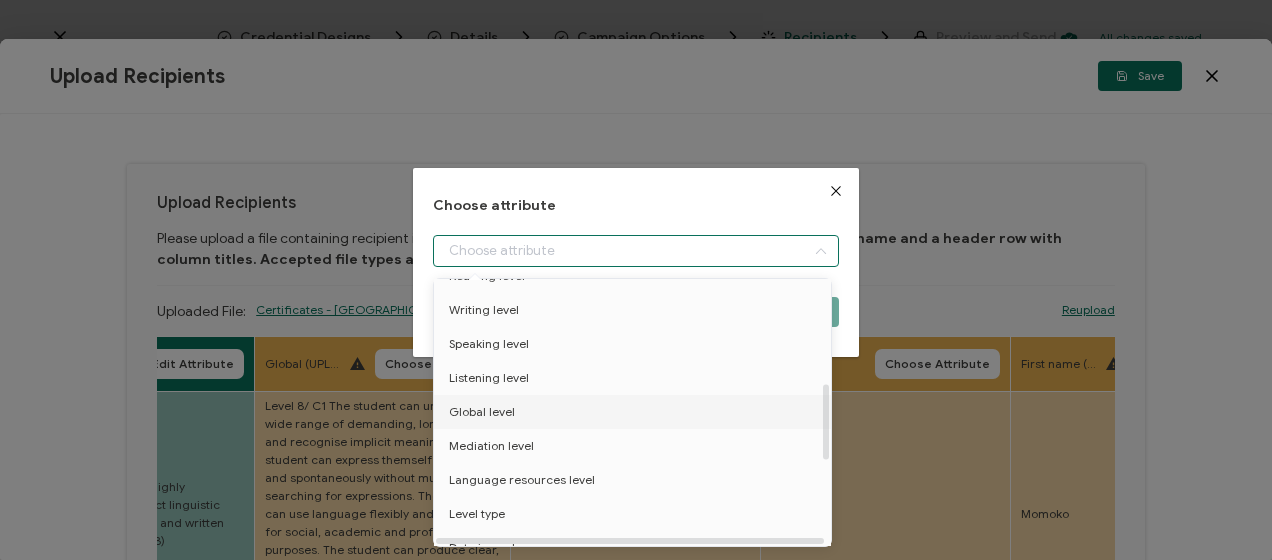 click on "Global level" at bounding box center (636, 412) 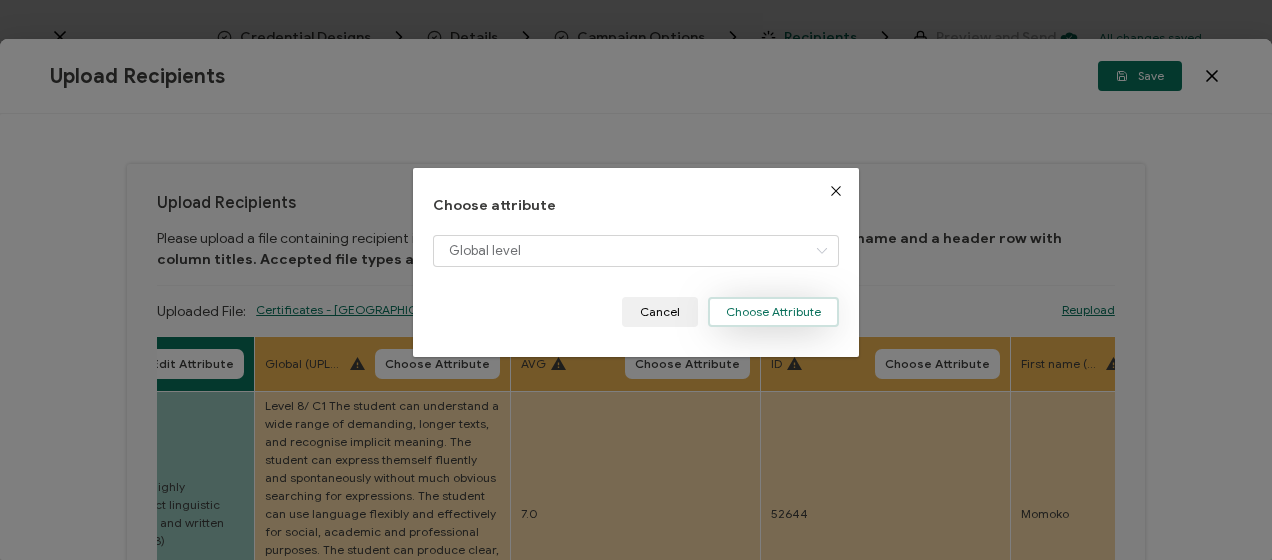 click on "Choose Attribute" at bounding box center [773, 312] 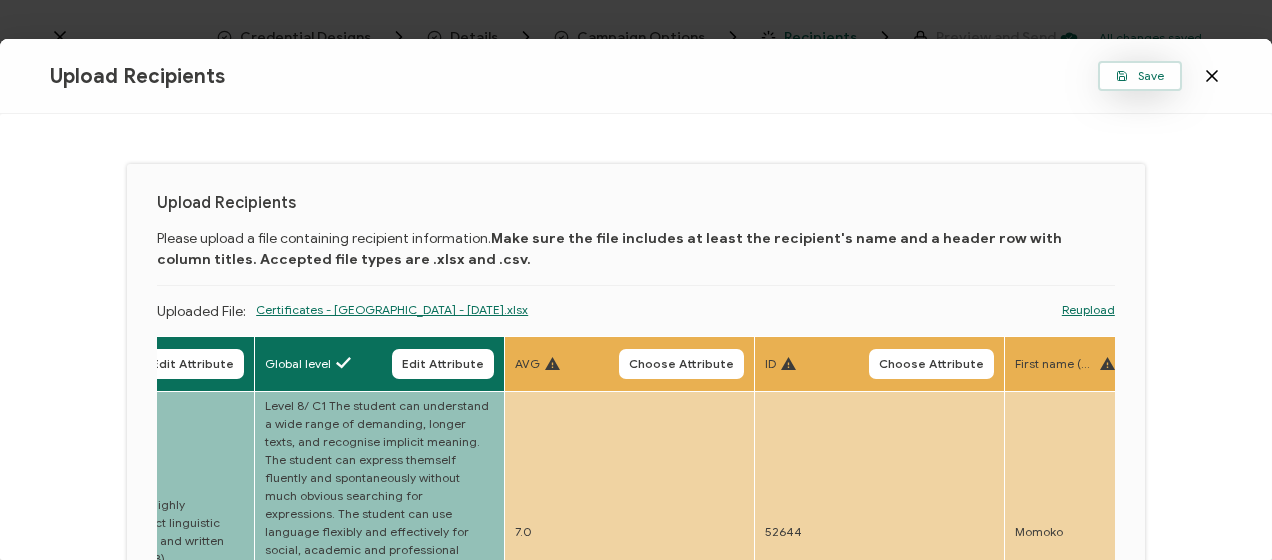 click on "Save" at bounding box center [1140, 76] 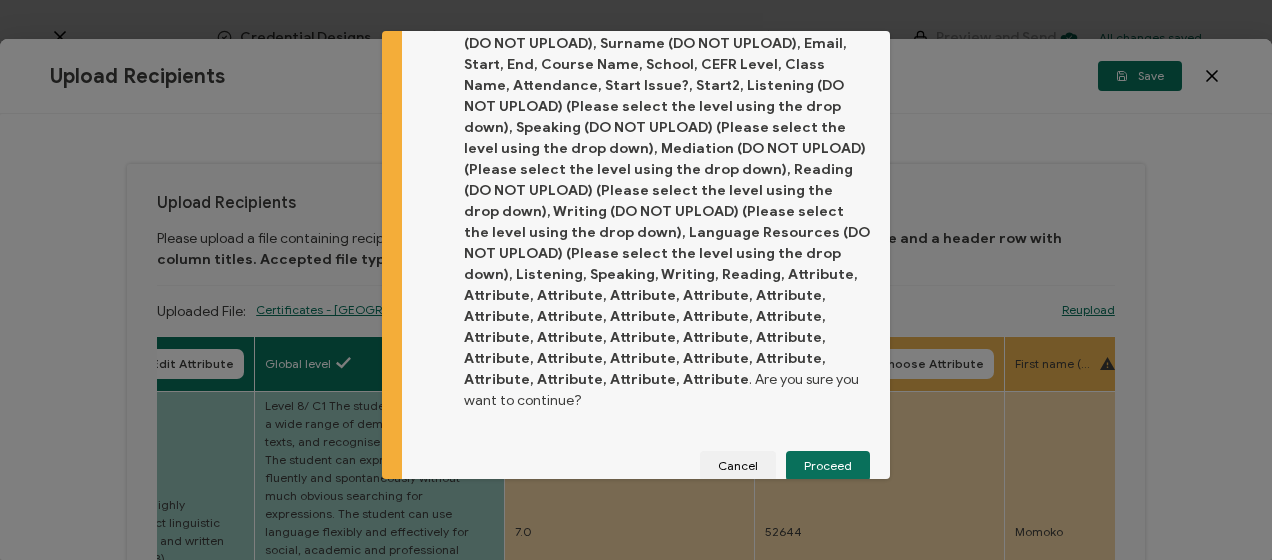 scroll, scrollTop: 74, scrollLeft: 0, axis: vertical 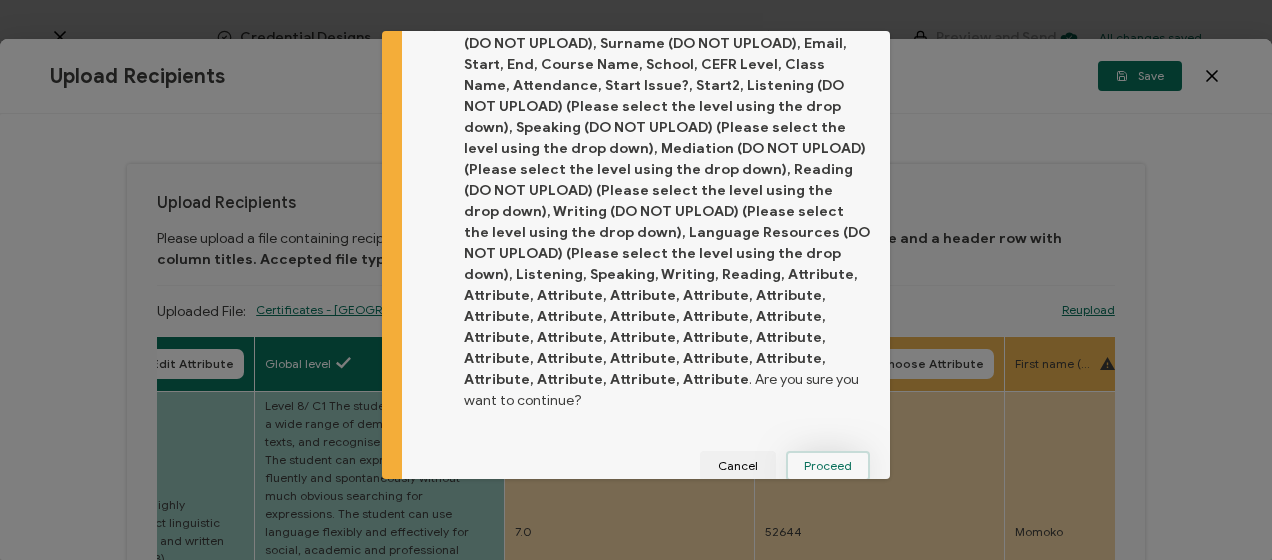 drag, startPoint x: 807, startPoint y: 434, endPoint x: 496, endPoint y: 322, distance: 330.55258 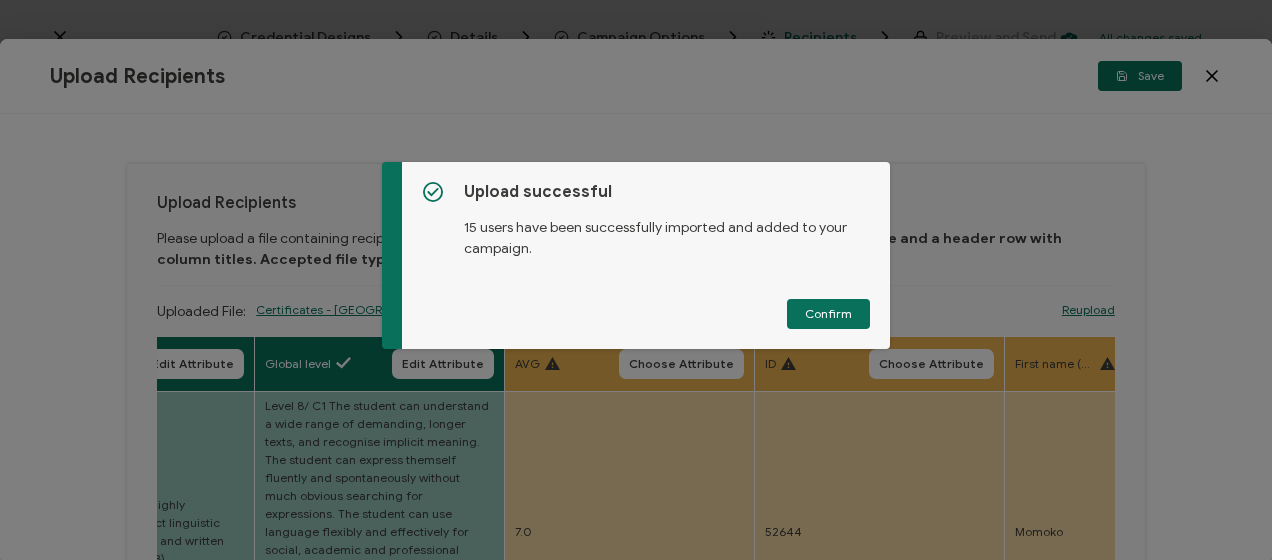 drag, startPoint x: 835, startPoint y: 318, endPoint x: 806, endPoint y: 308, distance: 30.675724 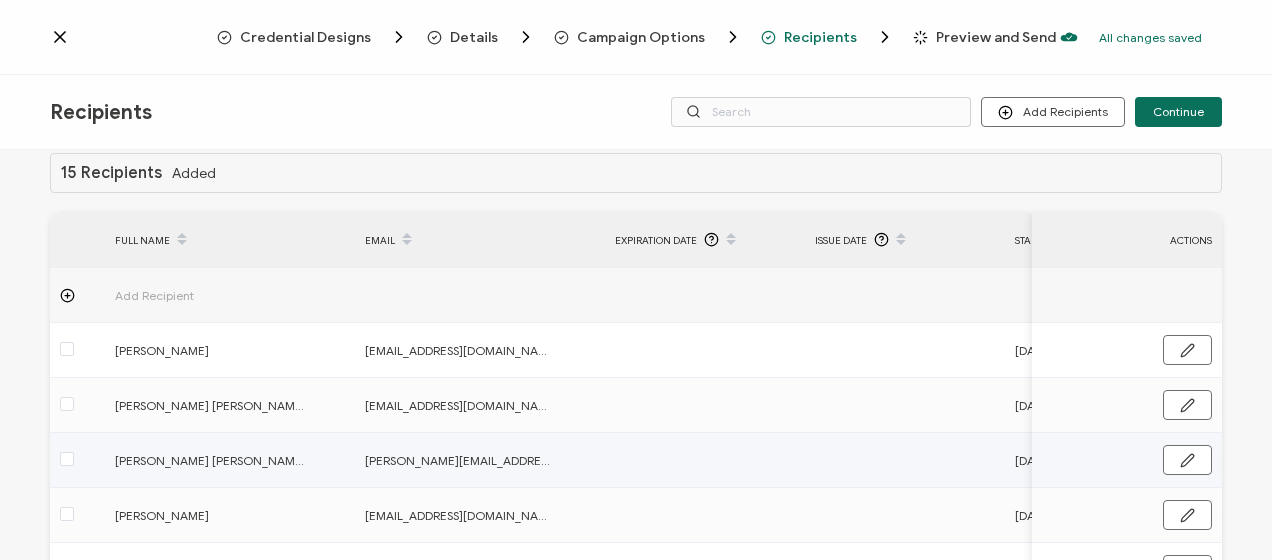 scroll, scrollTop: 0, scrollLeft: 0, axis: both 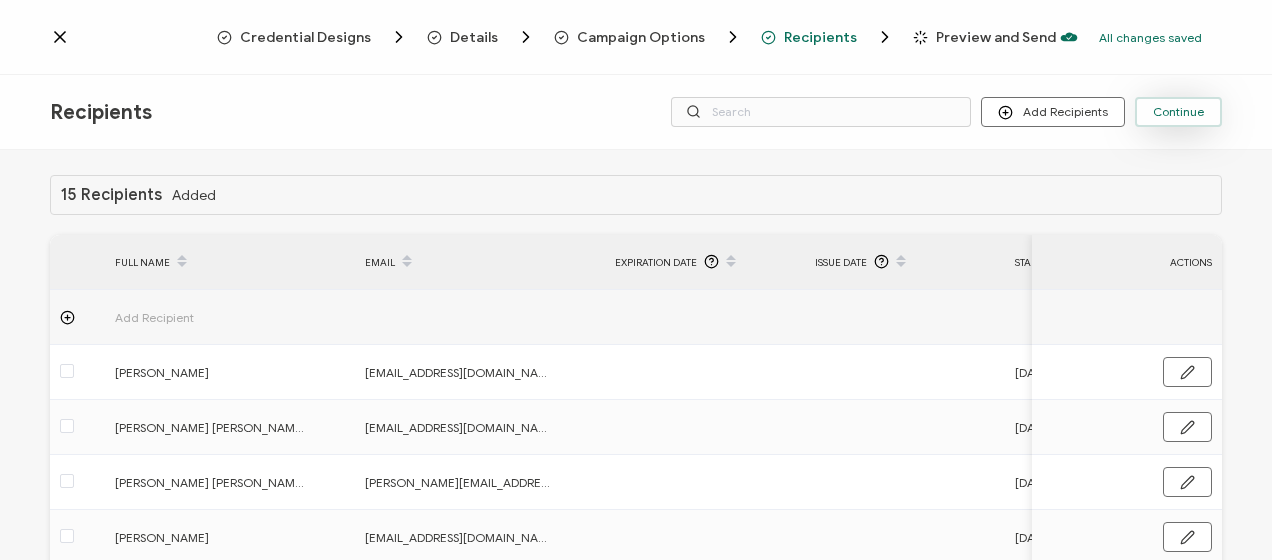 click on "Continue" at bounding box center (1178, 112) 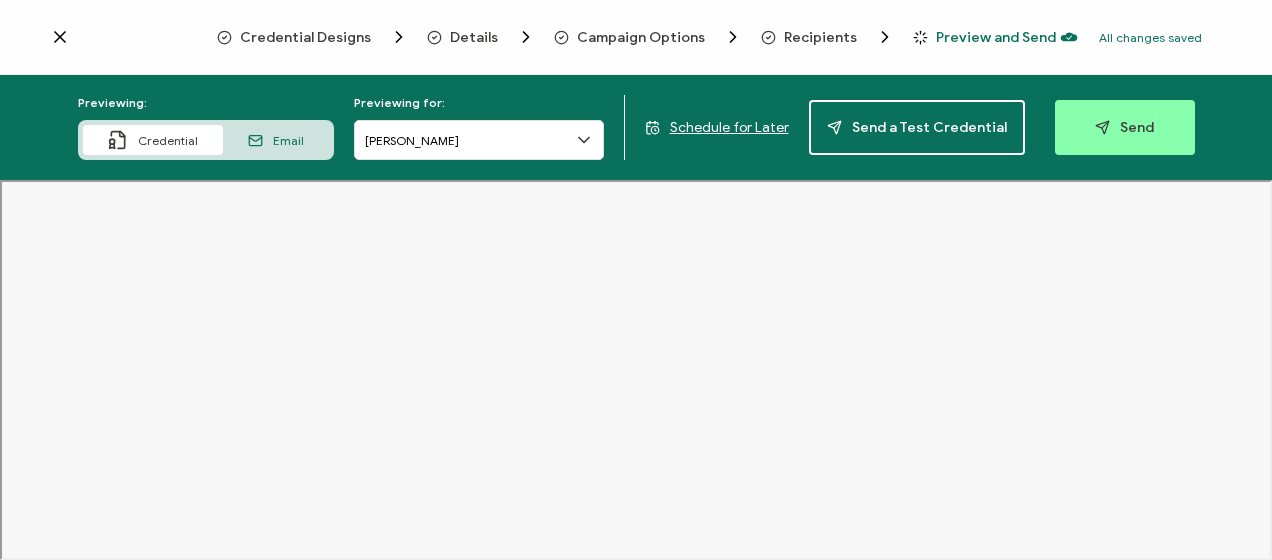 click on "Schedule for Later" at bounding box center (729, 127) 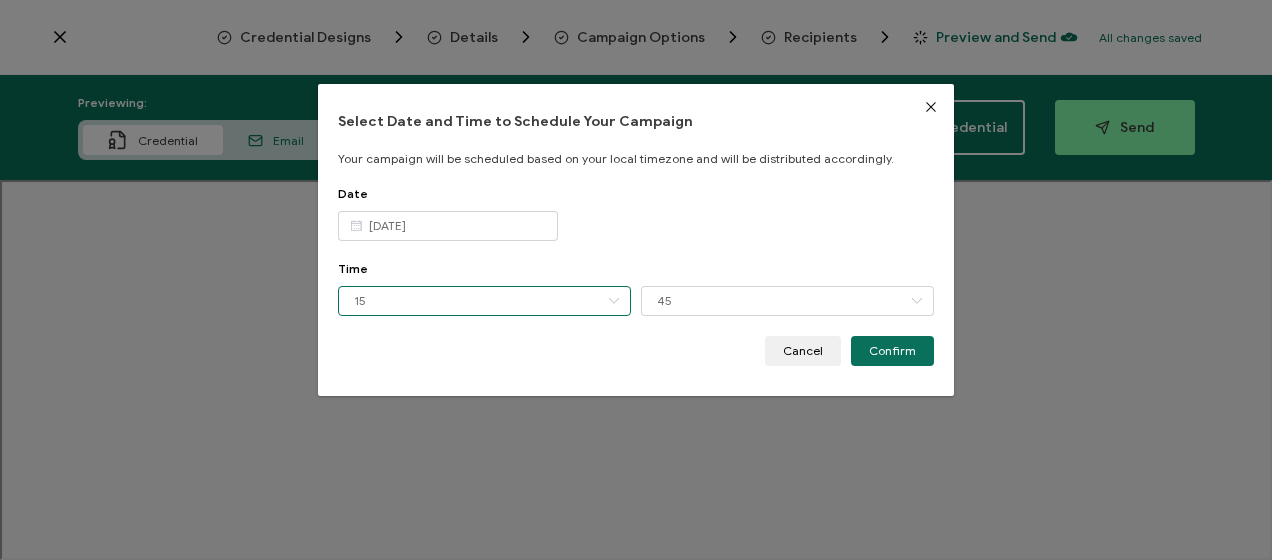 click on "15" at bounding box center (484, 301) 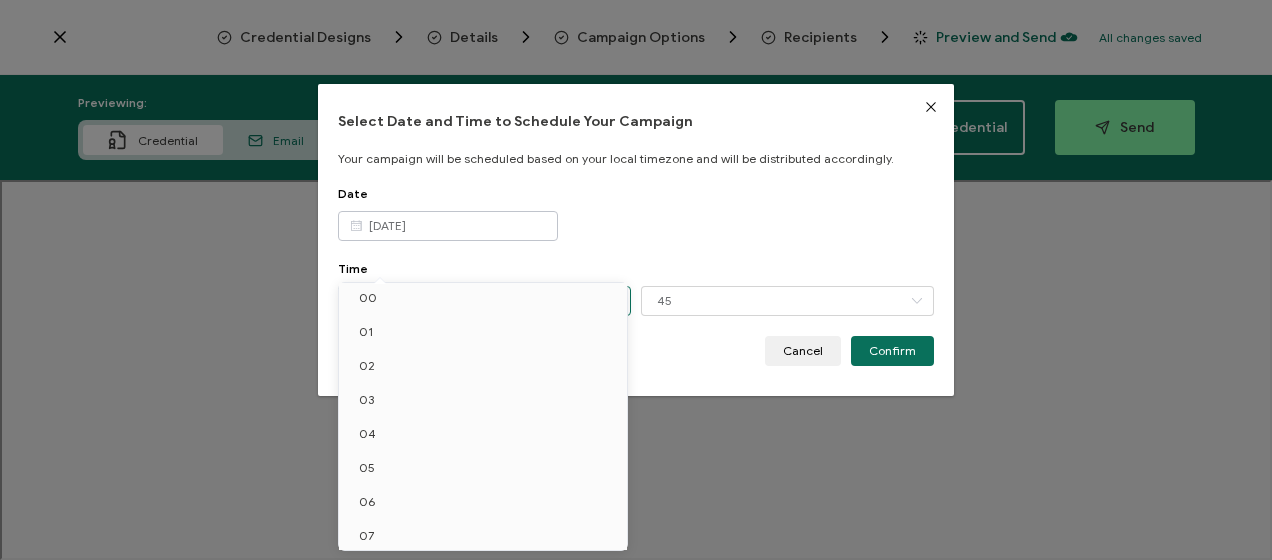 scroll, scrollTop: 0, scrollLeft: 0, axis: both 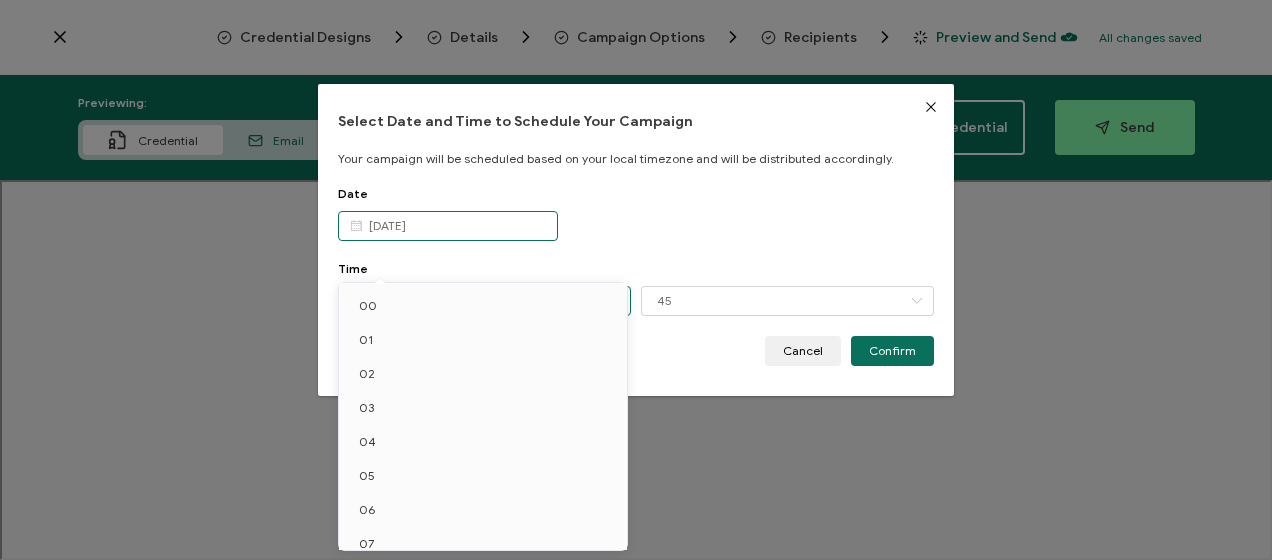 click on "[DATE]" at bounding box center (448, 226) 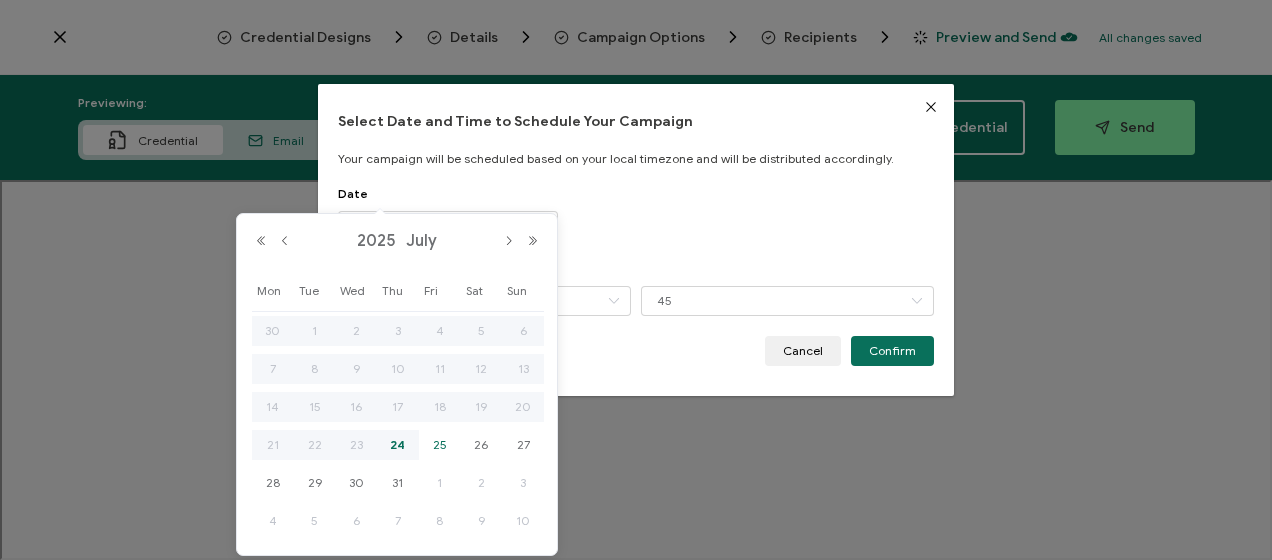 click on "25" at bounding box center [440, 445] 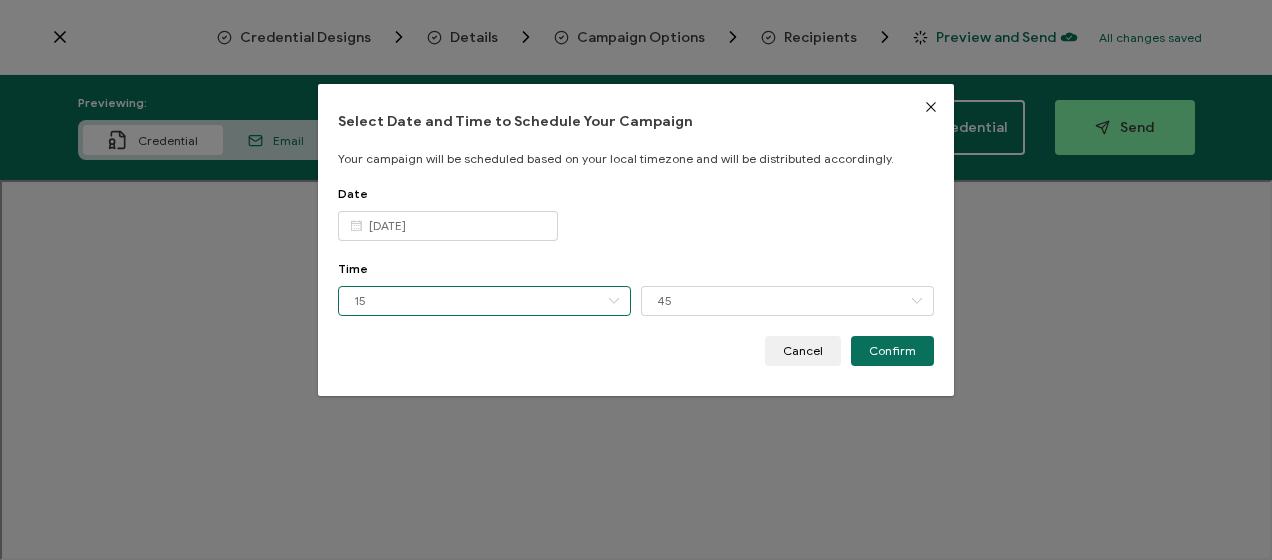 click on "15" at bounding box center (484, 301) 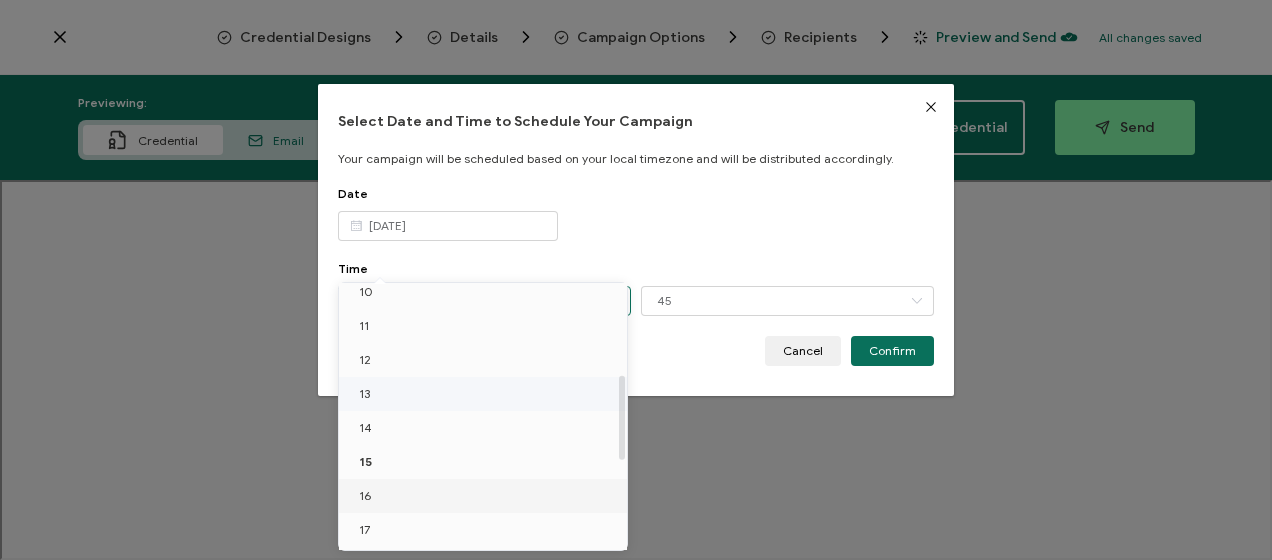 scroll, scrollTop: 286, scrollLeft: 0, axis: vertical 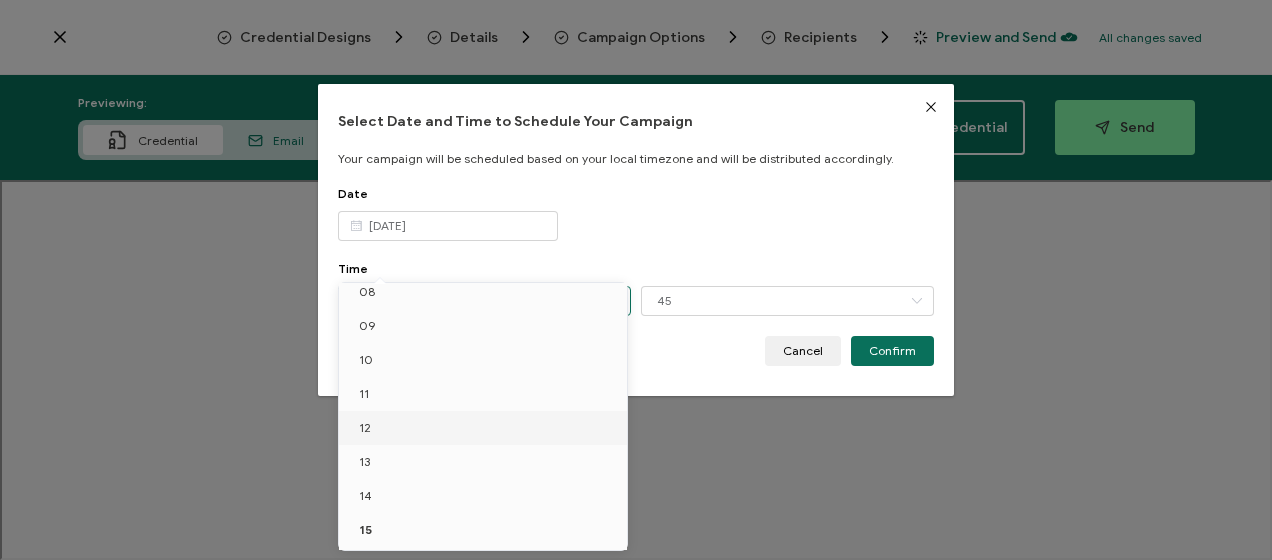 drag, startPoint x: 404, startPoint y: 425, endPoint x: 589, endPoint y: 363, distance: 195.1128 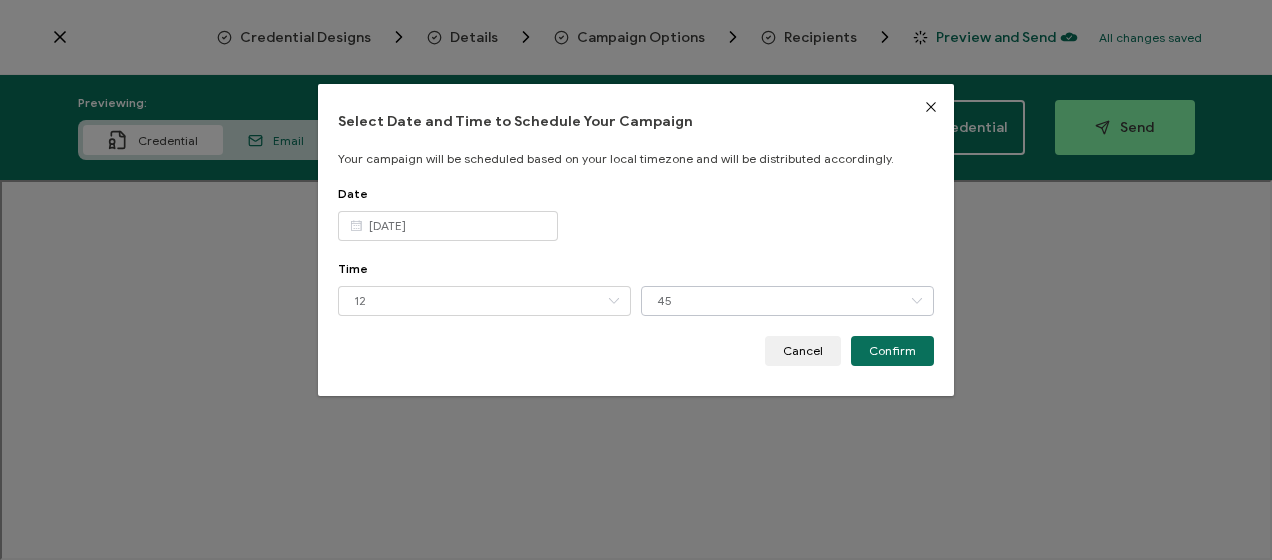 drag, startPoint x: 705, startPoint y: 321, endPoint x: 714, endPoint y: 306, distance: 17.492855 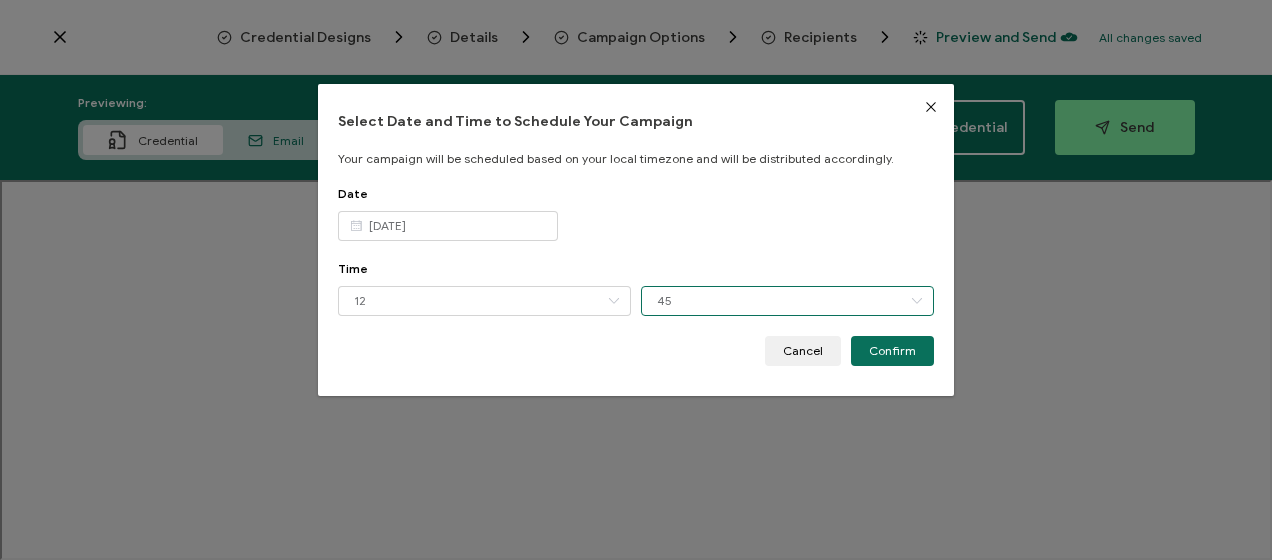 click on "45" at bounding box center [787, 301] 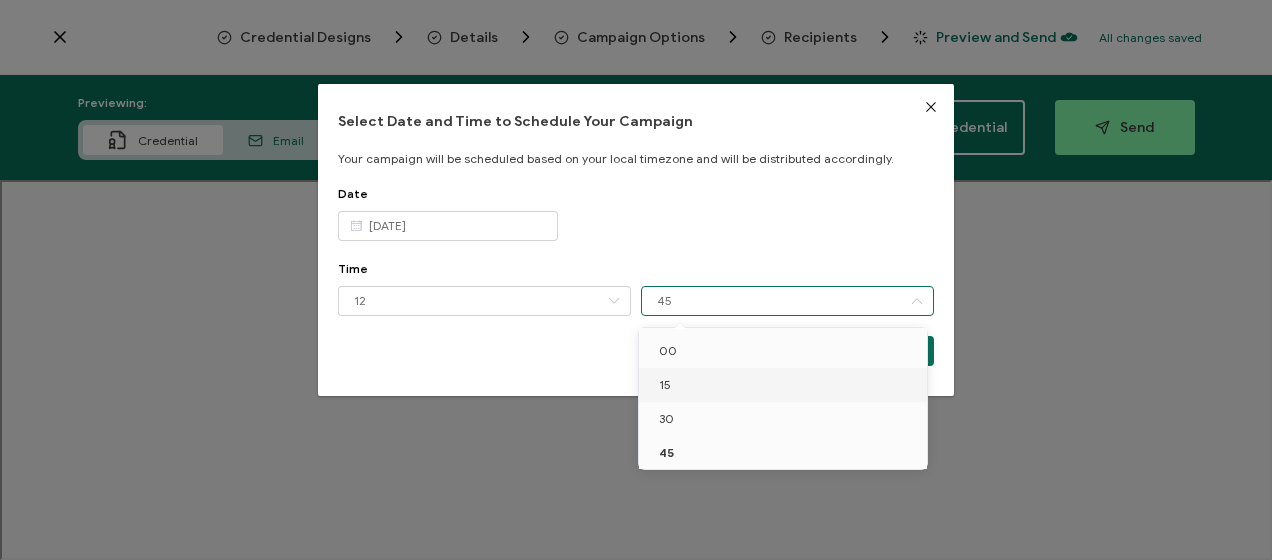click on "15" at bounding box center (786, 385) 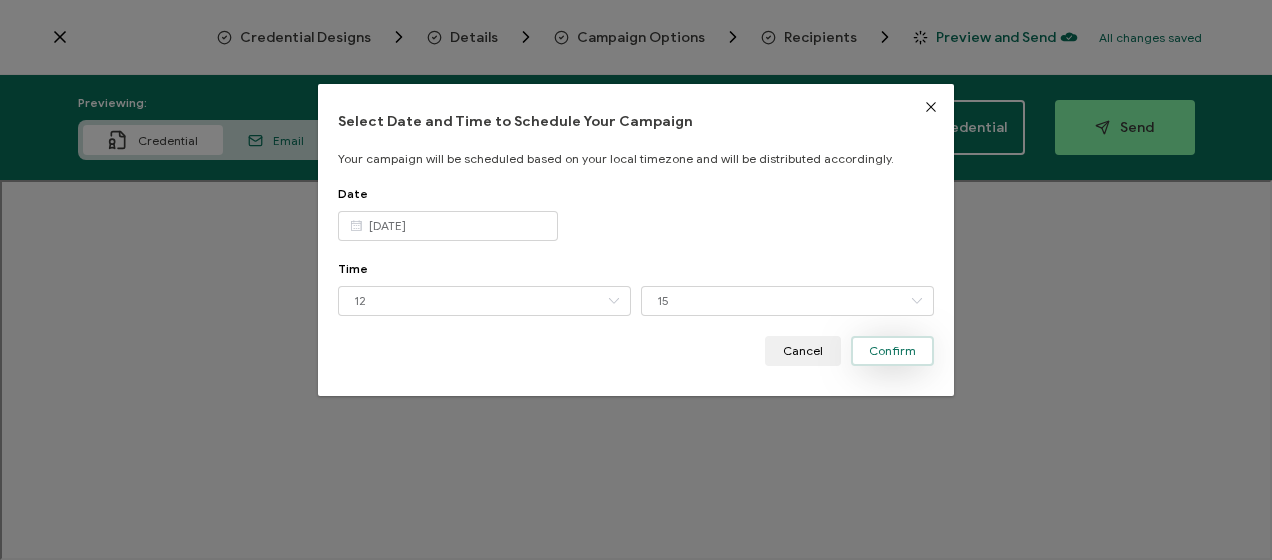 click on "Confirm" at bounding box center (892, 351) 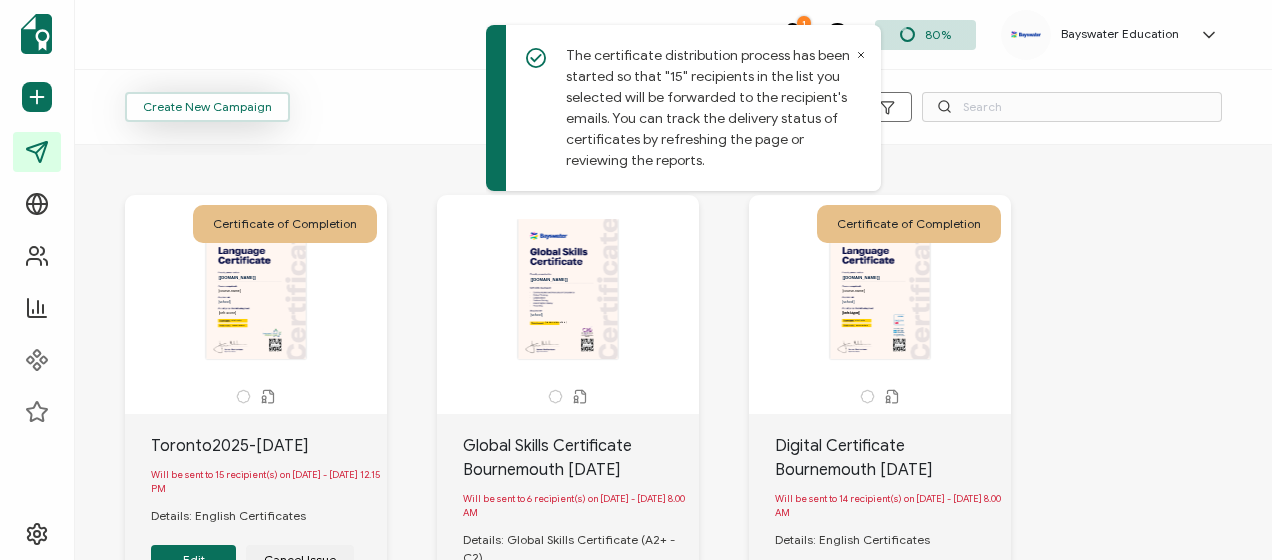 click on "Create New Campaign" at bounding box center (207, 107) 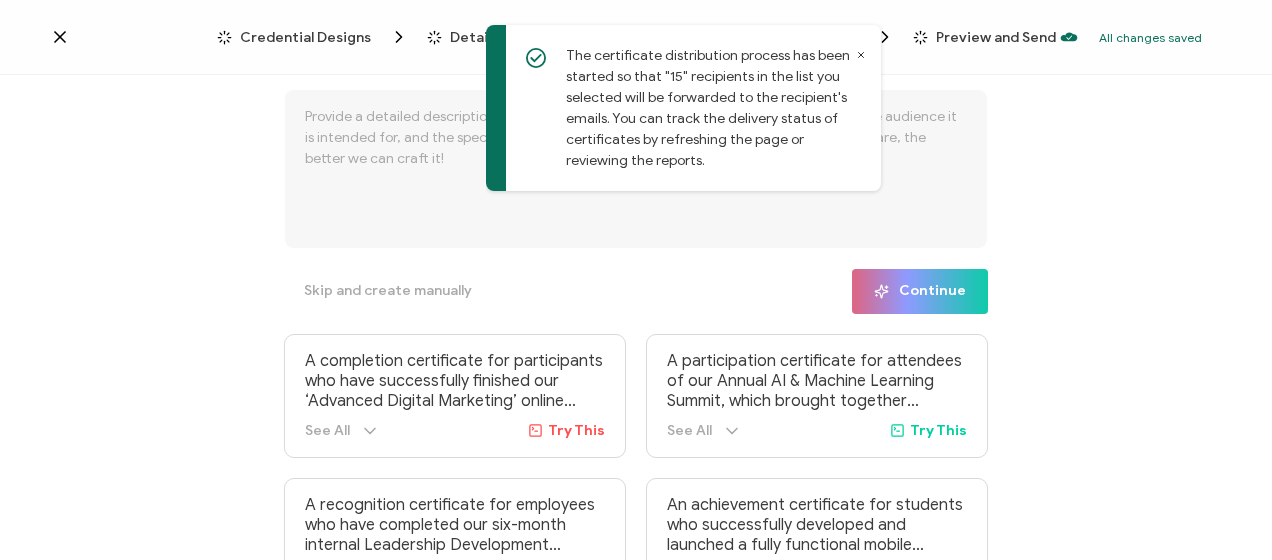 click 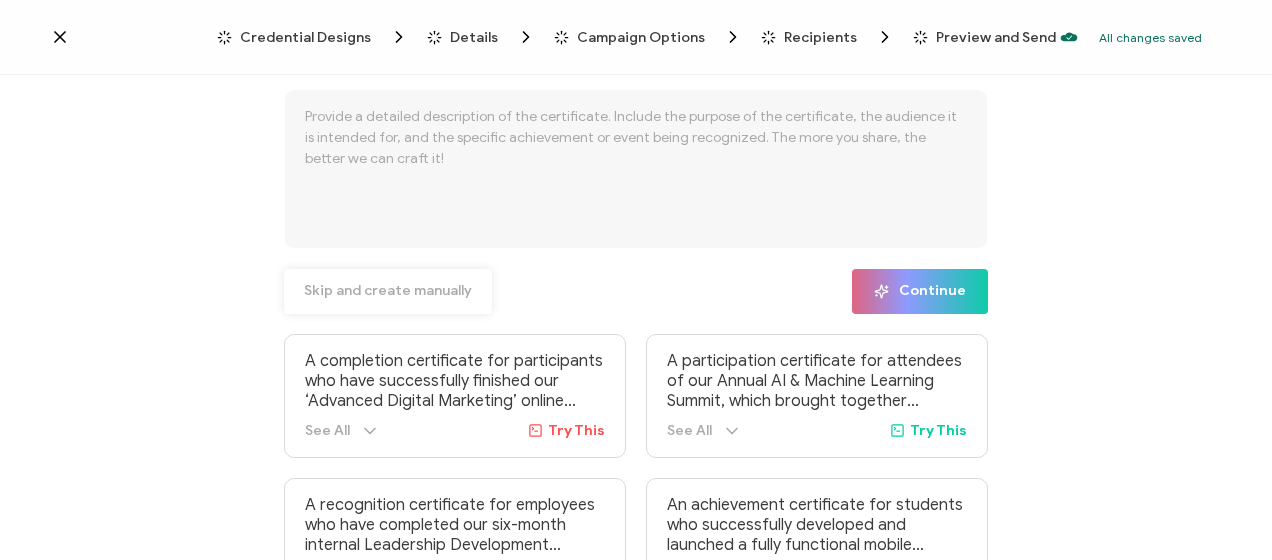 click on "Skip and create manually" at bounding box center (388, 291) 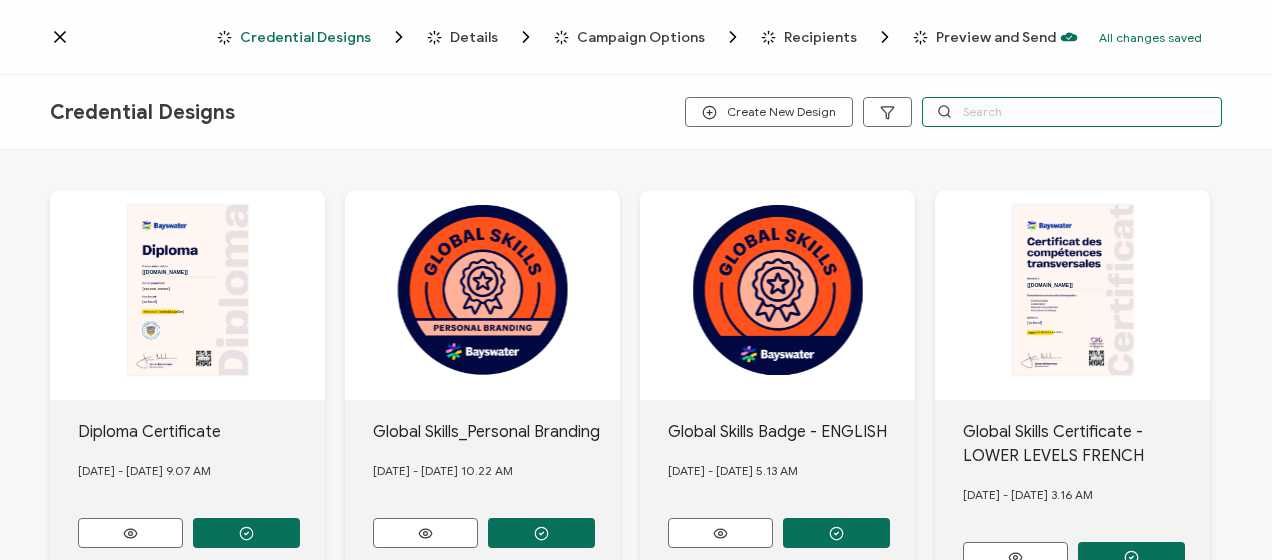 click at bounding box center (1072, 112) 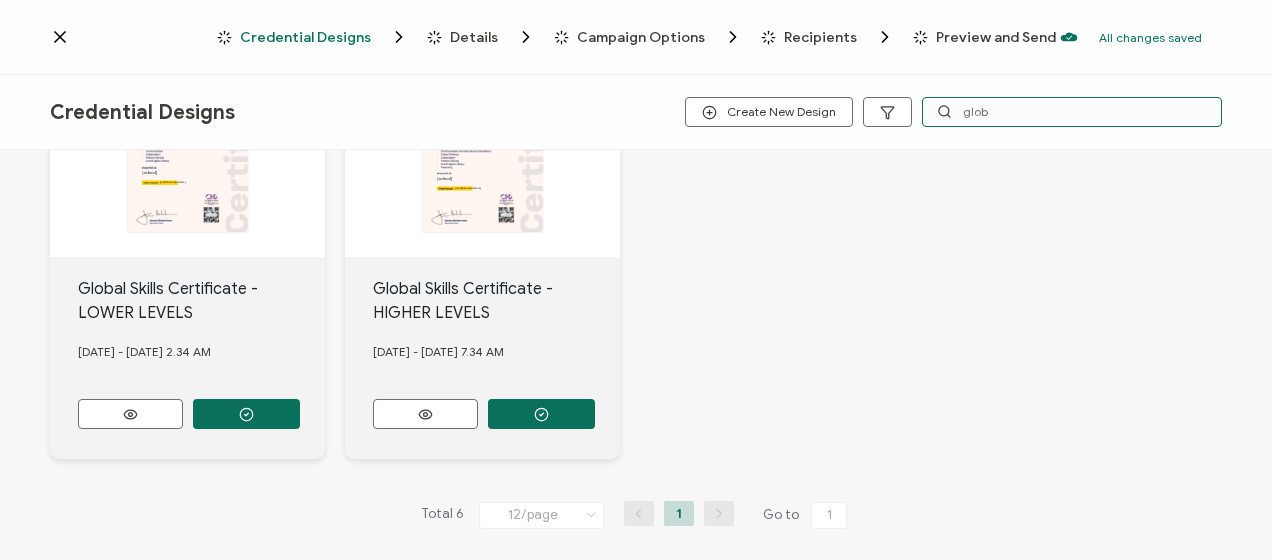 scroll, scrollTop: 584, scrollLeft: 0, axis: vertical 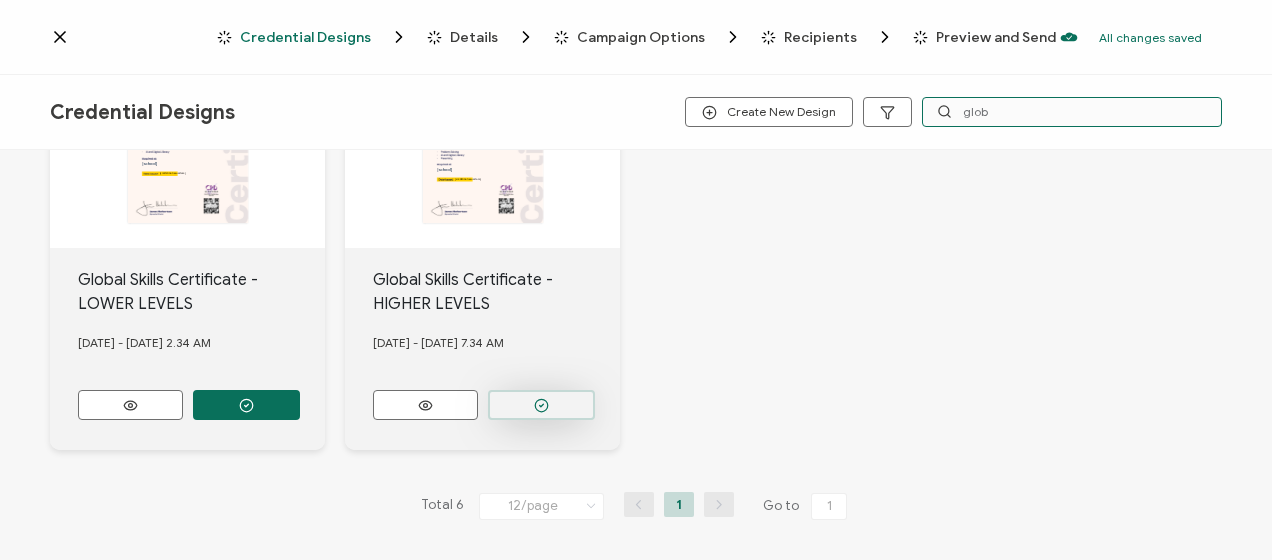 type on "glob" 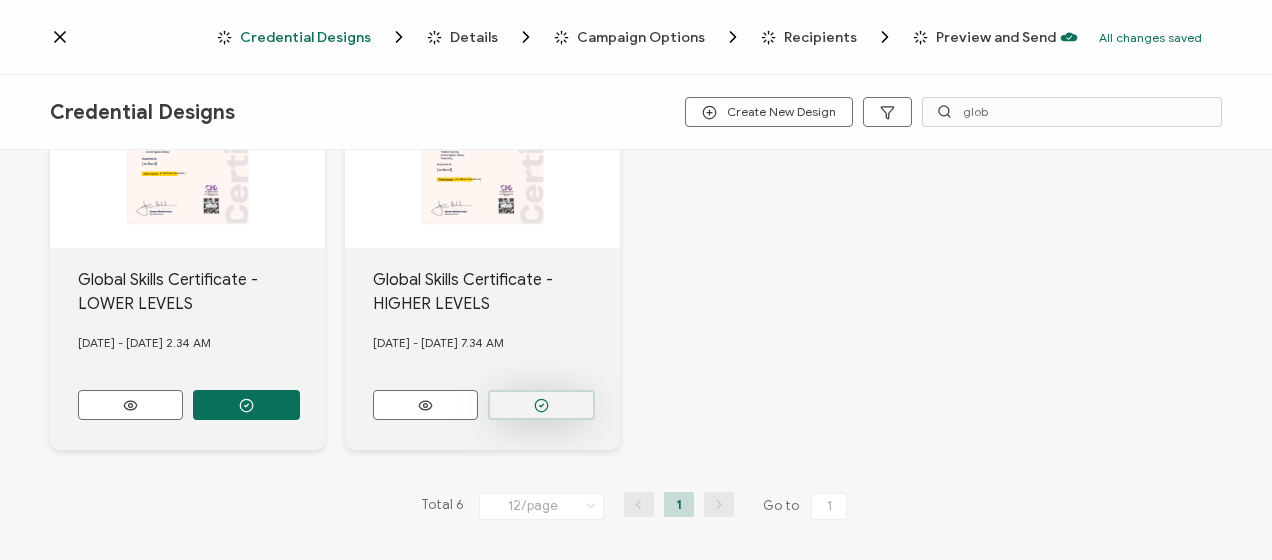 click 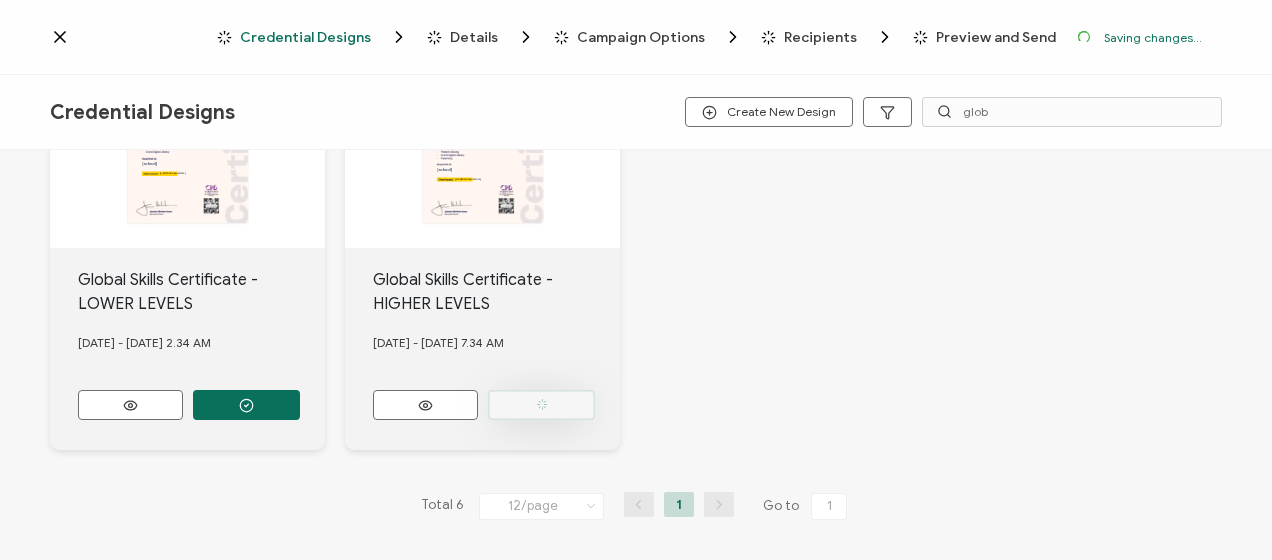 scroll, scrollTop: 700, scrollLeft: 0, axis: vertical 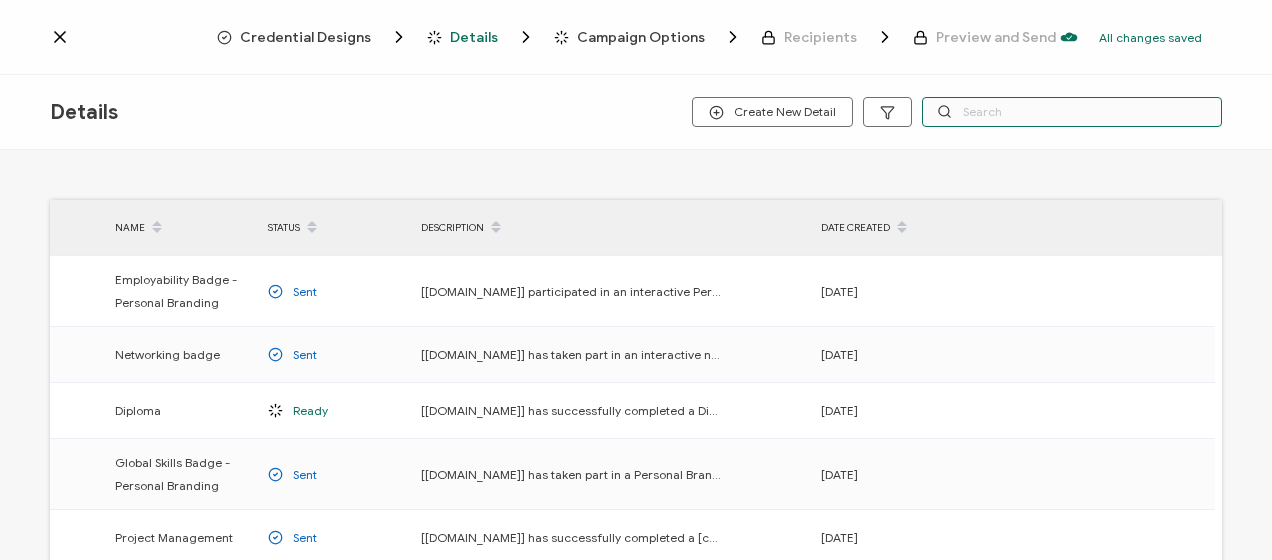 click at bounding box center [1072, 112] 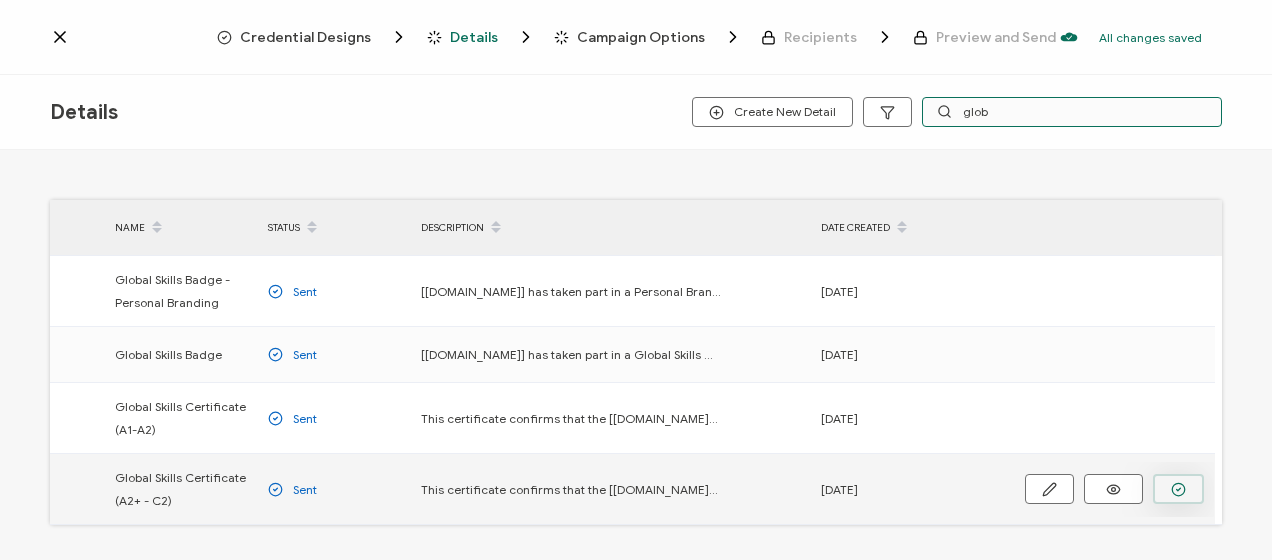 type on "glob" 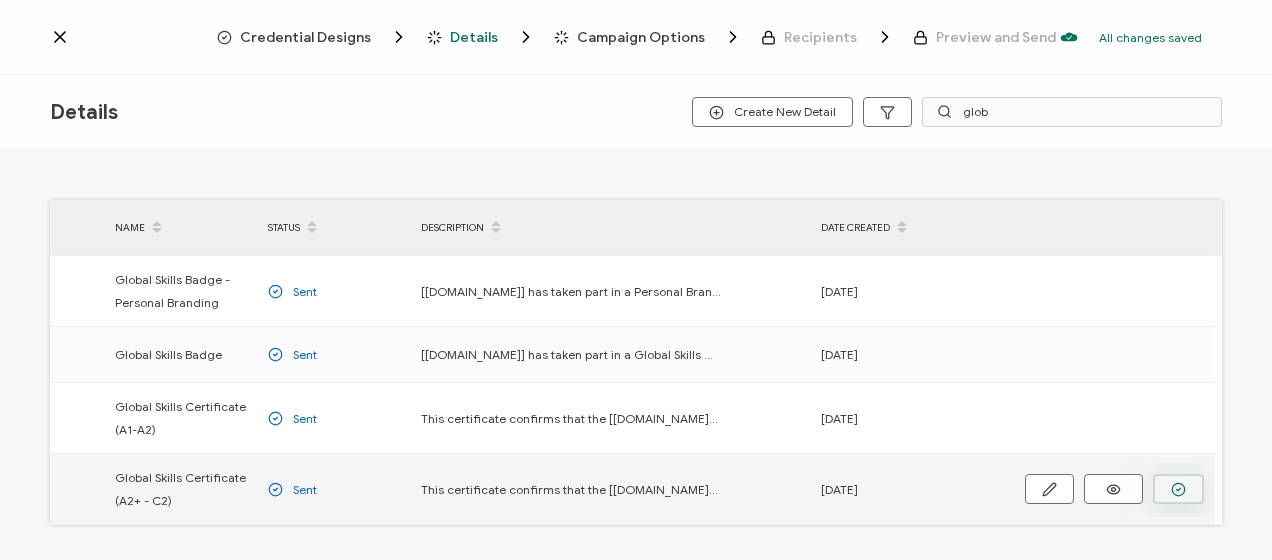 click at bounding box center (0, 0) 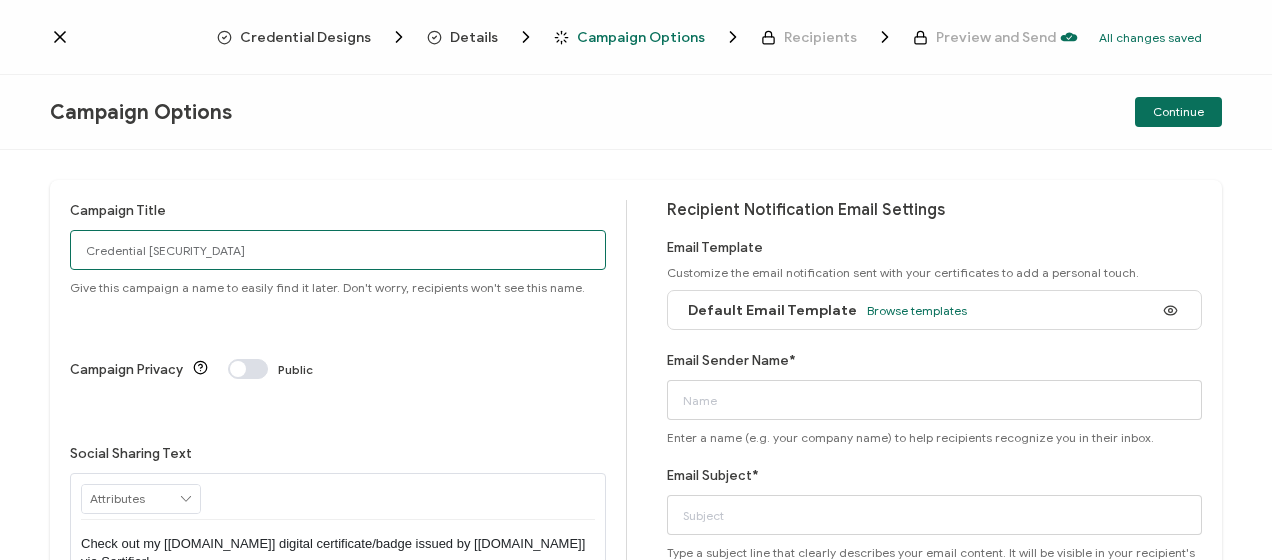 click on "Credential 1230" at bounding box center (338, 250) 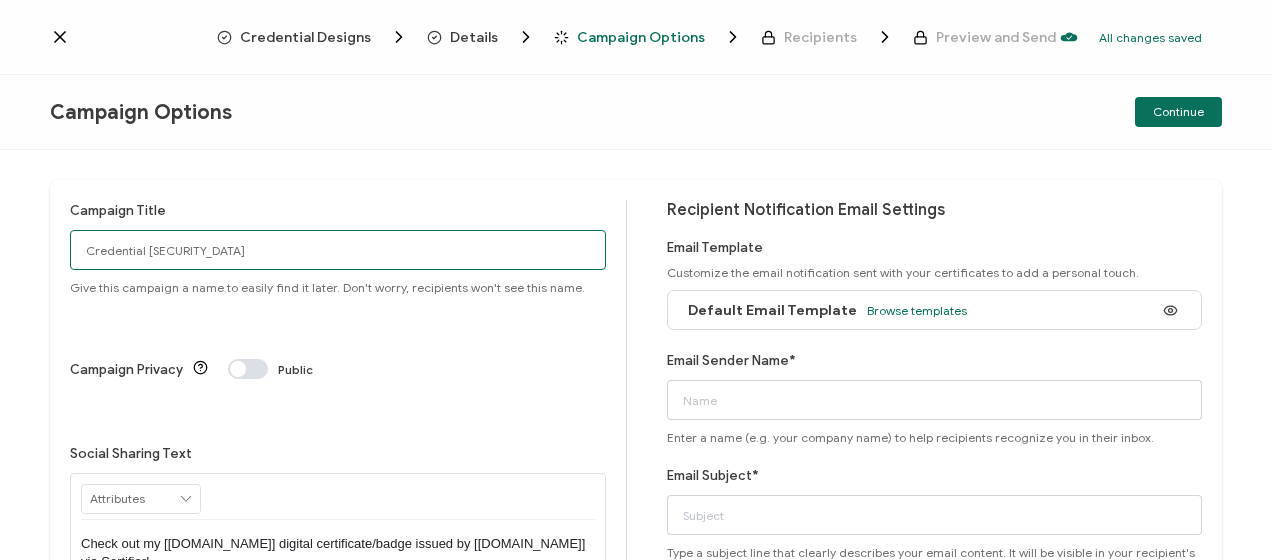 click on "Credential 1230" at bounding box center [338, 250] 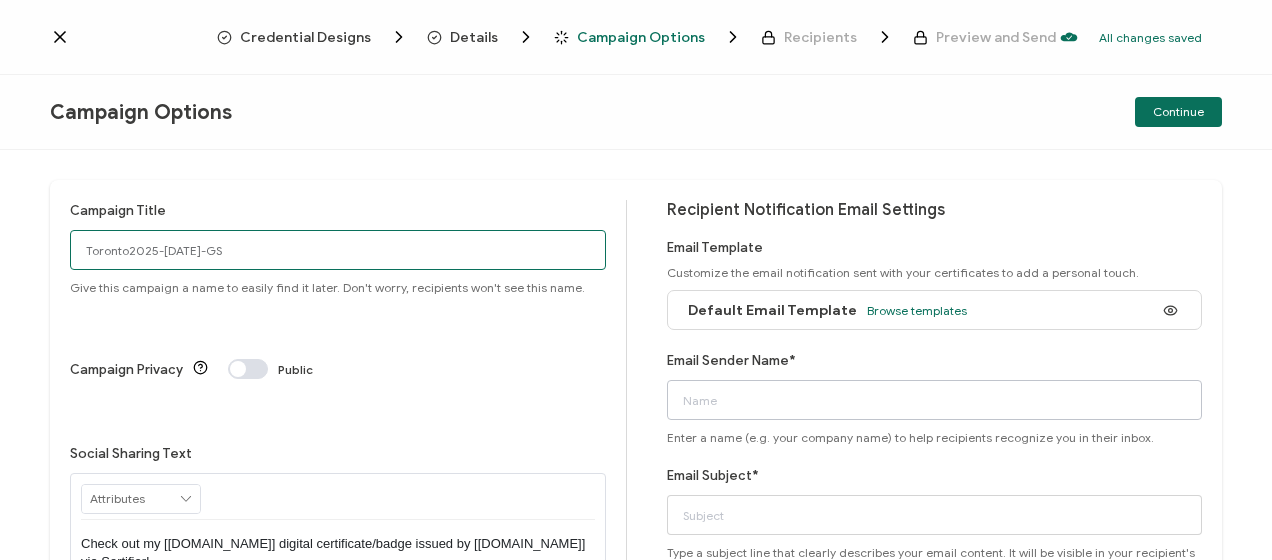 type on "Toronto2025-[DATE]-GS" 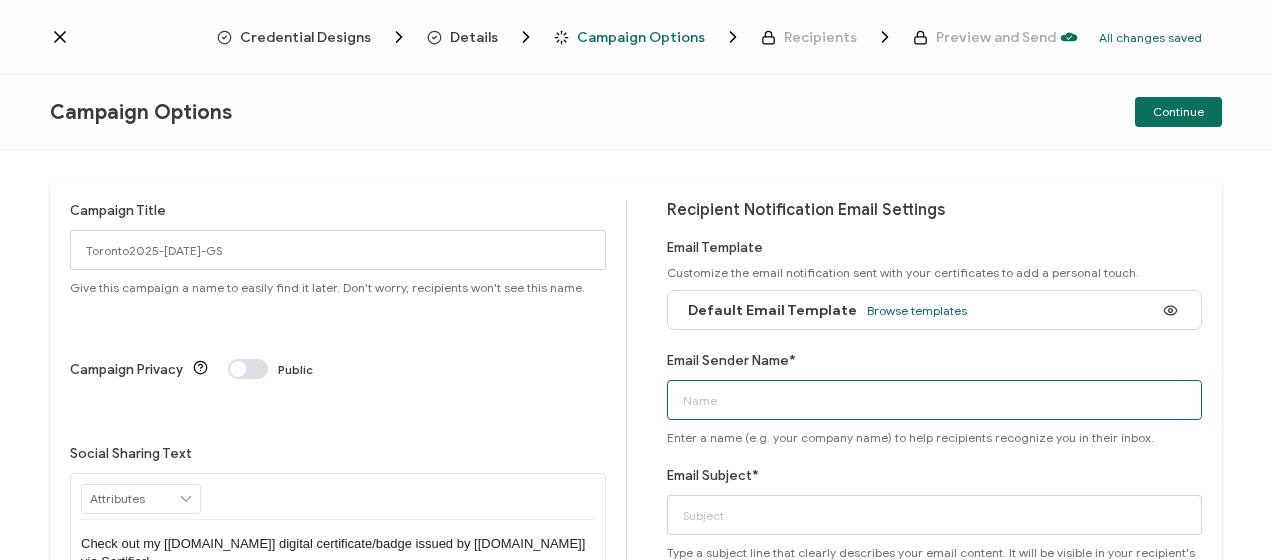 click on "Email Sender Name*" at bounding box center (935, 400) 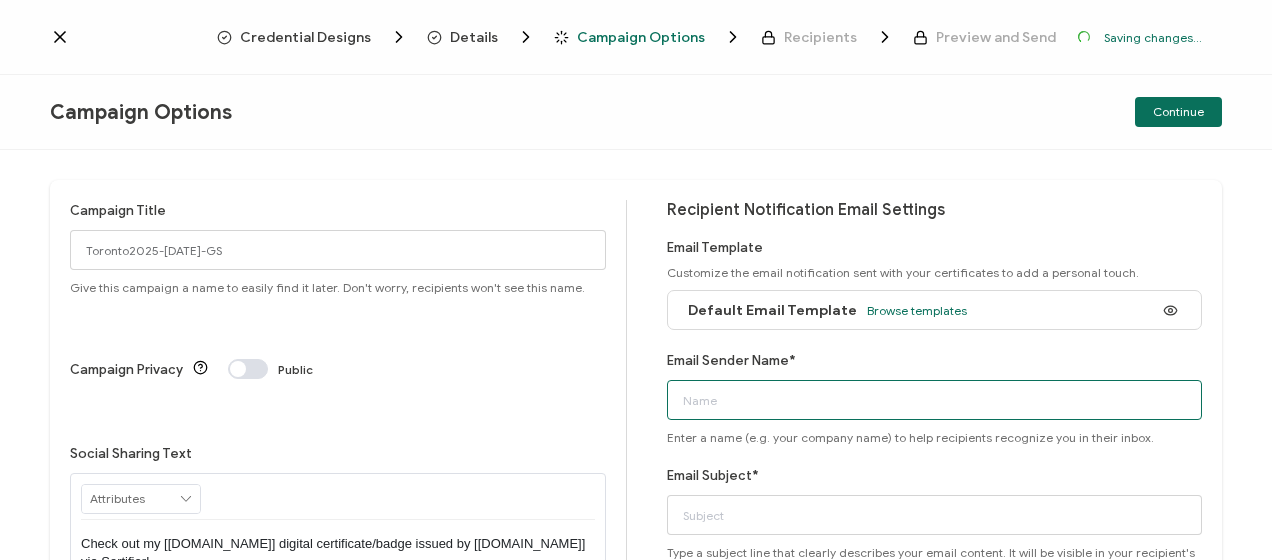 type on "Bayswater [GEOGRAPHIC_DATA]" 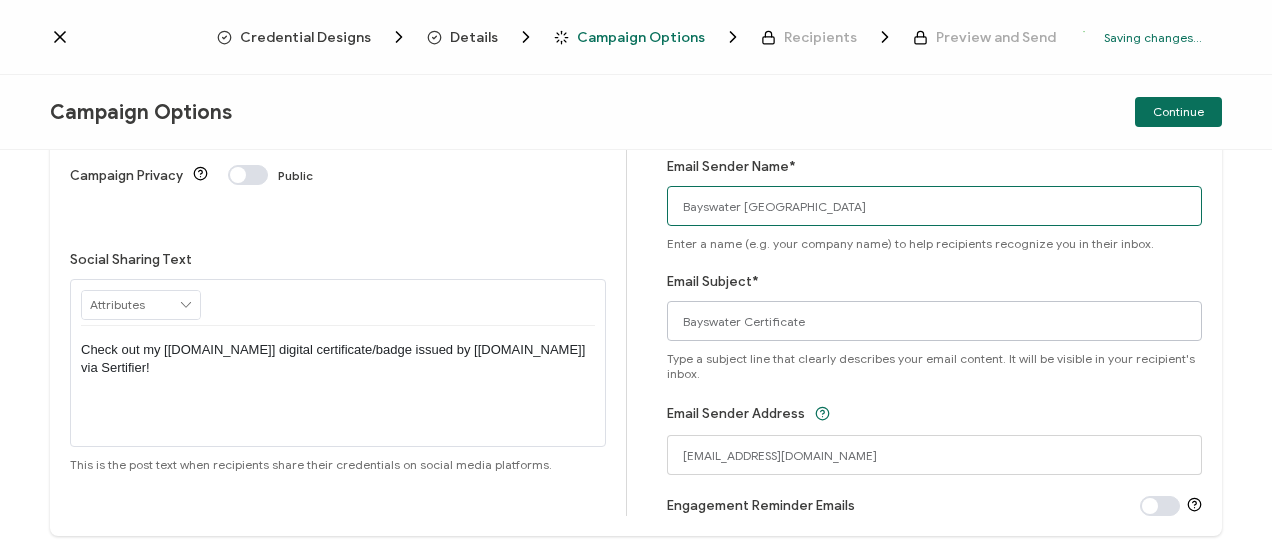 scroll, scrollTop: 200, scrollLeft: 0, axis: vertical 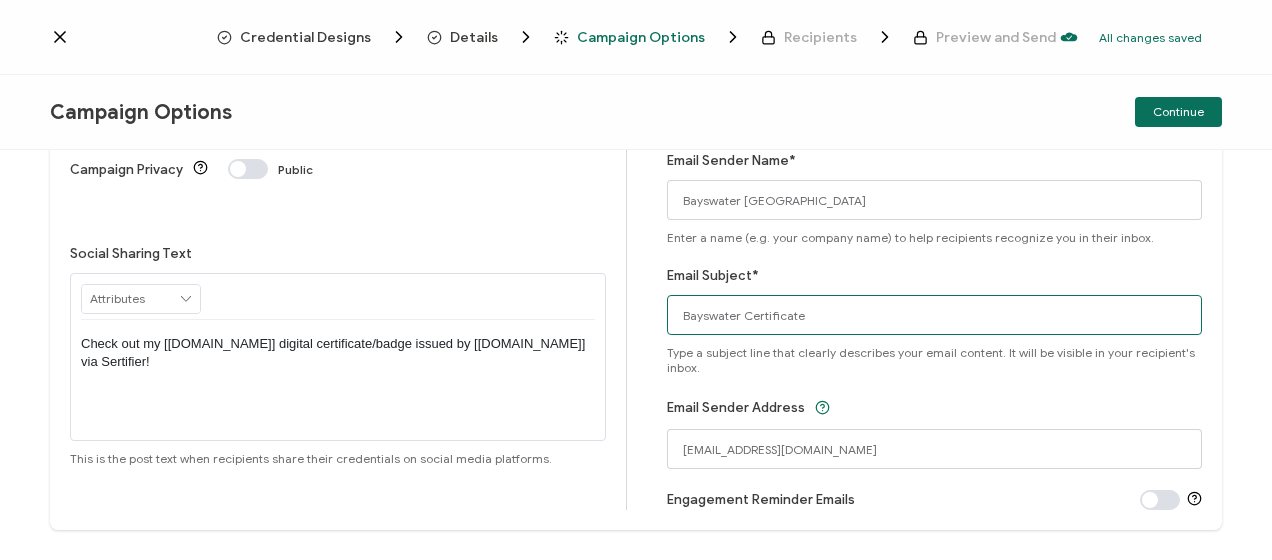 click on "Bayswater Certificate" at bounding box center (935, 315) 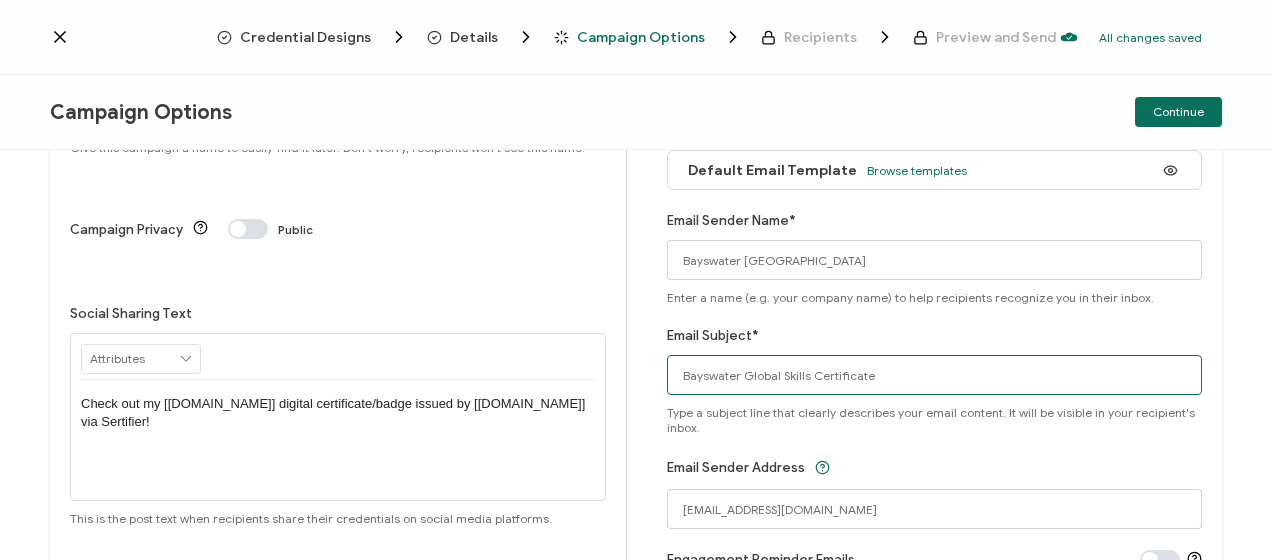 scroll, scrollTop: 40, scrollLeft: 0, axis: vertical 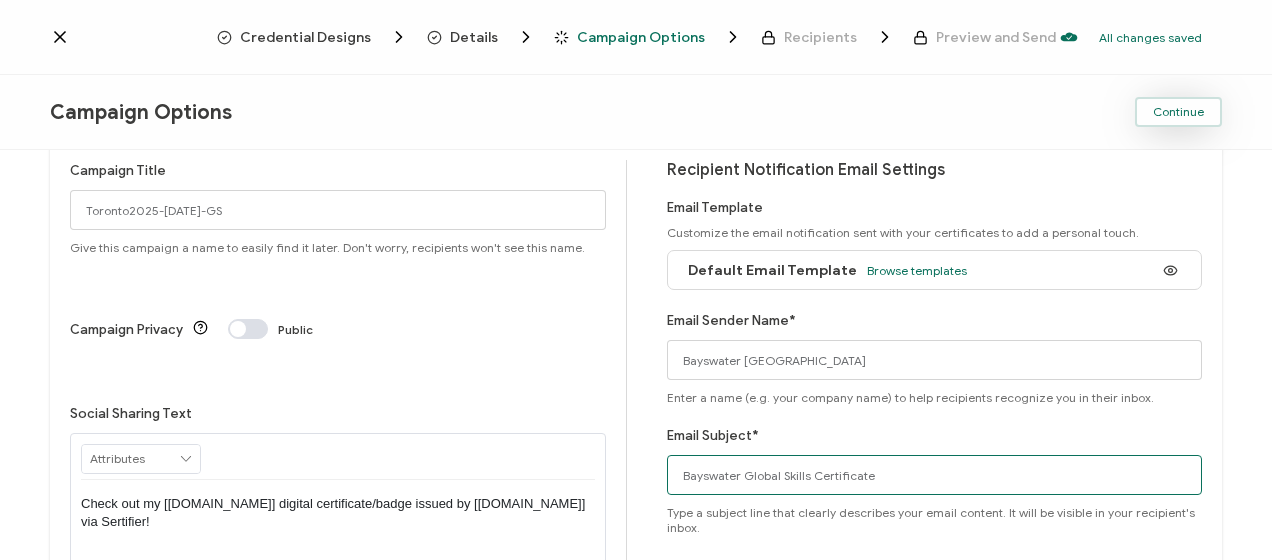 type on "Bayswater Global Skills Certificate" 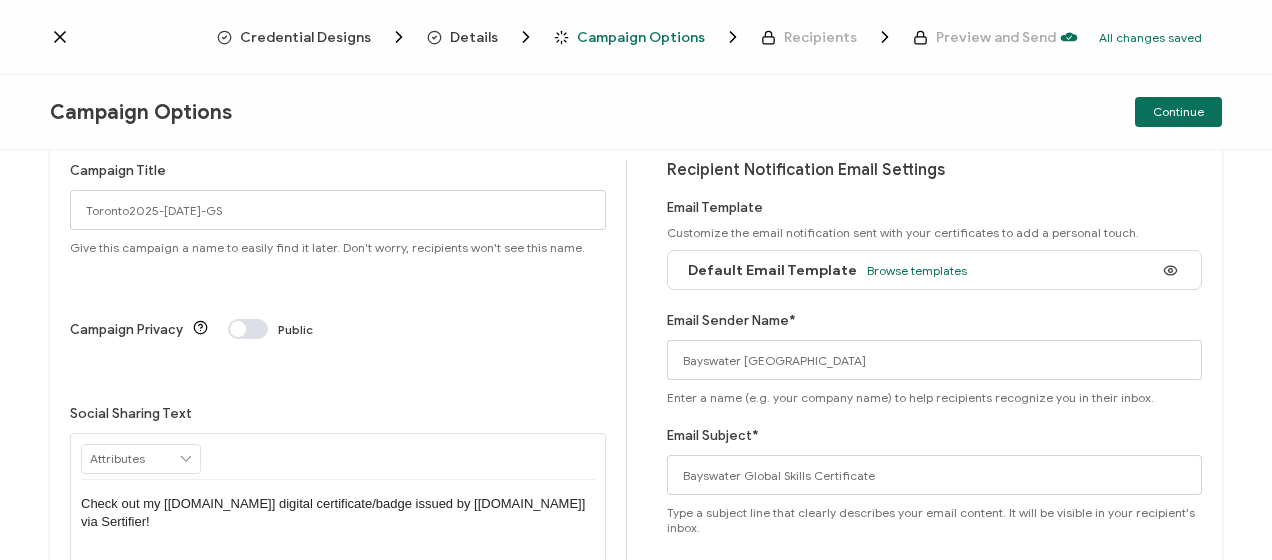 drag, startPoint x: 1188, startPoint y: 110, endPoint x: 690, endPoint y: 182, distance: 503.1779 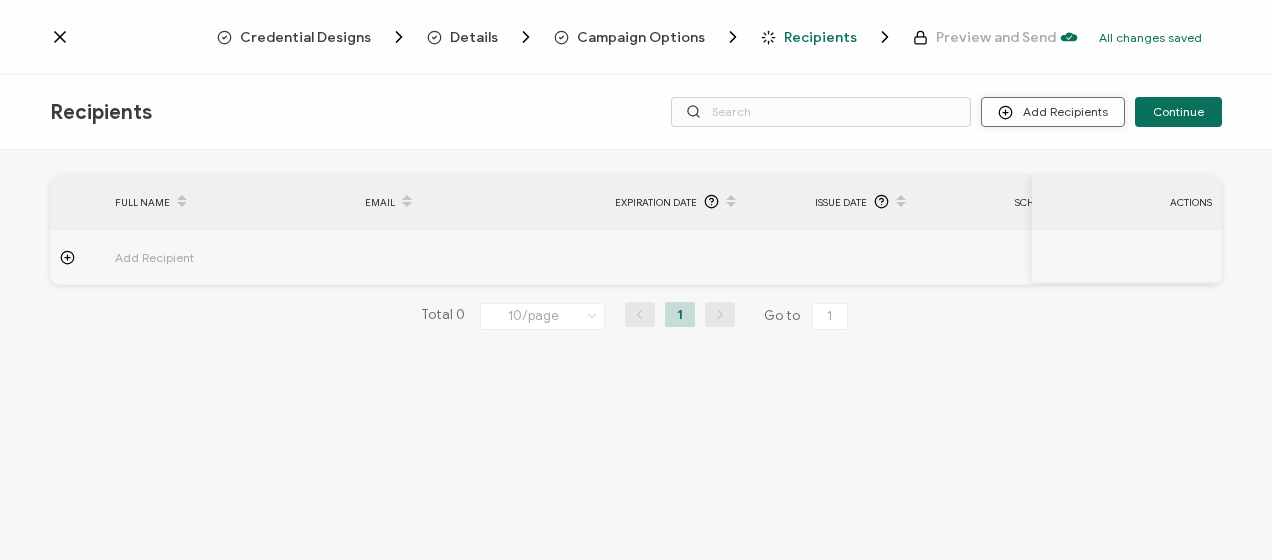 click on "Add Recipients" at bounding box center (1053, 112) 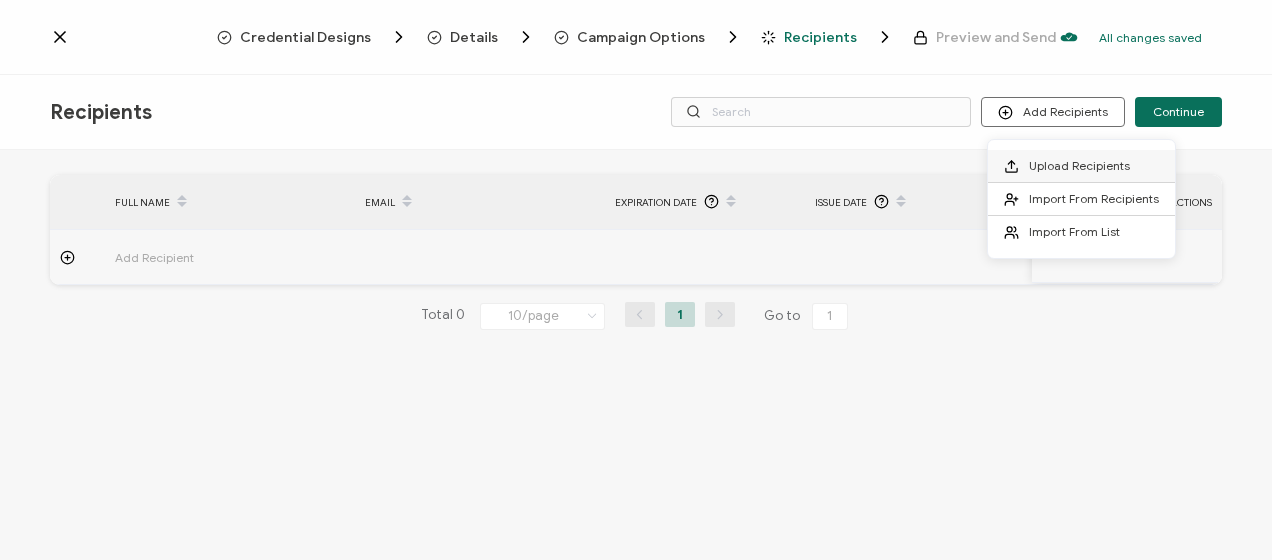 click on "Upload Recipients" at bounding box center (1079, 165) 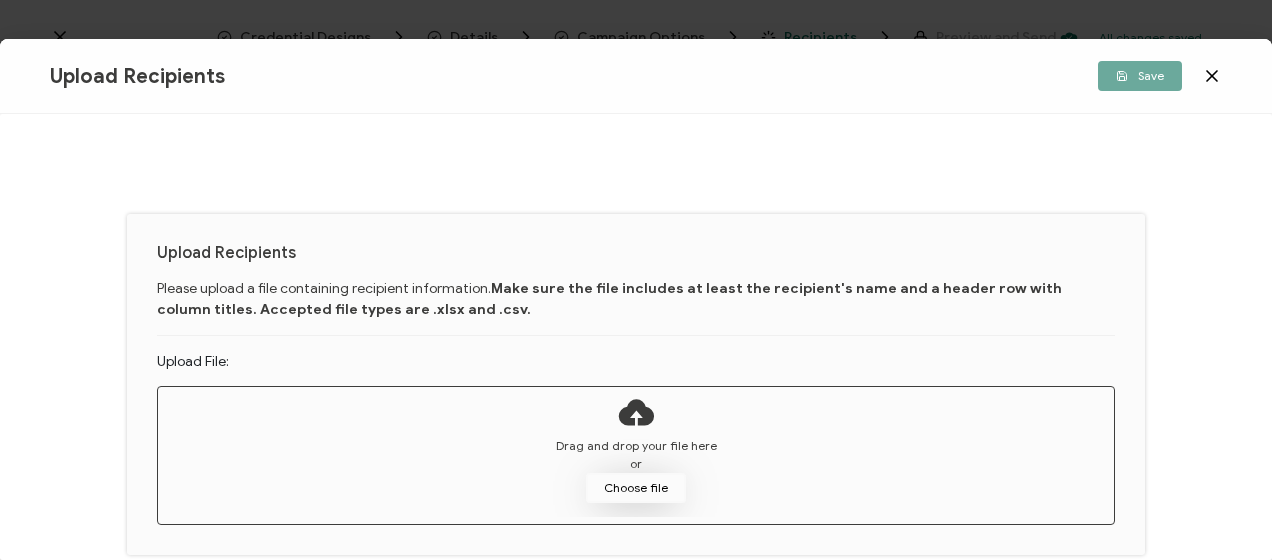 click on "Choose file" at bounding box center (636, 488) 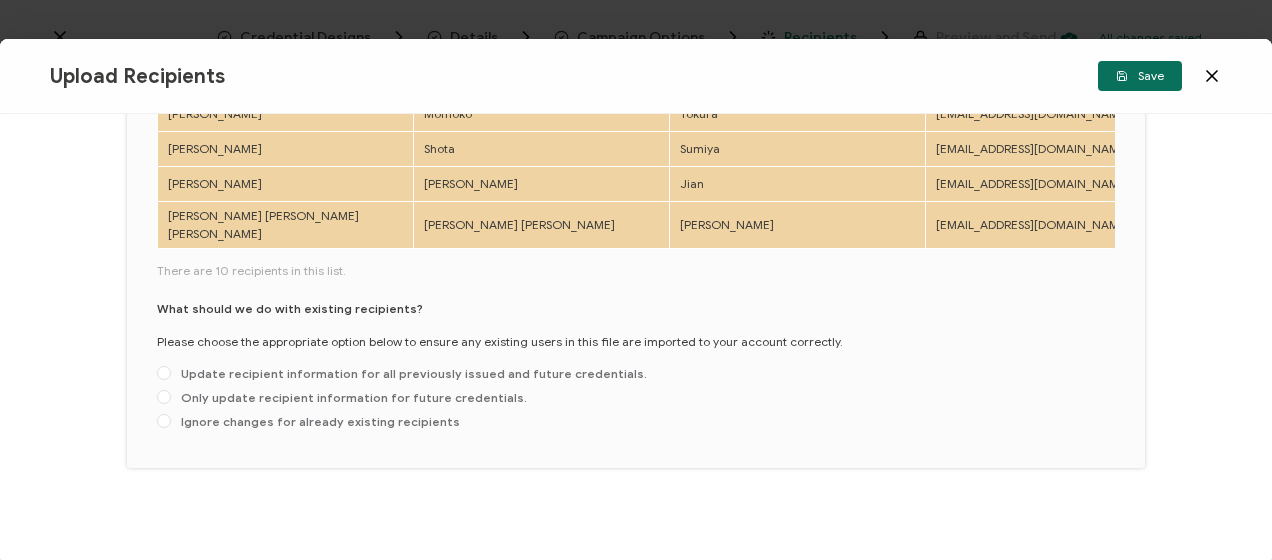 scroll, scrollTop: 95, scrollLeft: 0, axis: vertical 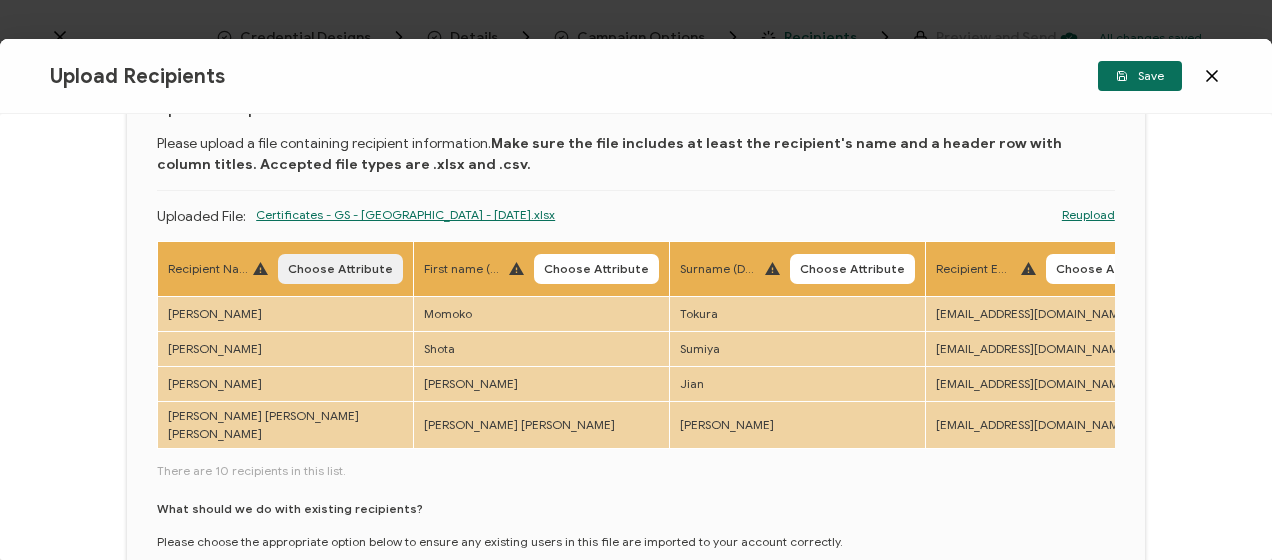 click on "Choose Attribute" at bounding box center [340, 269] 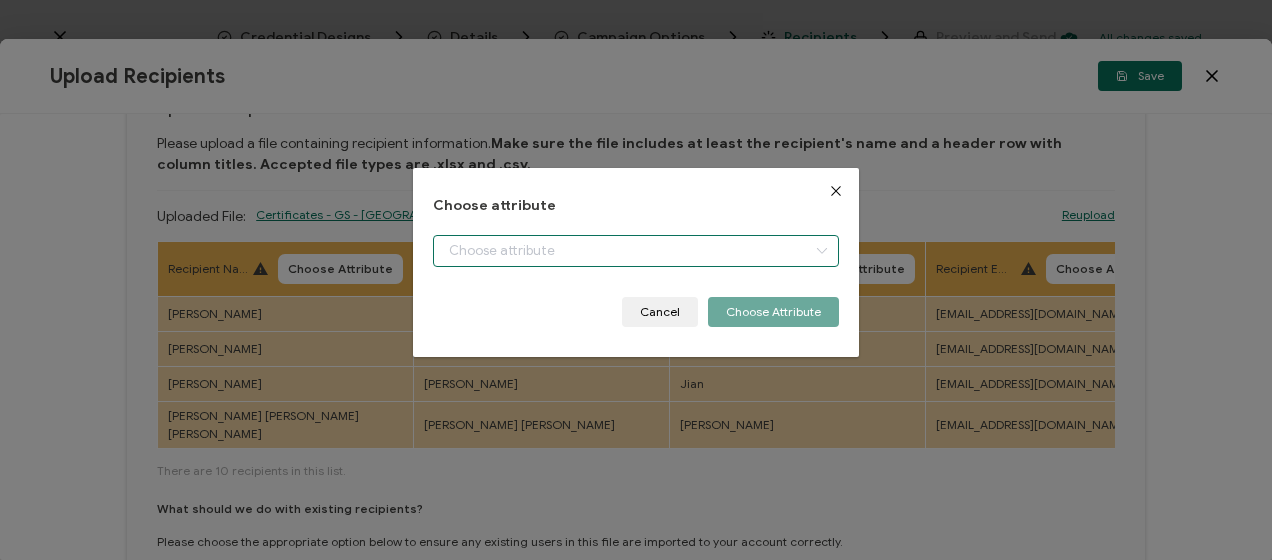 click at bounding box center [635, 251] 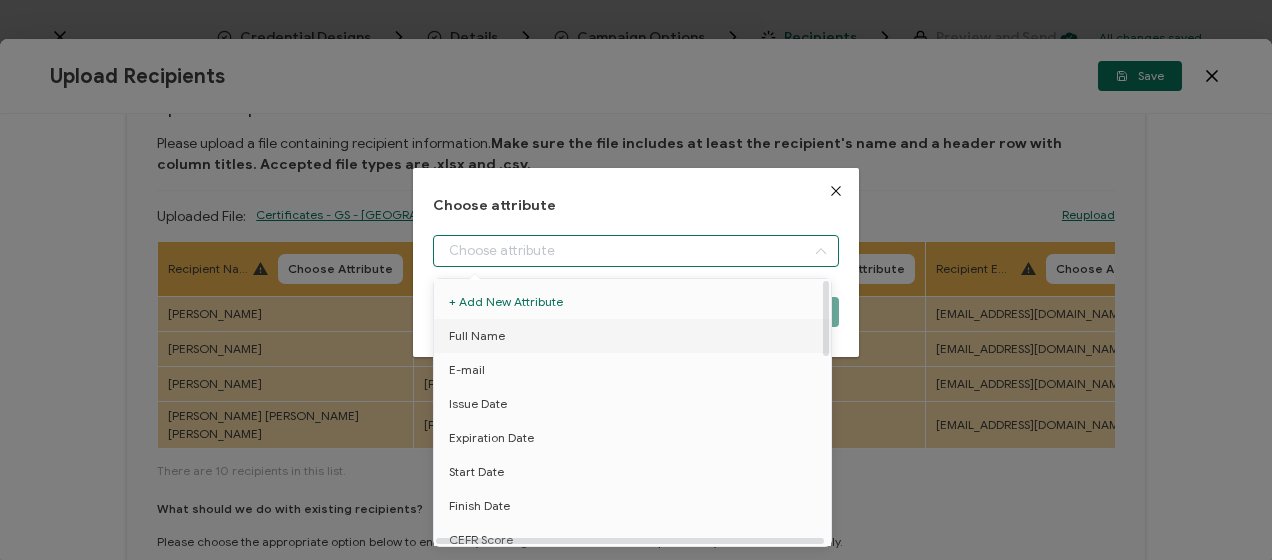 click on "Full Name" at bounding box center (636, 336) 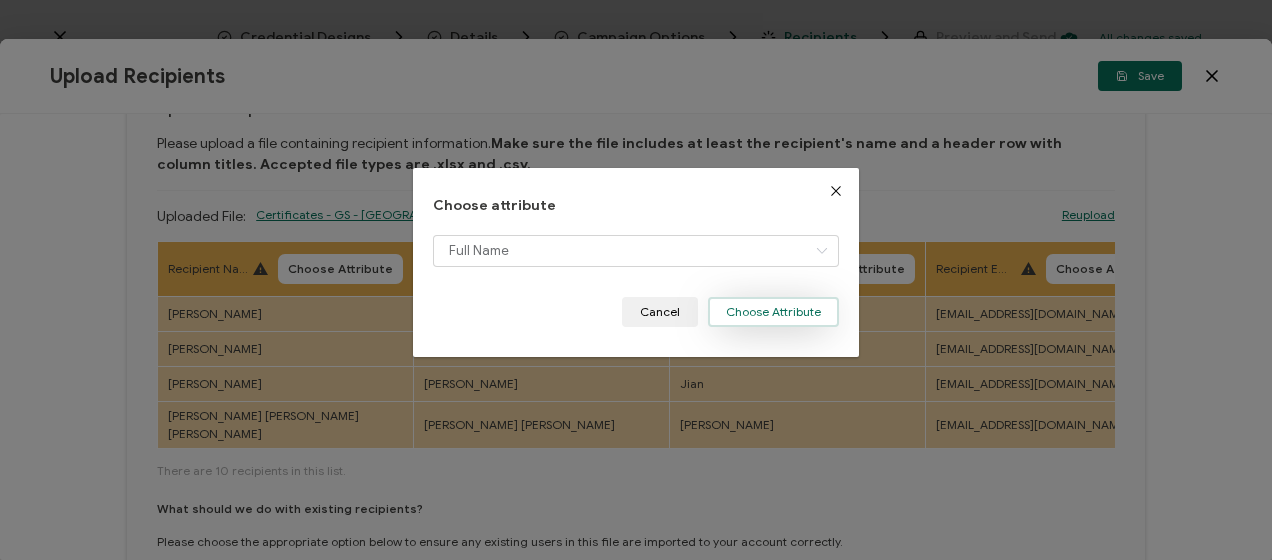 click on "Choose Attribute" at bounding box center (773, 312) 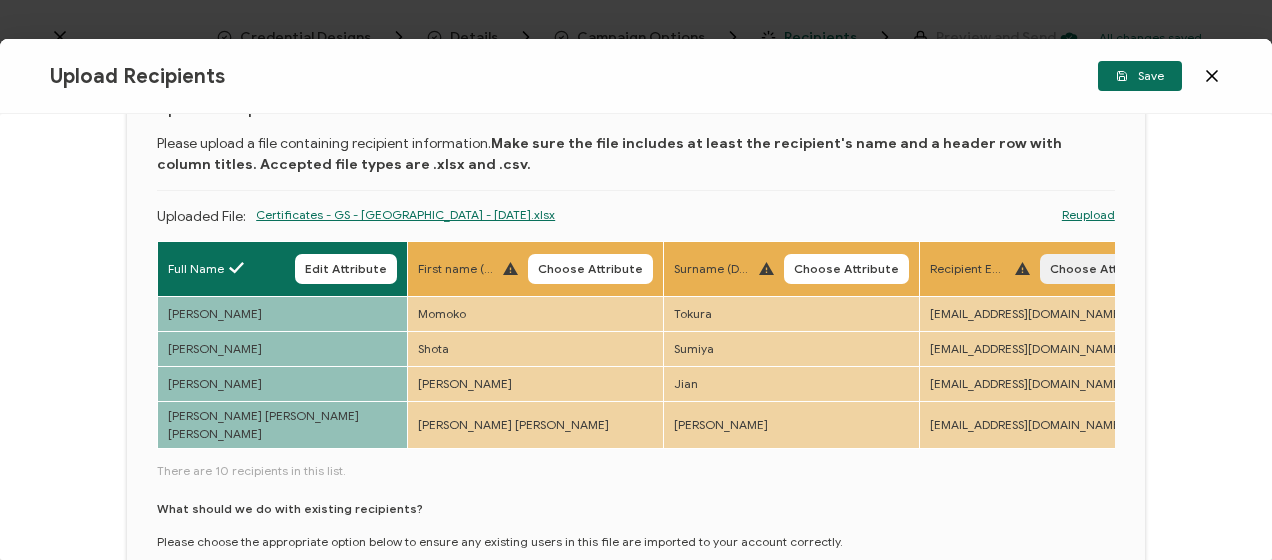 click on "Choose Attribute" at bounding box center (1102, 269) 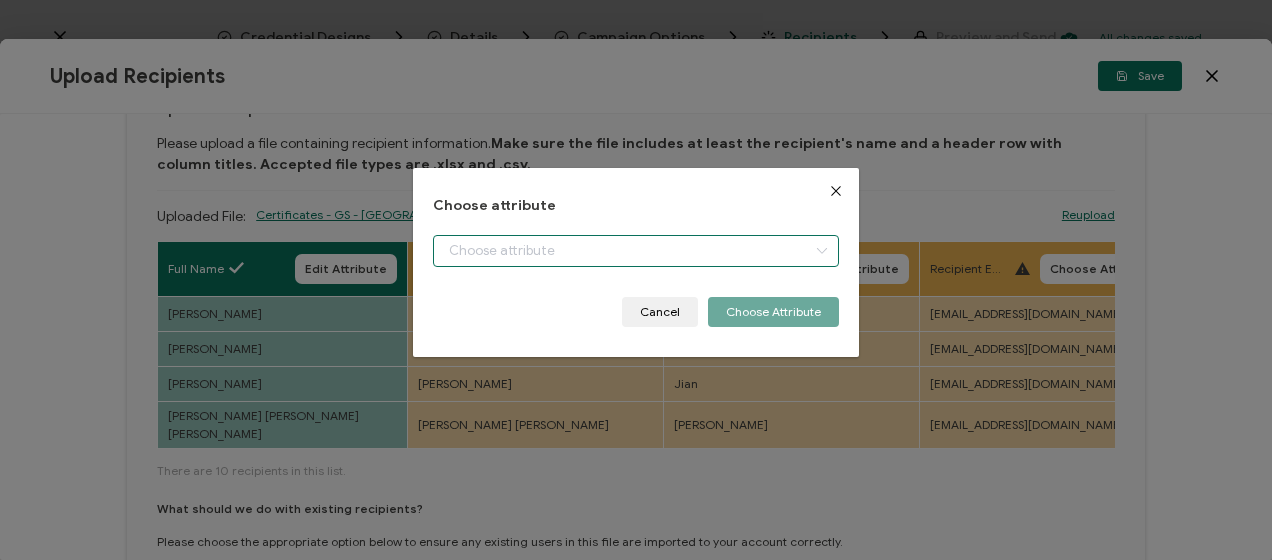 click at bounding box center (635, 251) 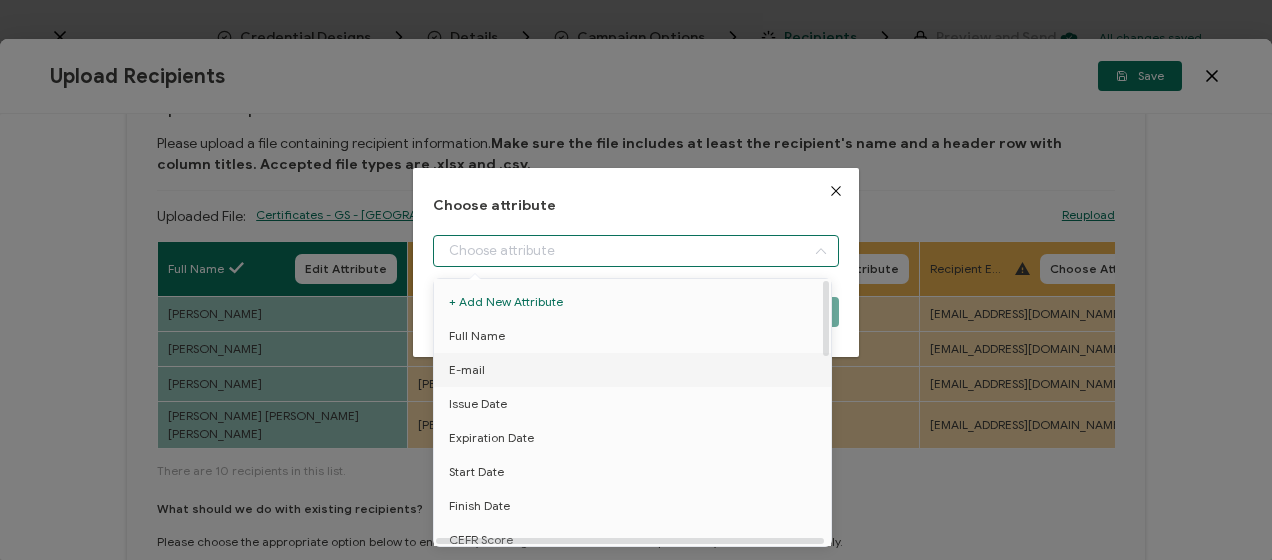 click on "E-mail" at bounding box center (636, 370) 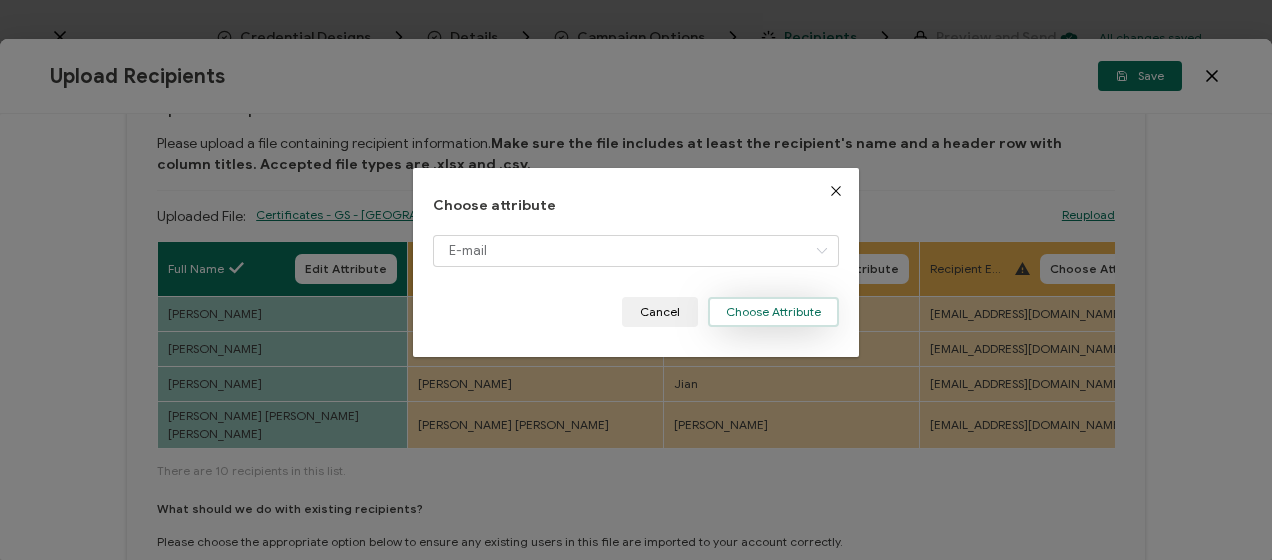 click on "Choose Attribute" at bounding box center [773, 312] 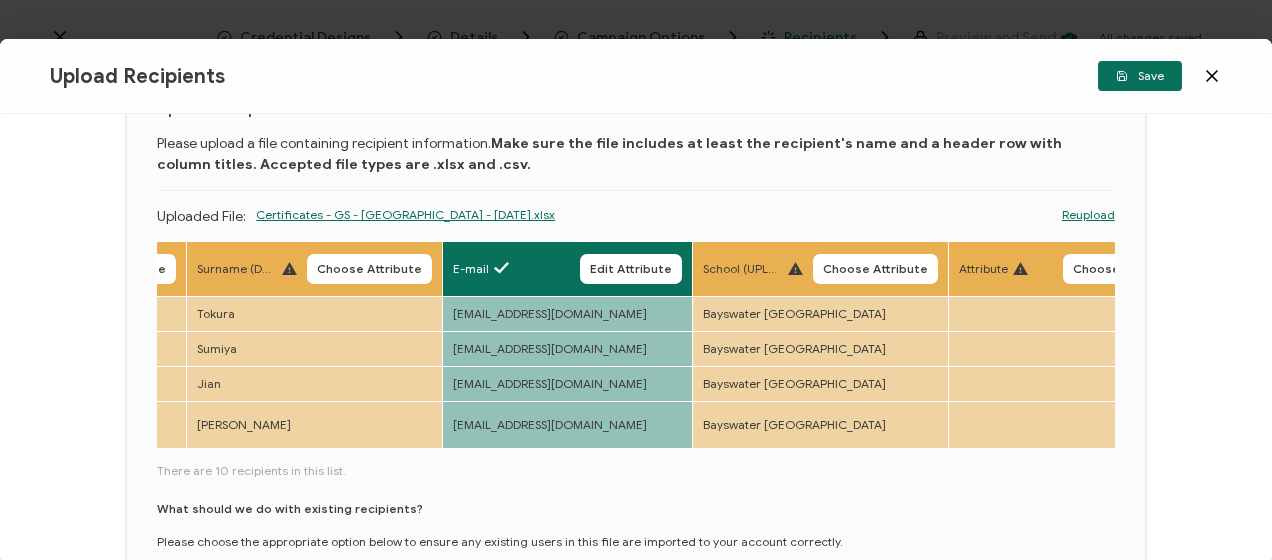 scroll, scrollTop: 0, scrollLeft: 822, axis: horizontal 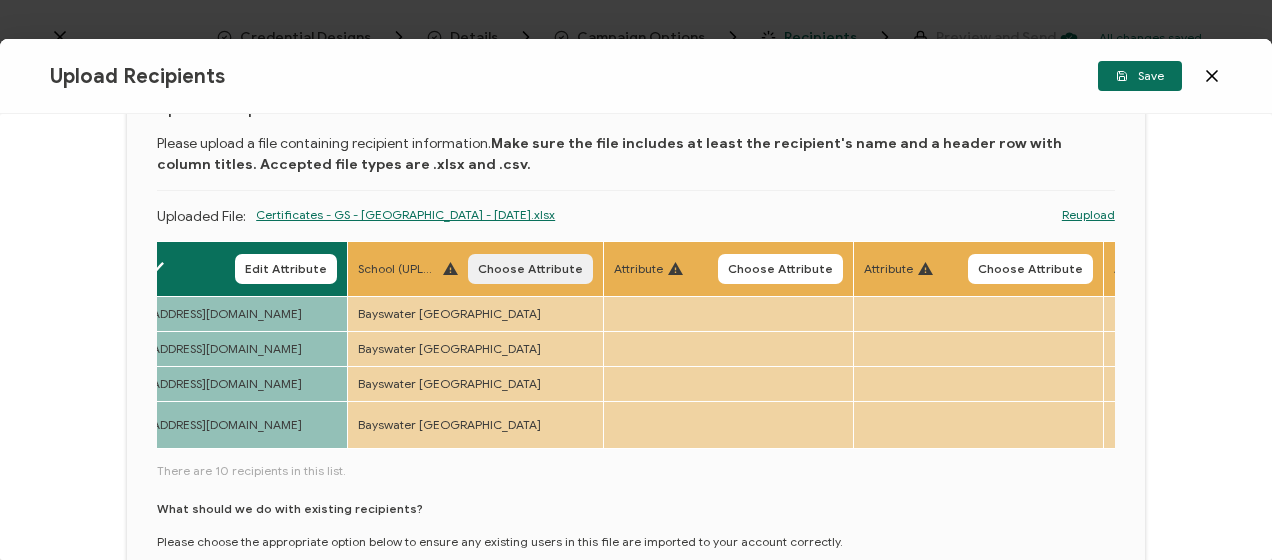 click on "Choose Attribute" at bounding box center (530, 269) 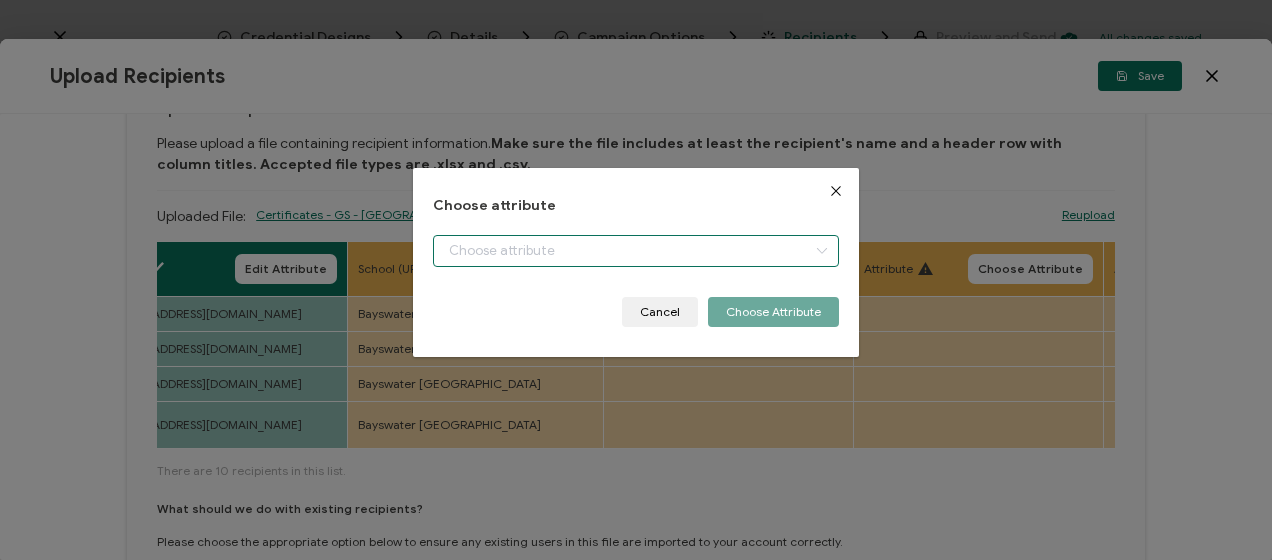 click at bounding box center [635, 251] 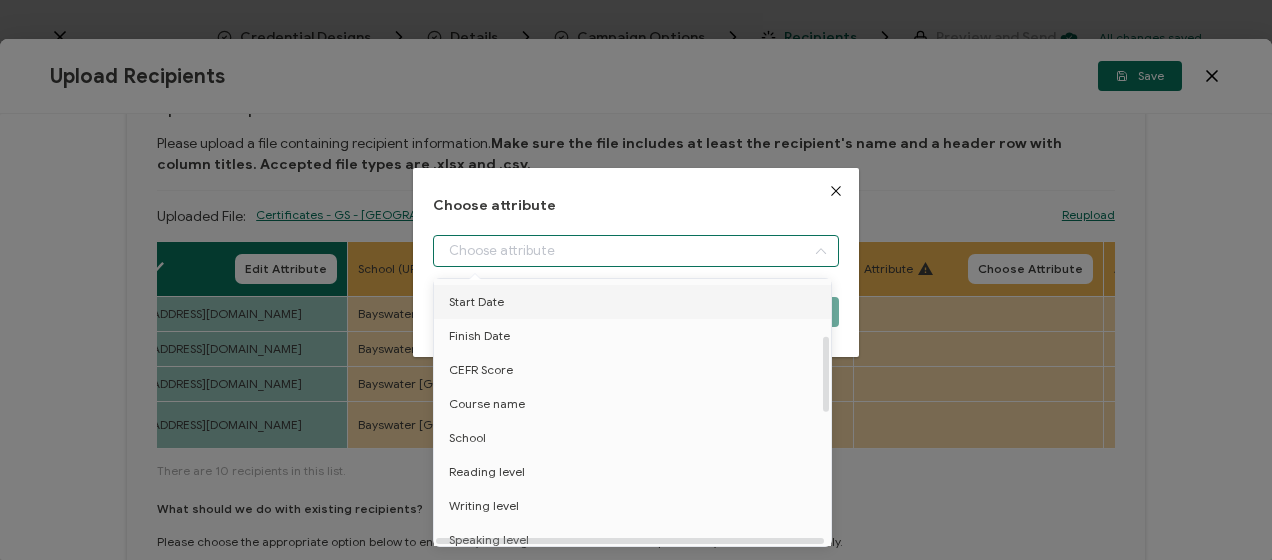 scroll, scrollTop: 200, scrollLeft: 0, axis: vertical 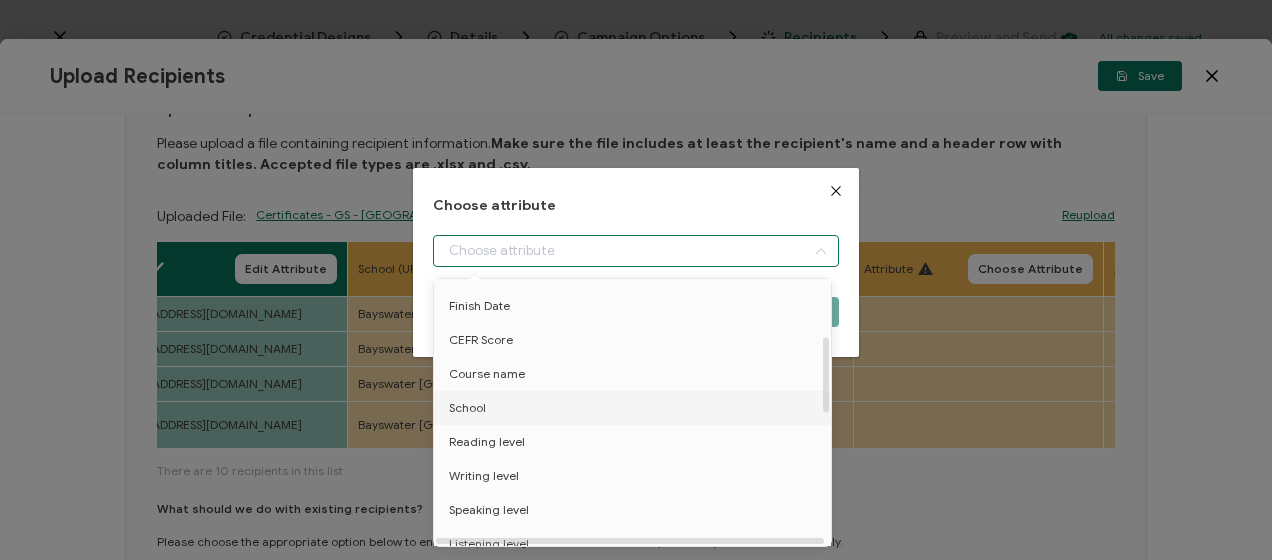 click on "School" at bounding box center (636, 408) 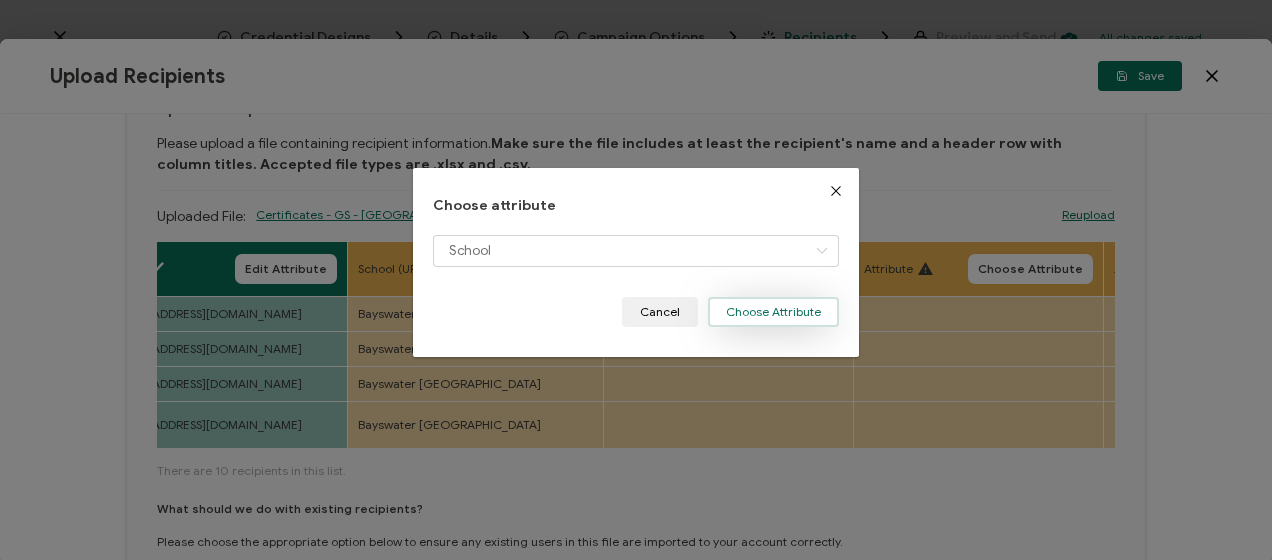 click on "Choose Attribute" at bounding box center (773, 312) 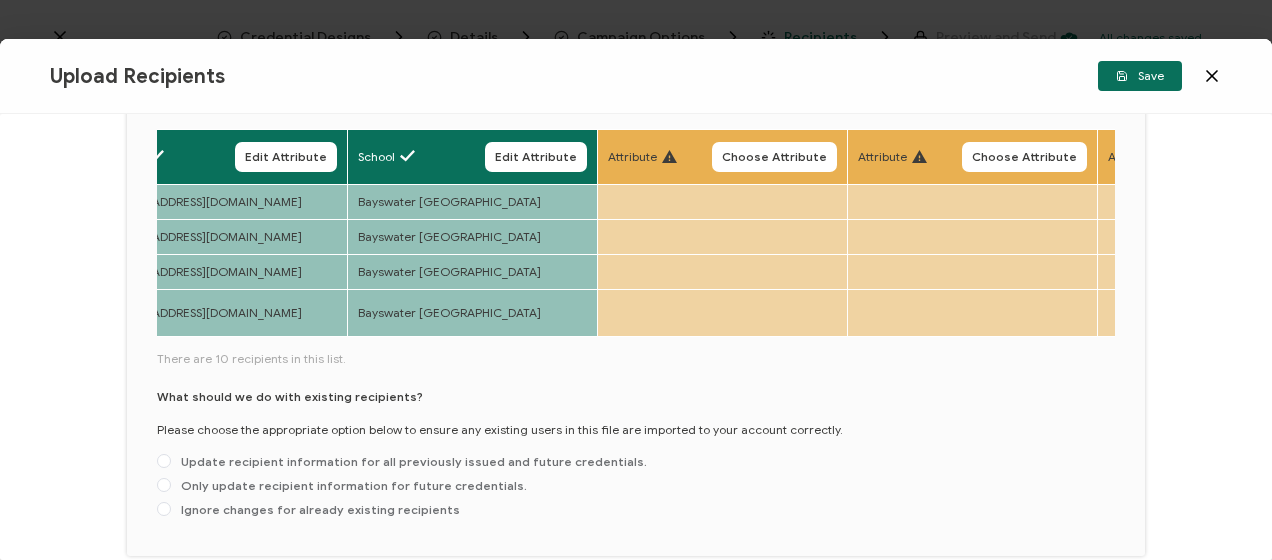 scroll, scrollTop: 295, scrollLeft: 0, axis: vertical 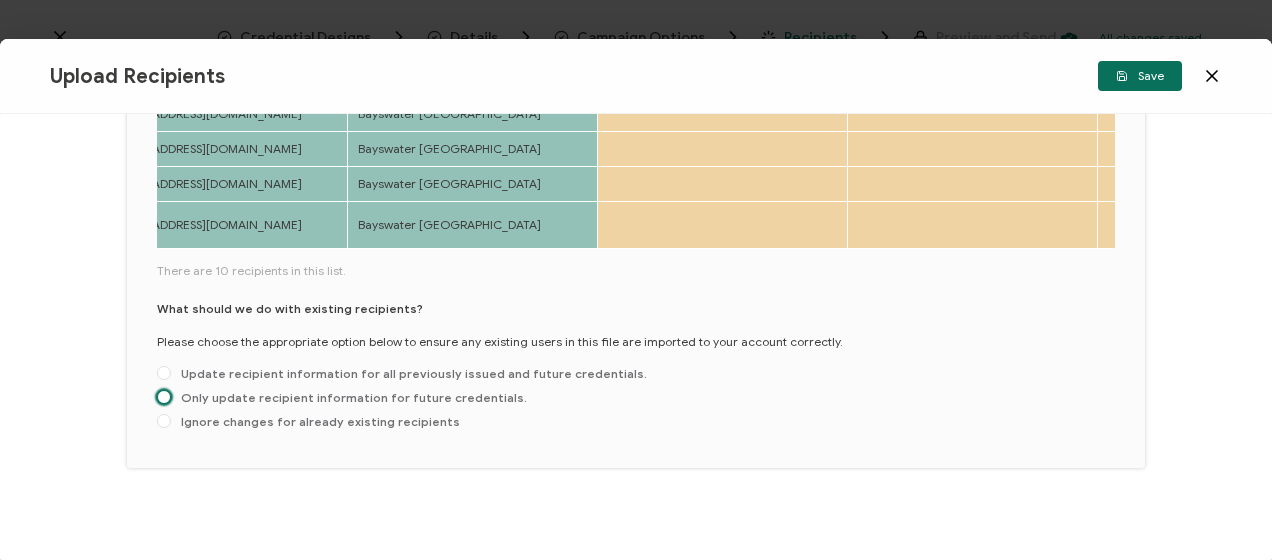 click at bounding box center (164, 397) 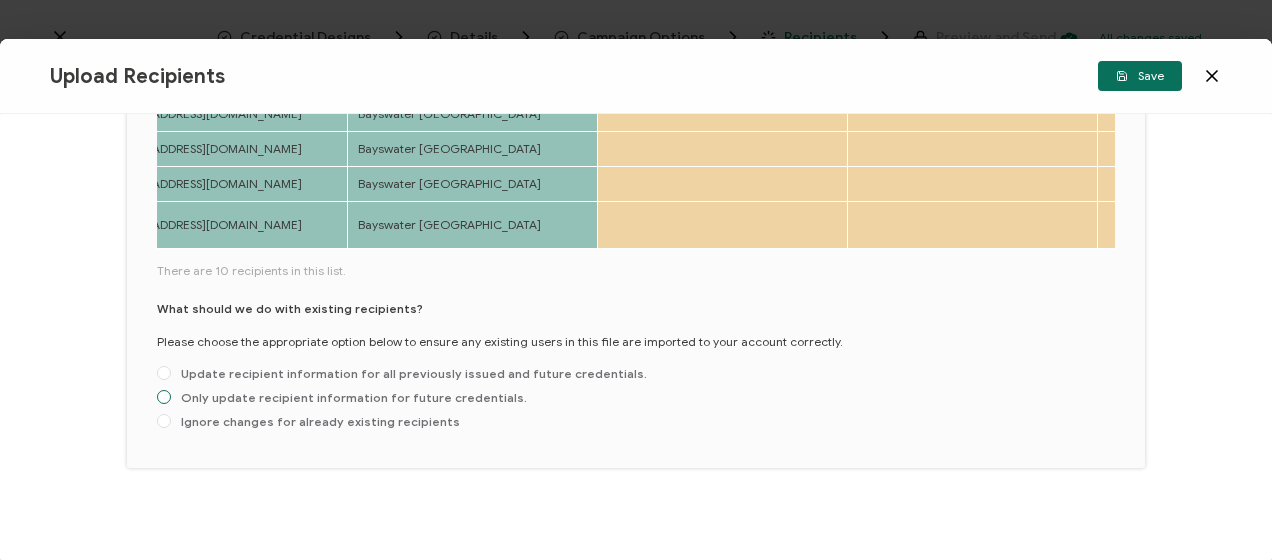 click on "Only update recipient information for future credentials." at bounding box center (164, 398) 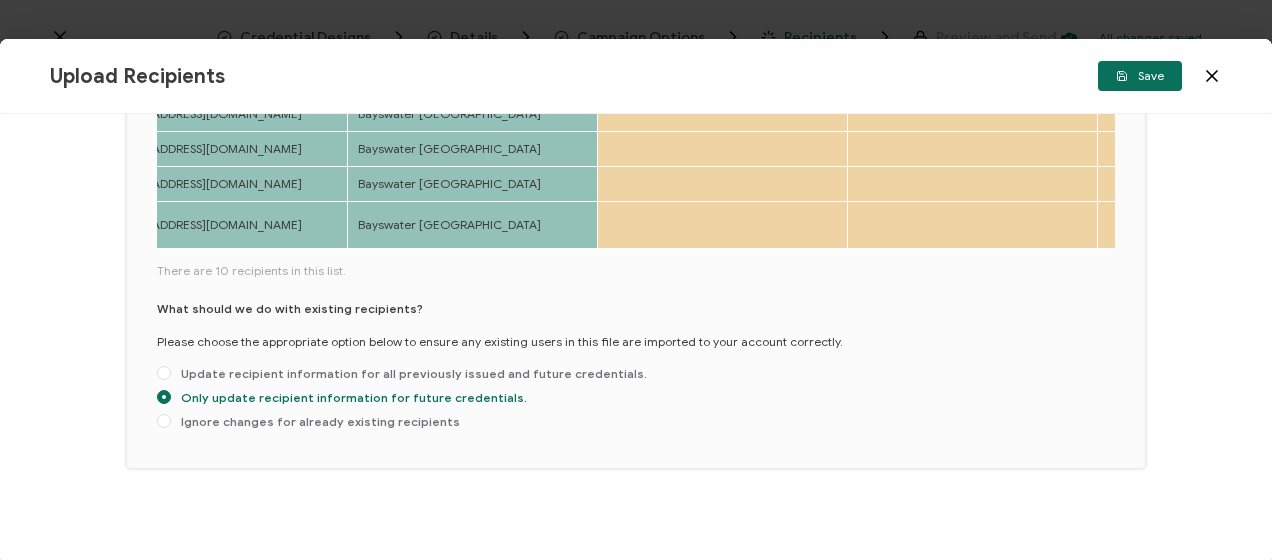 scroll, scrollTop: 0, scrollLeft: 0, axis: both 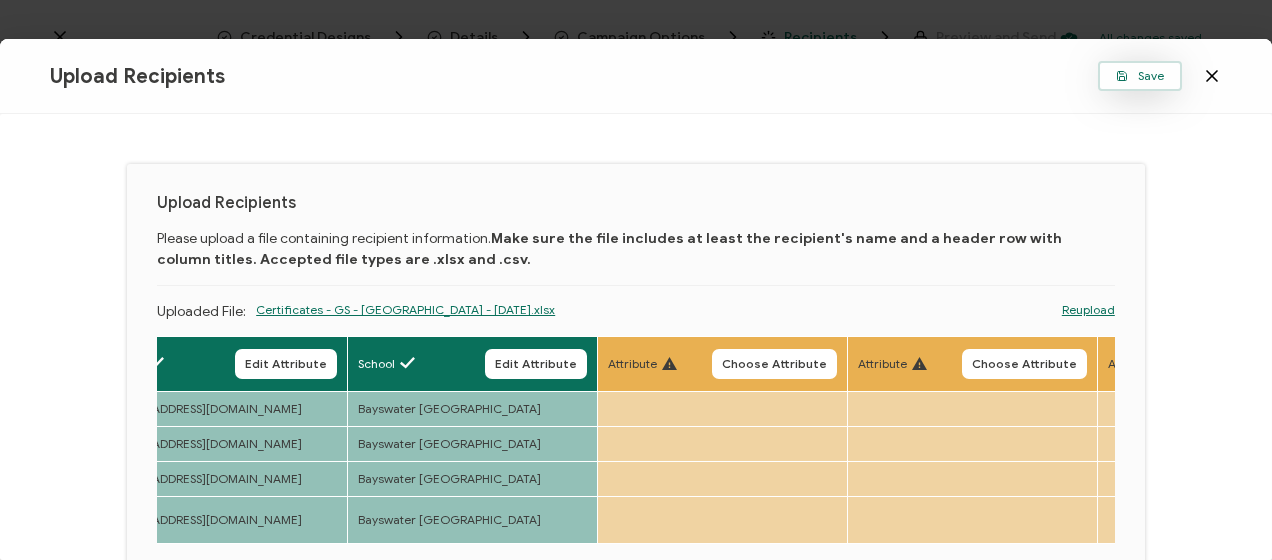 click on "Save" at bounding box center [1140, 76] 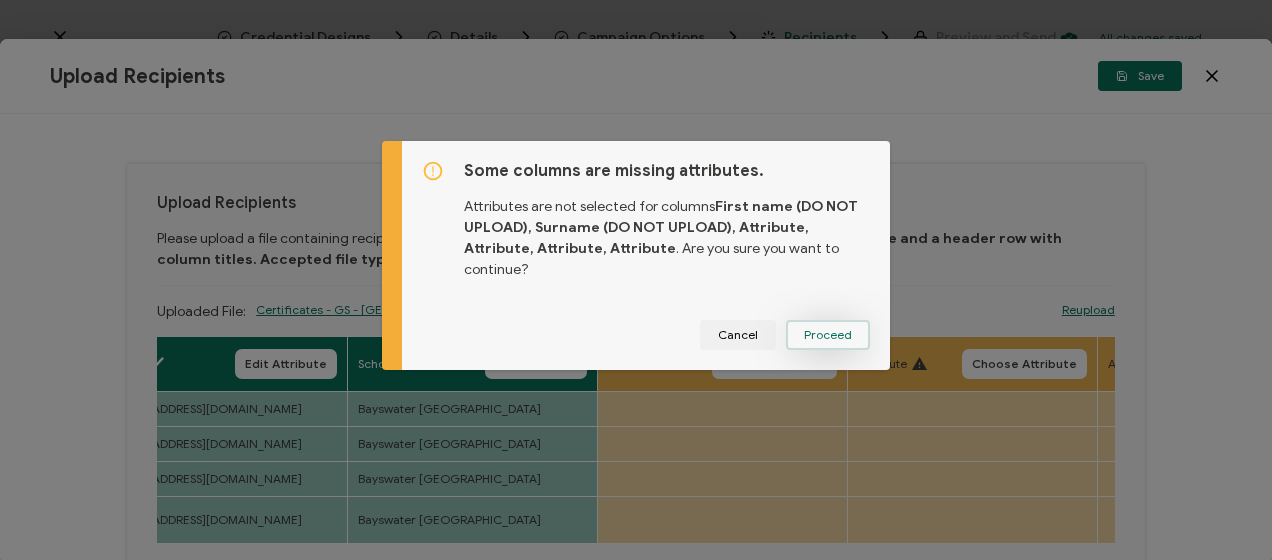 drag, startPoint x: 838, startPoint y: 328, endPoint x: 828, endPoint y: 319, distance: 13.453624 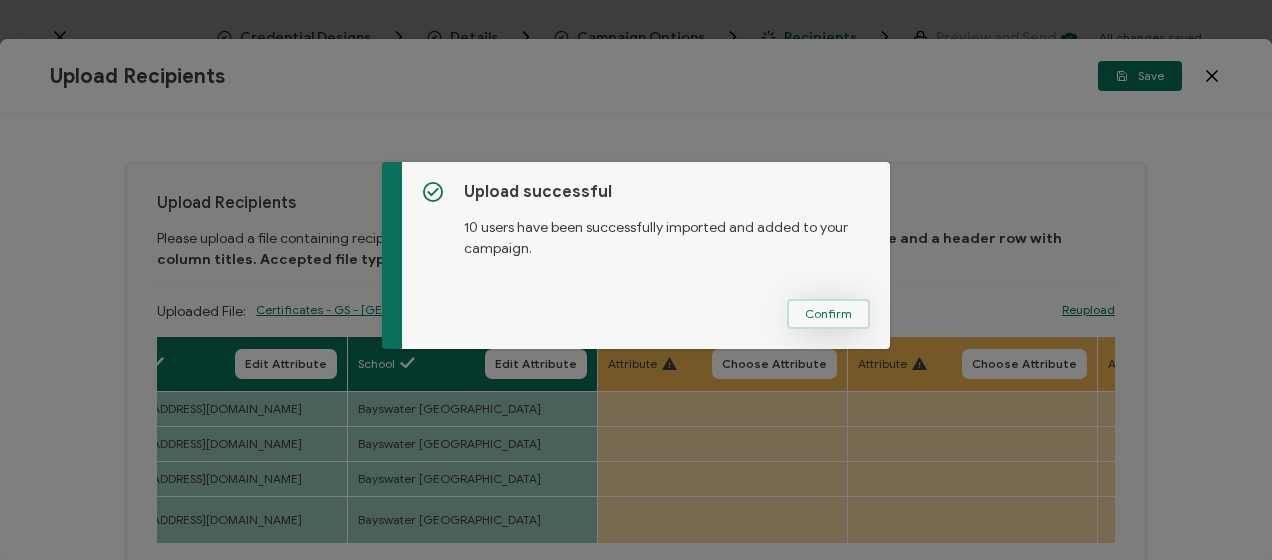click on "Confirm" at bounding box center (828, 314) 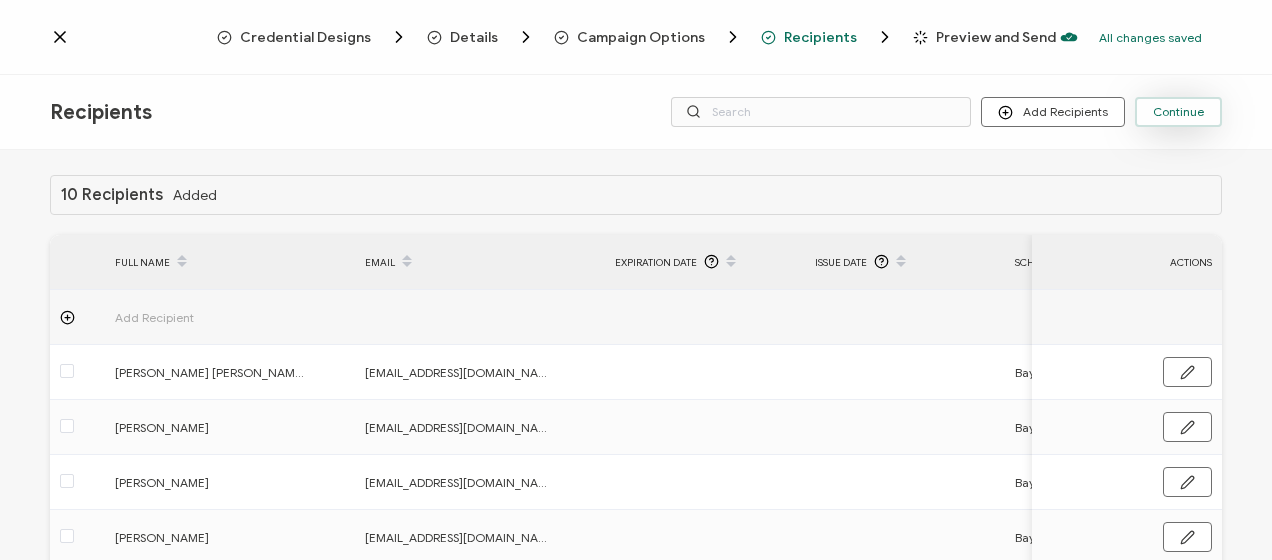 click on "Continue" at bounding box center [1178, 112] 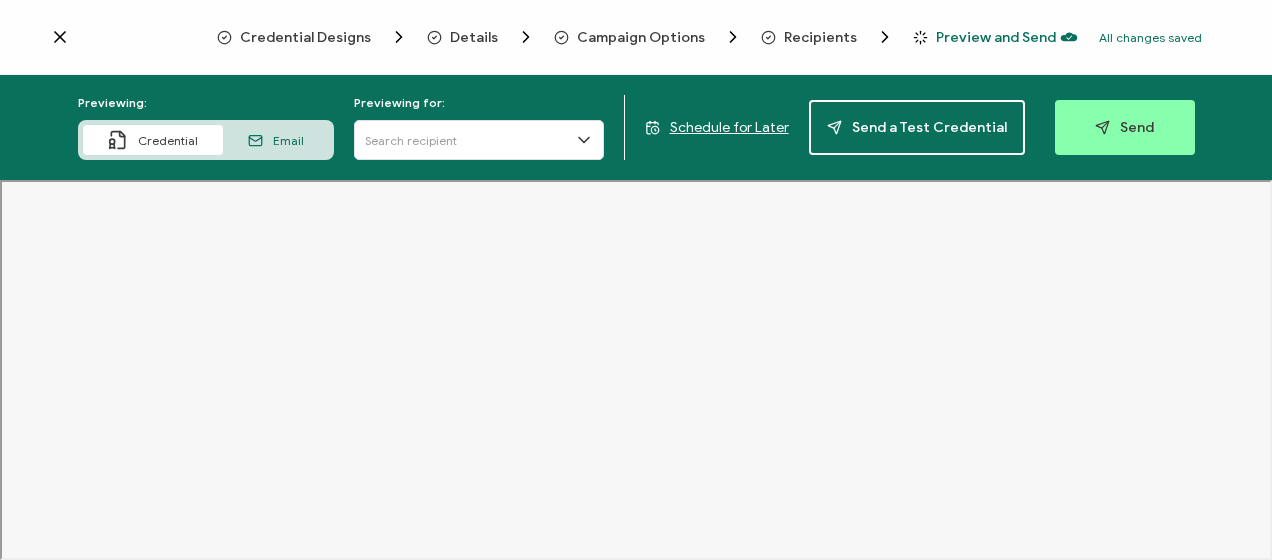 click on "Schedule for Later" at bounding box center [729, 127] 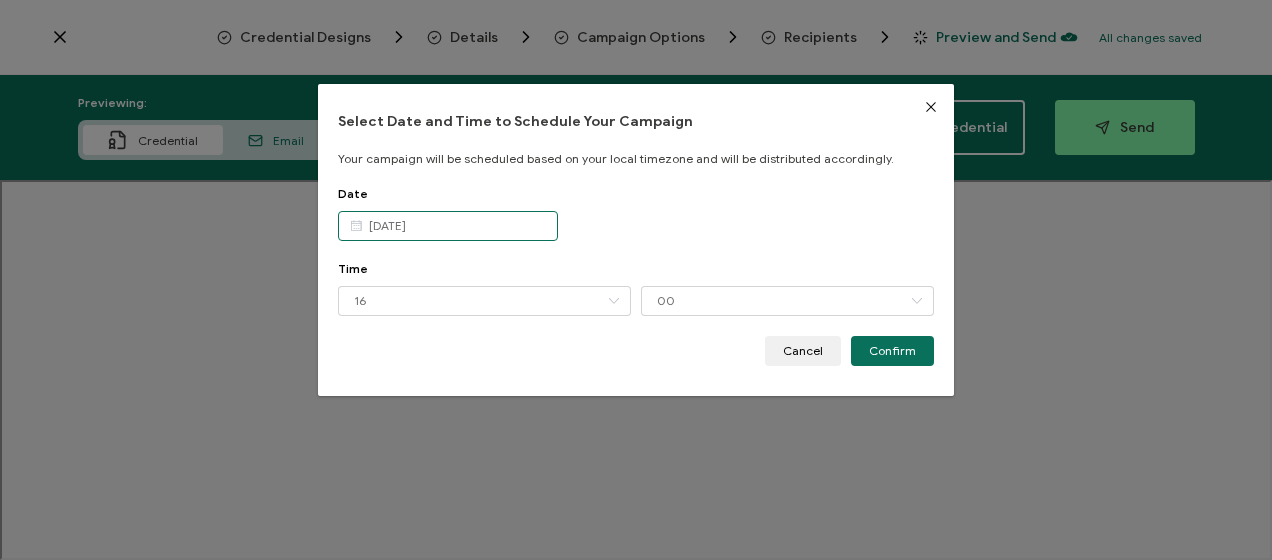 click on "[DATE]" at bounding box center (448, 226) 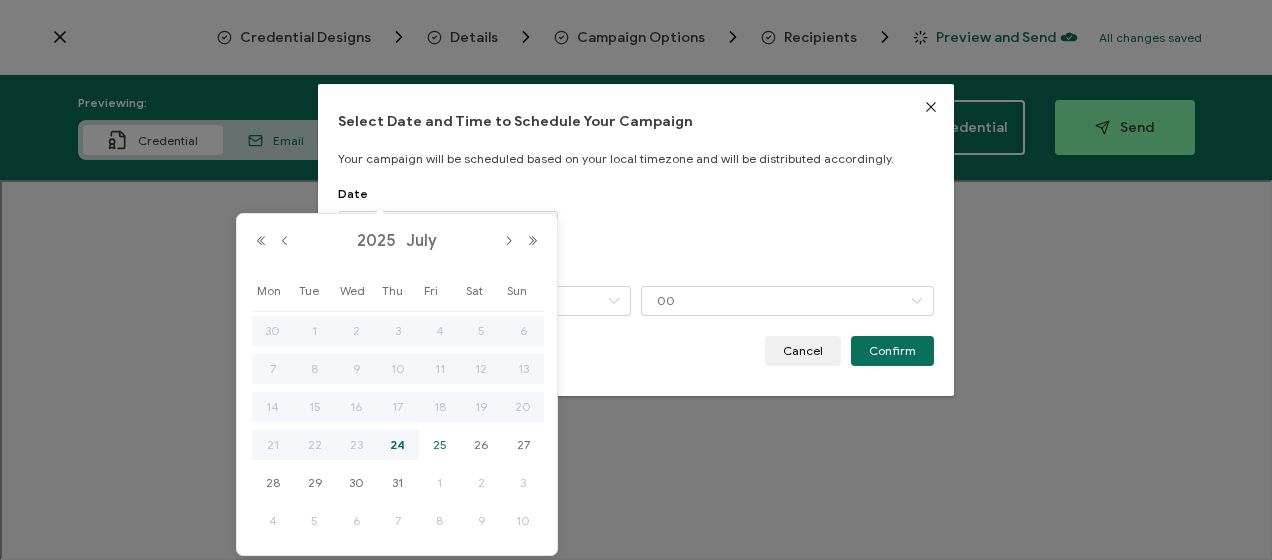 click on "25" at bounding box center (440, 445) 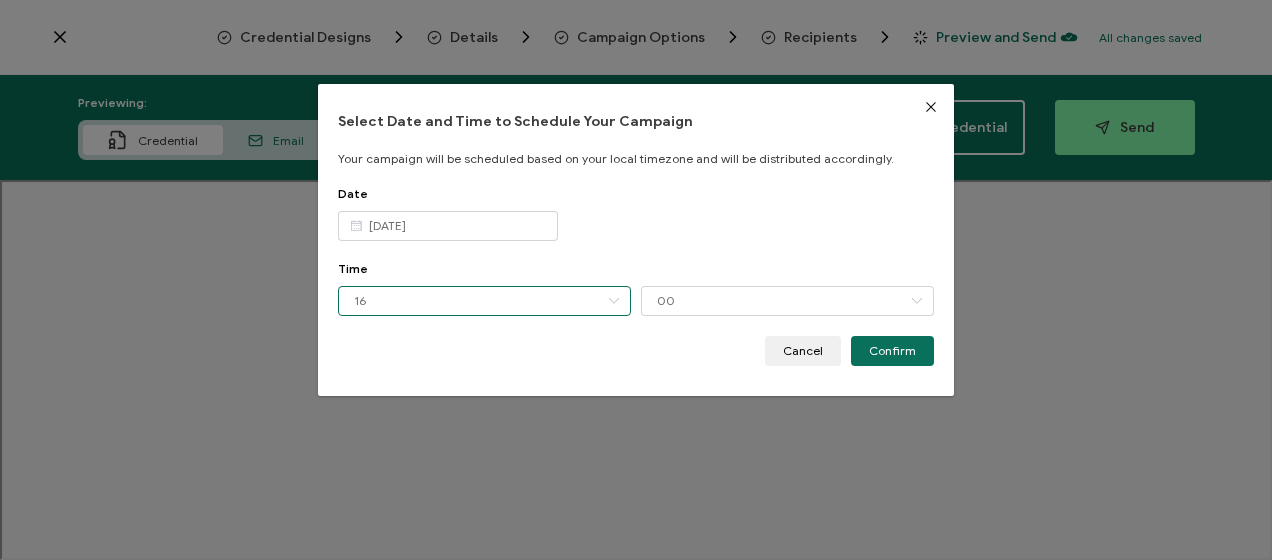 click on "16" at bounding box center [484, 301] 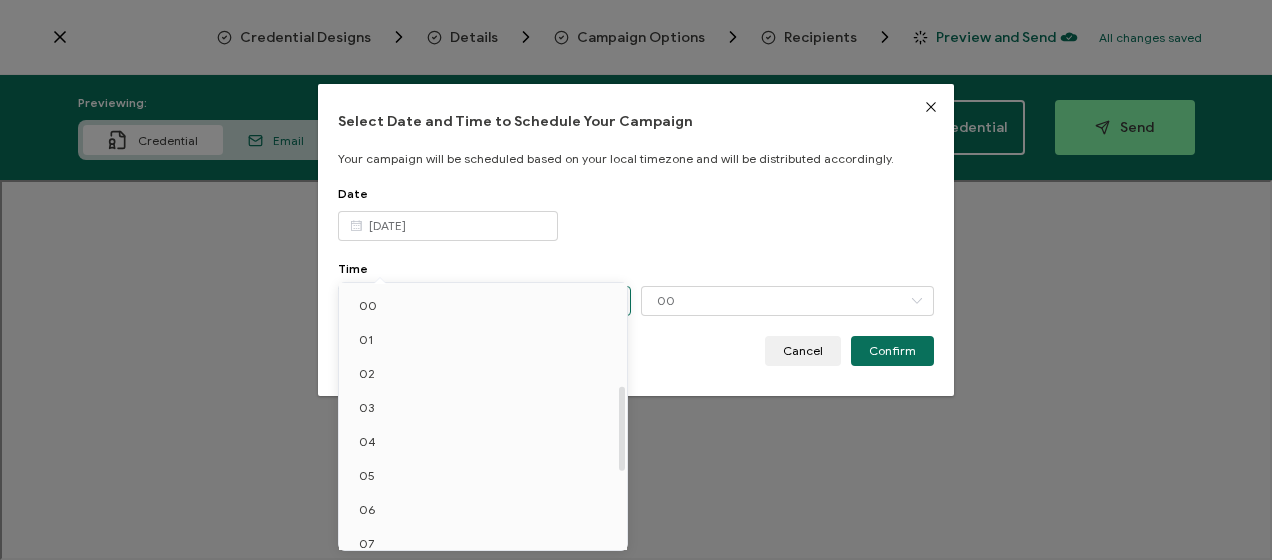 scroll, scrollTop: 320, scrollLeft: 0, axis: vertical 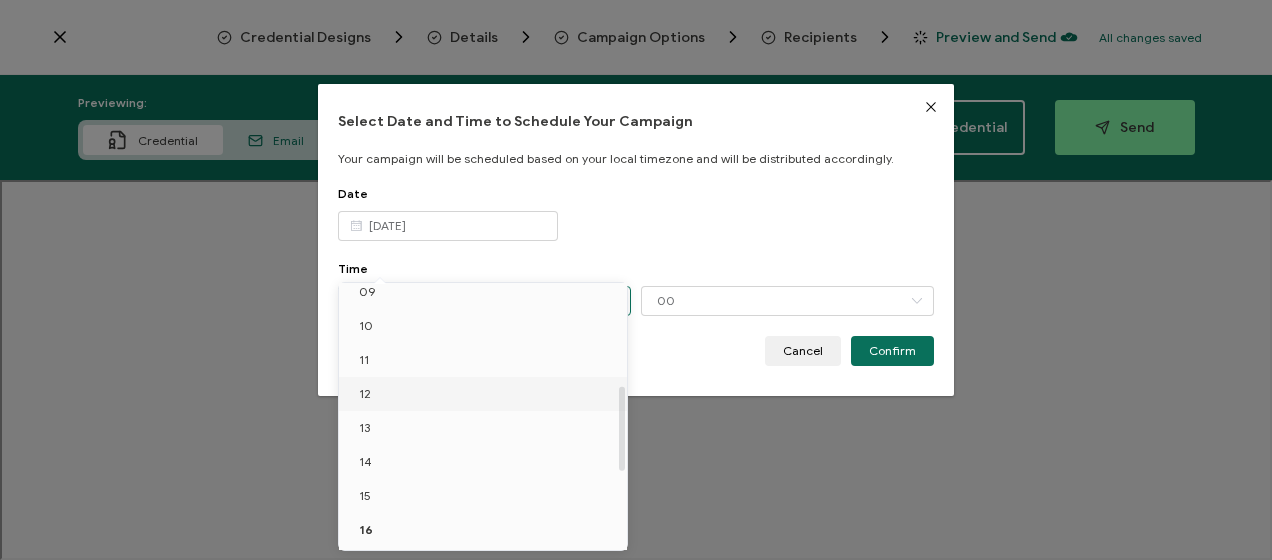 drag, startPoint x: 394, startPoint y: 393, endPoint x: 469, endPoint y: 376, distance: 76.902534 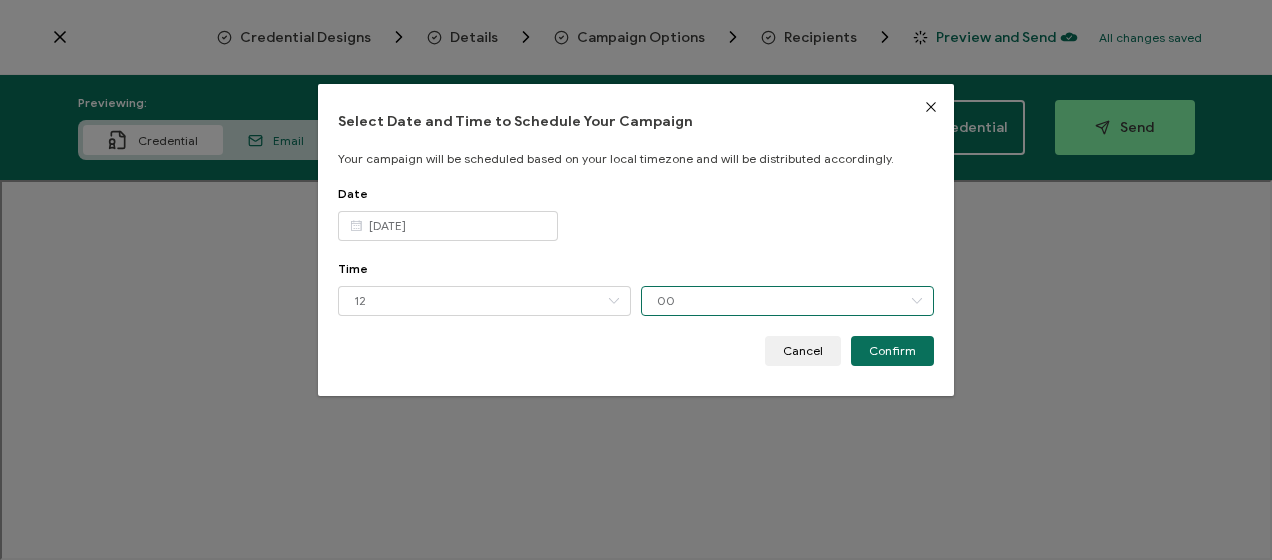 click on "00" at bounding box center [787, 301] 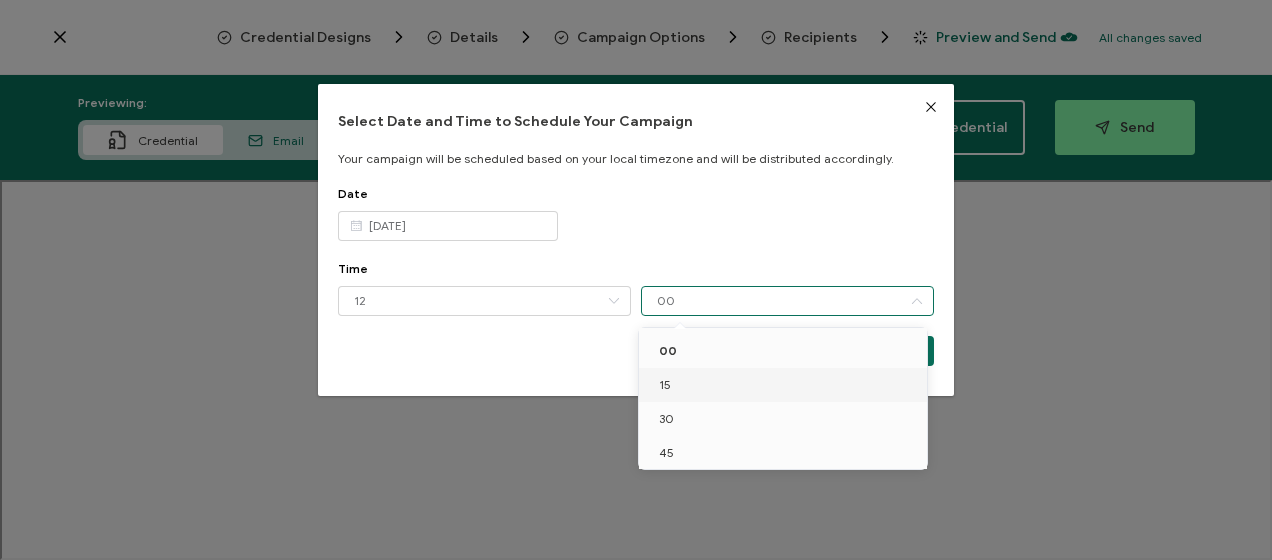 click on "15" at bounding box center (786, 385) 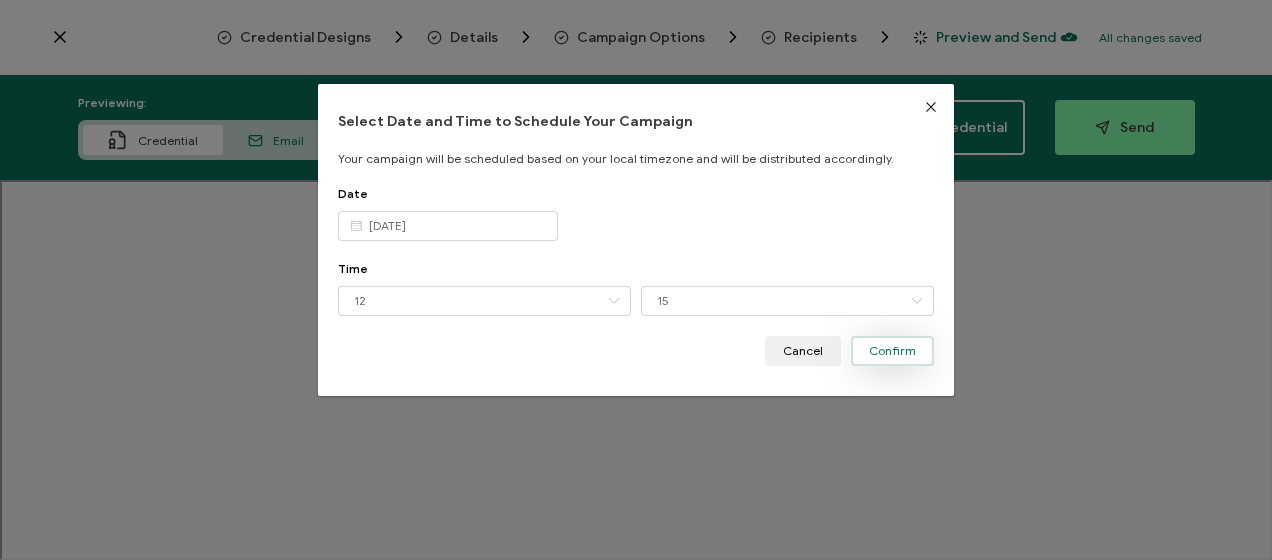 click on "Confirm" at bounding box center [892, 351] 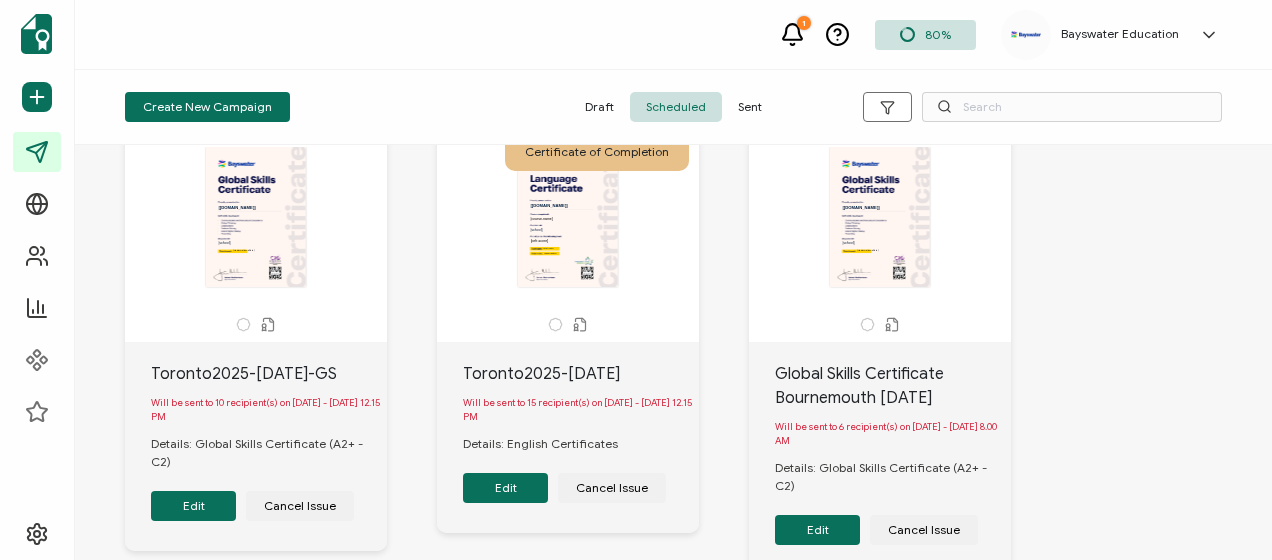 scroll, scrollTop: 100, scrollLeft: 0, axis: vertical 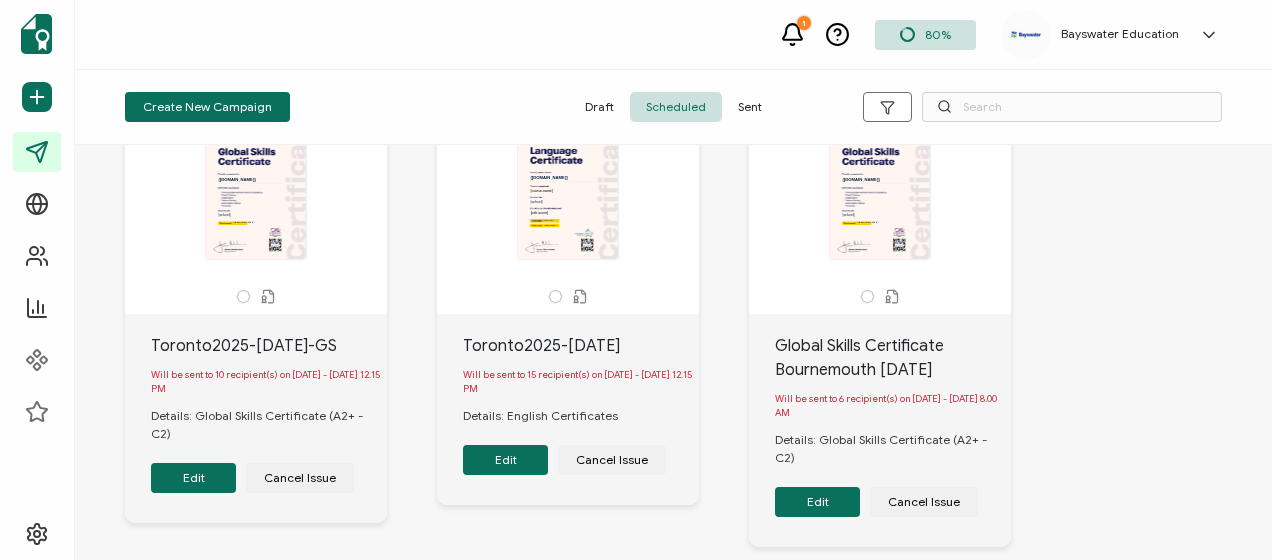 click on "Edit" at bounding box center (505, 460) 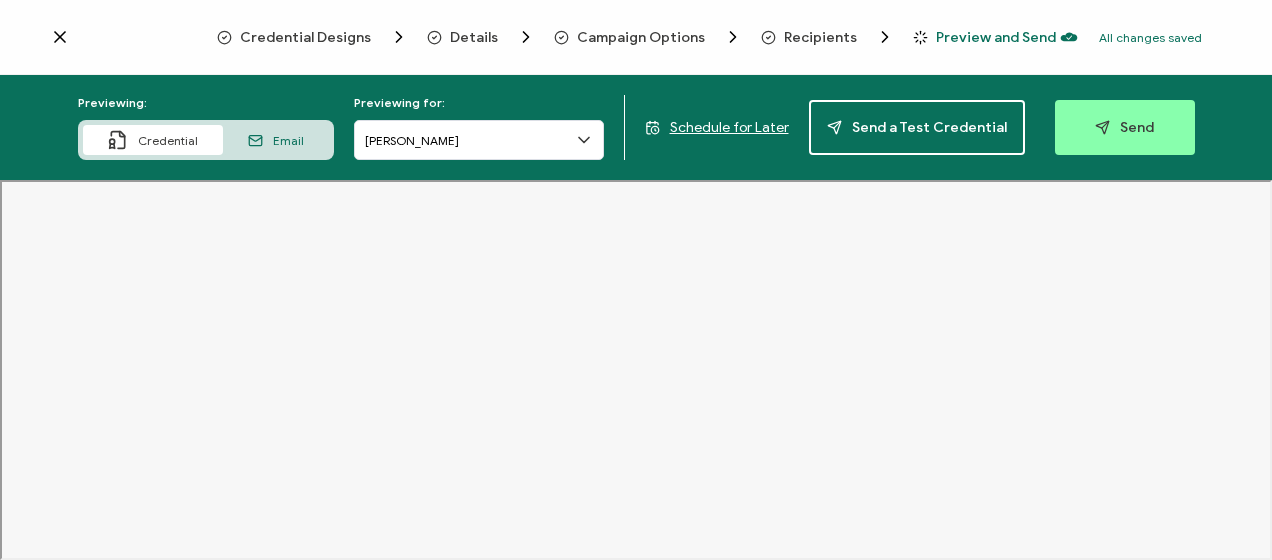 click on "Recipients" at bounding box center (820, 37) 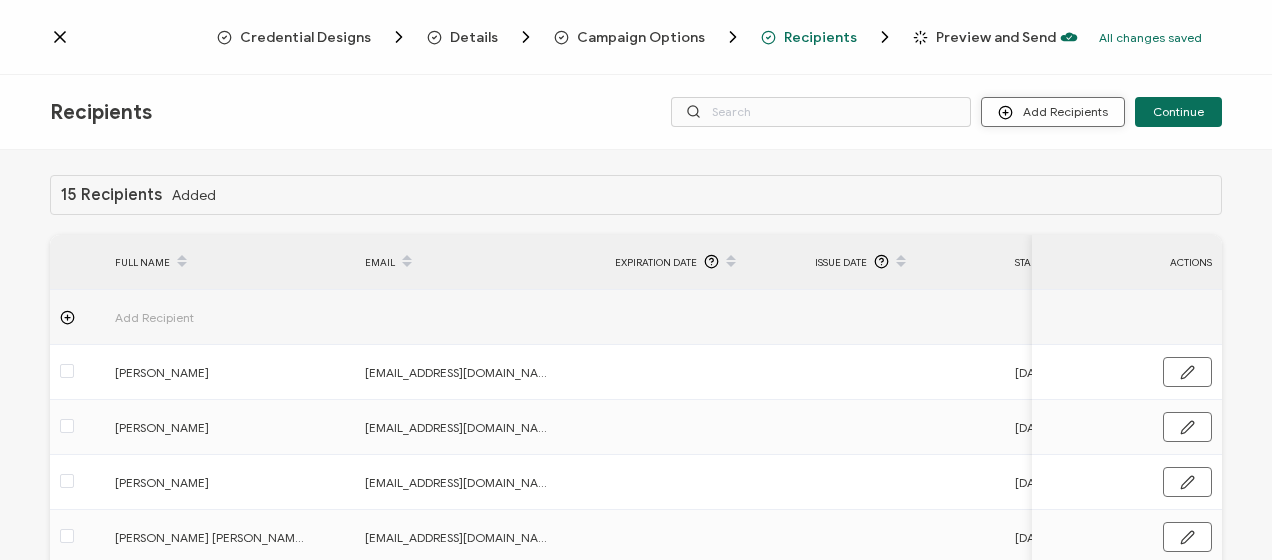 click on "Add Recipients" at bounding box center (1053, 112) 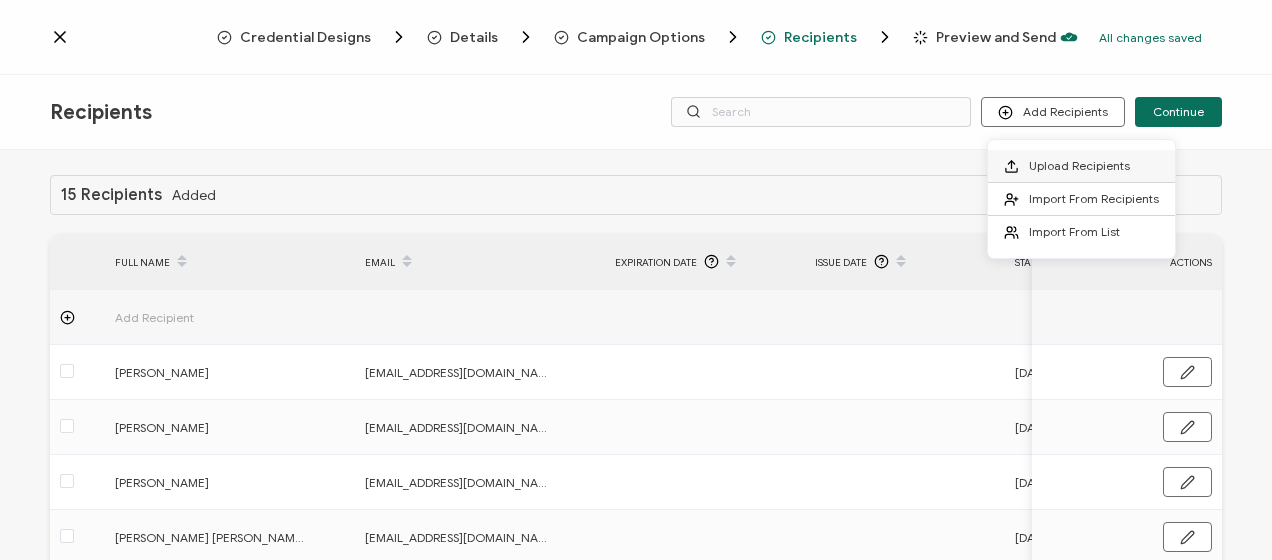 click on "Upload Recipients" at bounding box center (1079, 165) 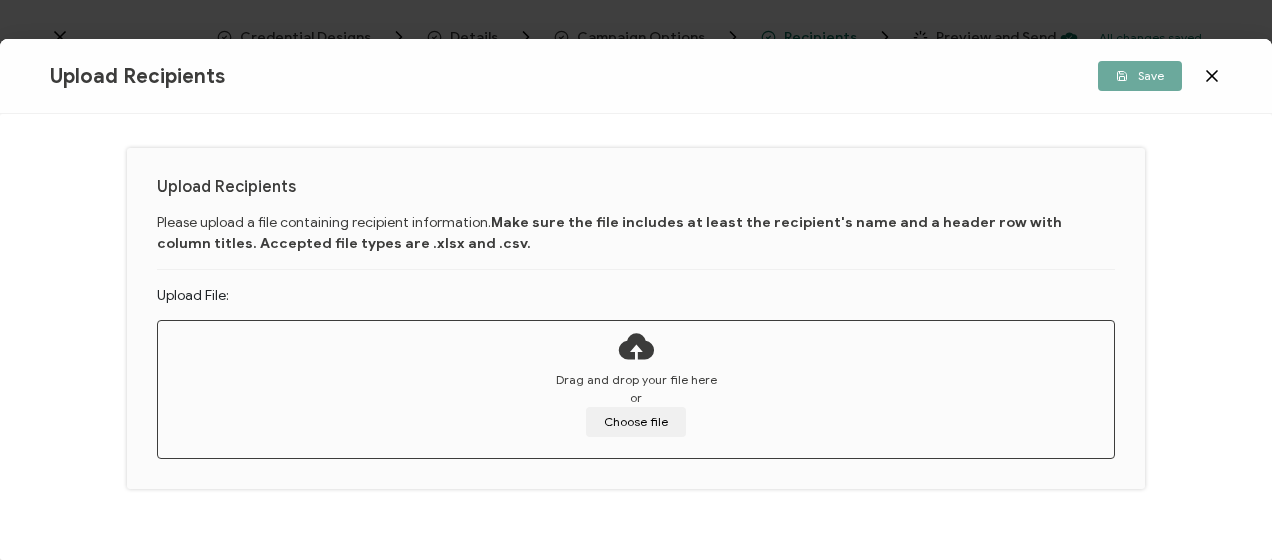 scroll, scrollTop: 94, scrollLeft: 0, axis: vertical 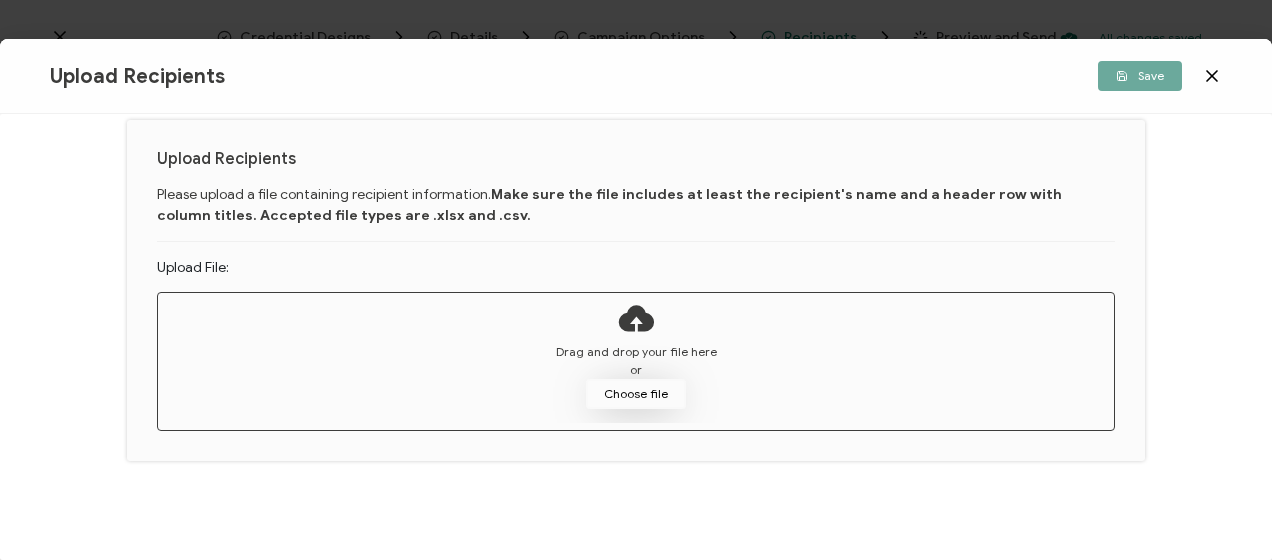 click on "Choose file" at bounding box center [636, 394] 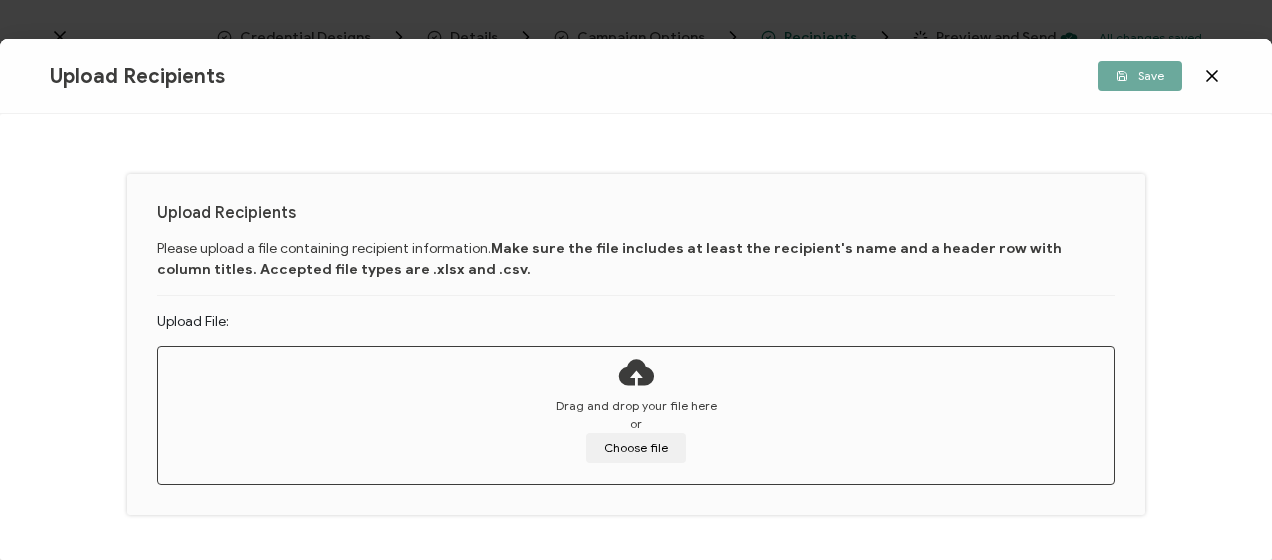 scroll, scrollTop: 0, scrollLeft: 0, axis: both 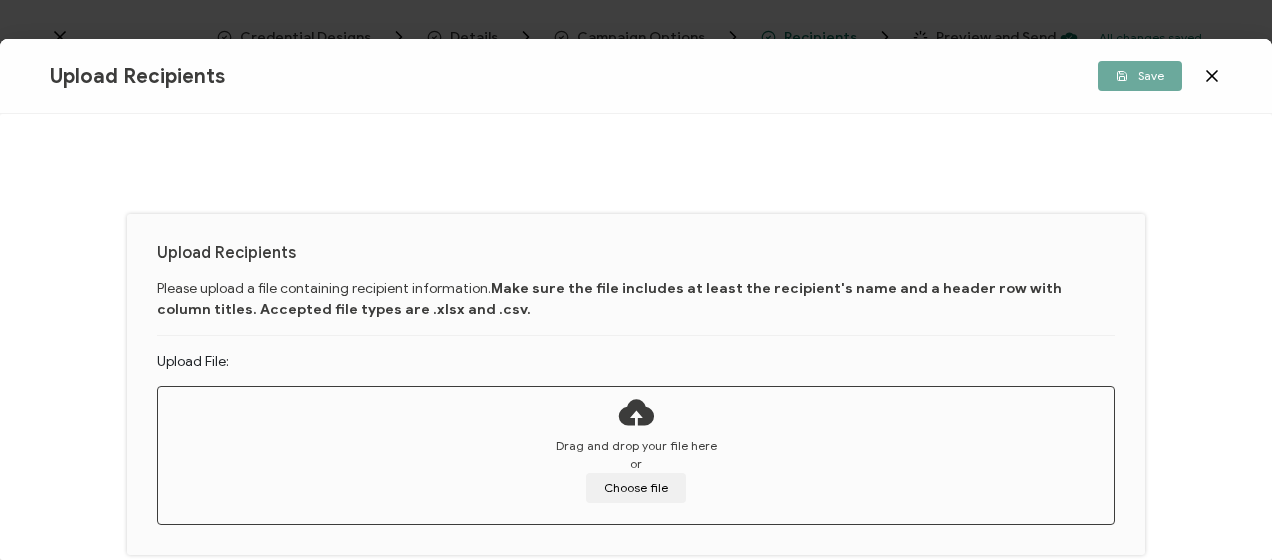 click 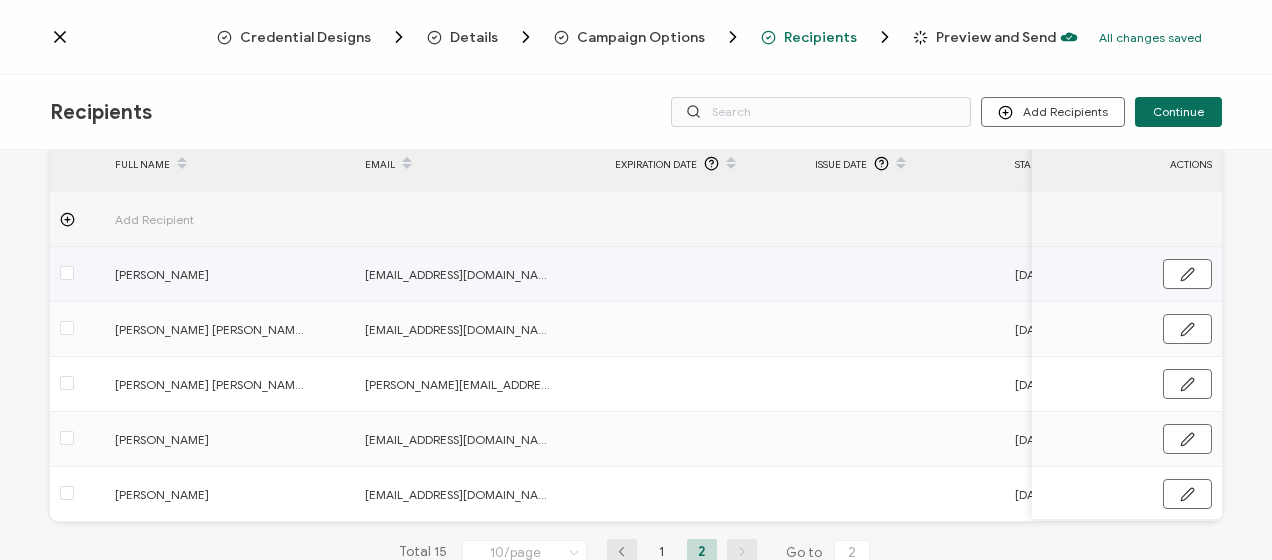 scroll, scrollTop: 152, scrollLeft: 0, axis: vertical 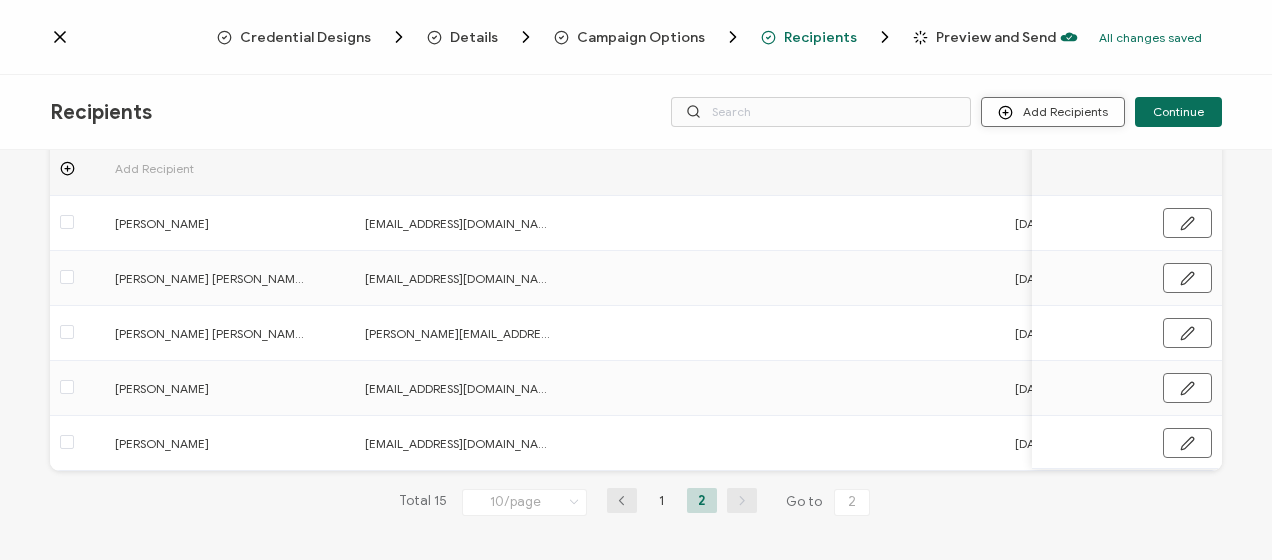 click on "Add Recipients" at bounding box center (1053, 112) 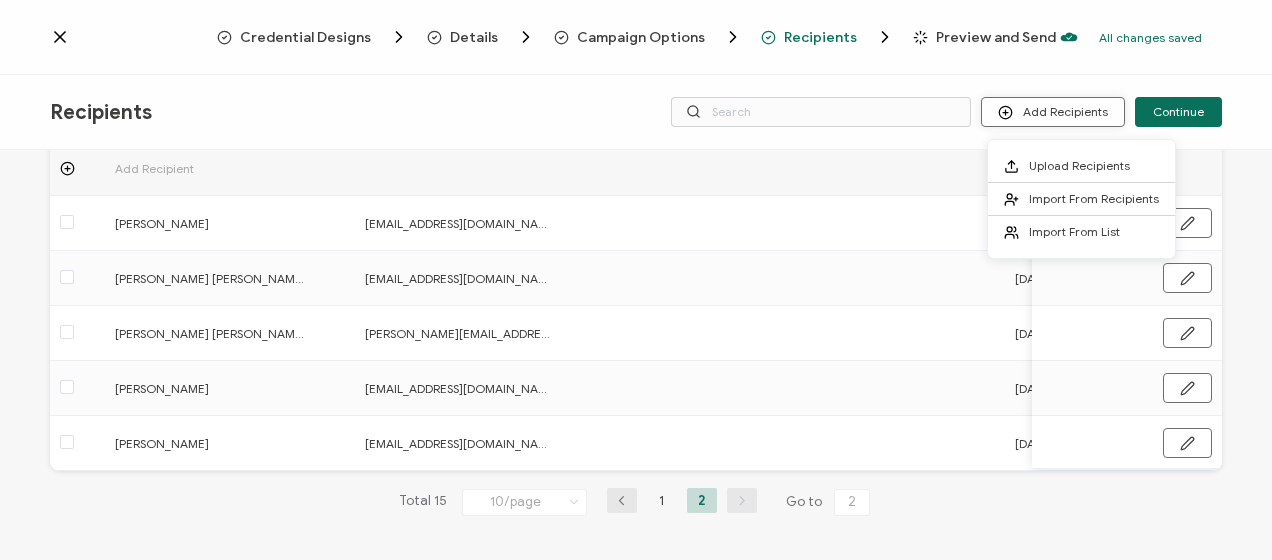 click on "Add Recipients" at bounding box center [1053, 112] 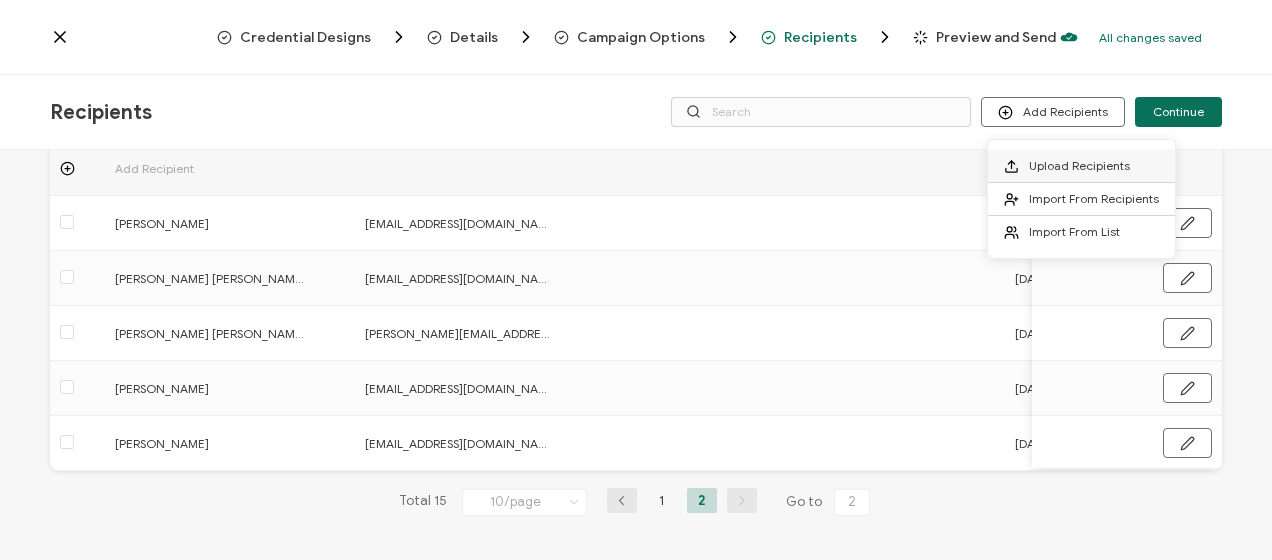 click on "Upload Recipients" at bounding box center [1081, 166] 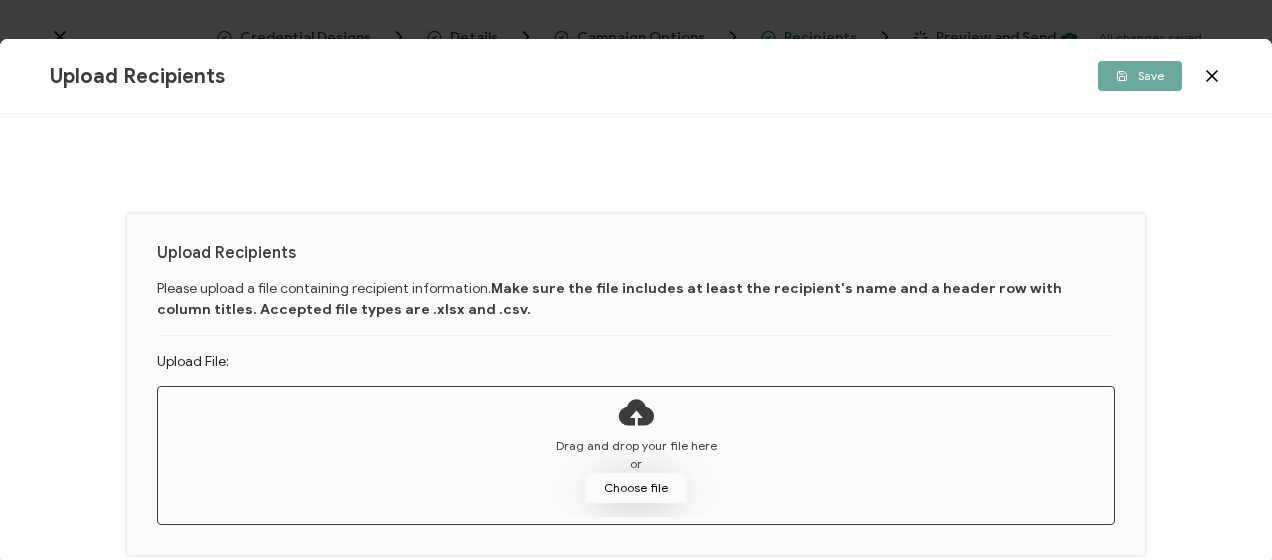 click on "Choose file" at bounding box center [636, 488] 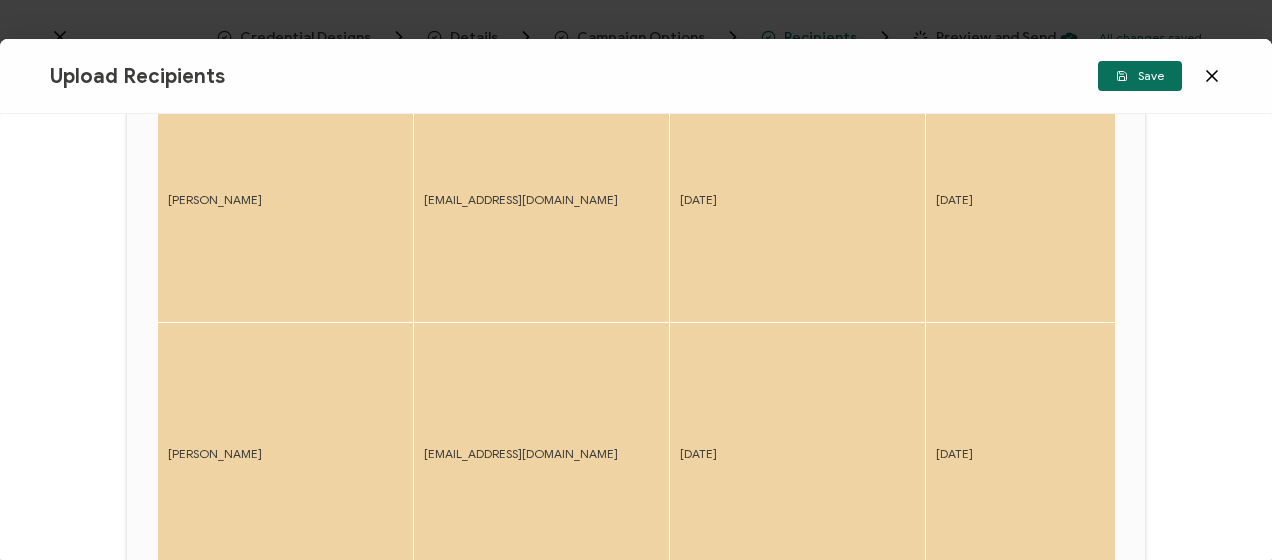 scroll, scrollTop: 214, scrollLeft: 0, axis: vertical 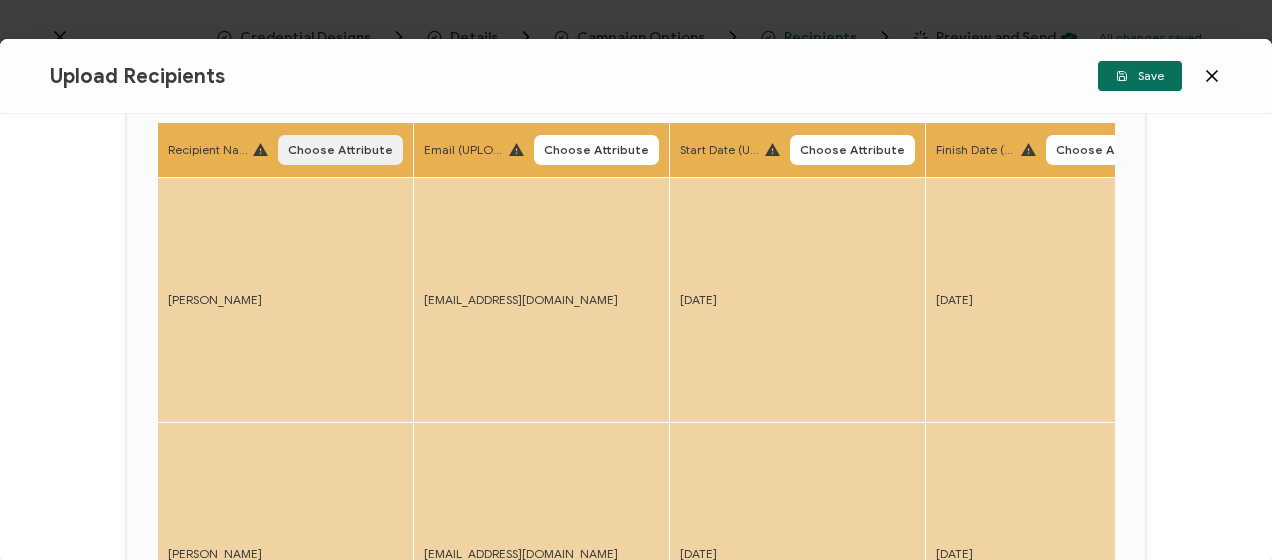click on "Choose Attribute" at bounding box center (340, 150) 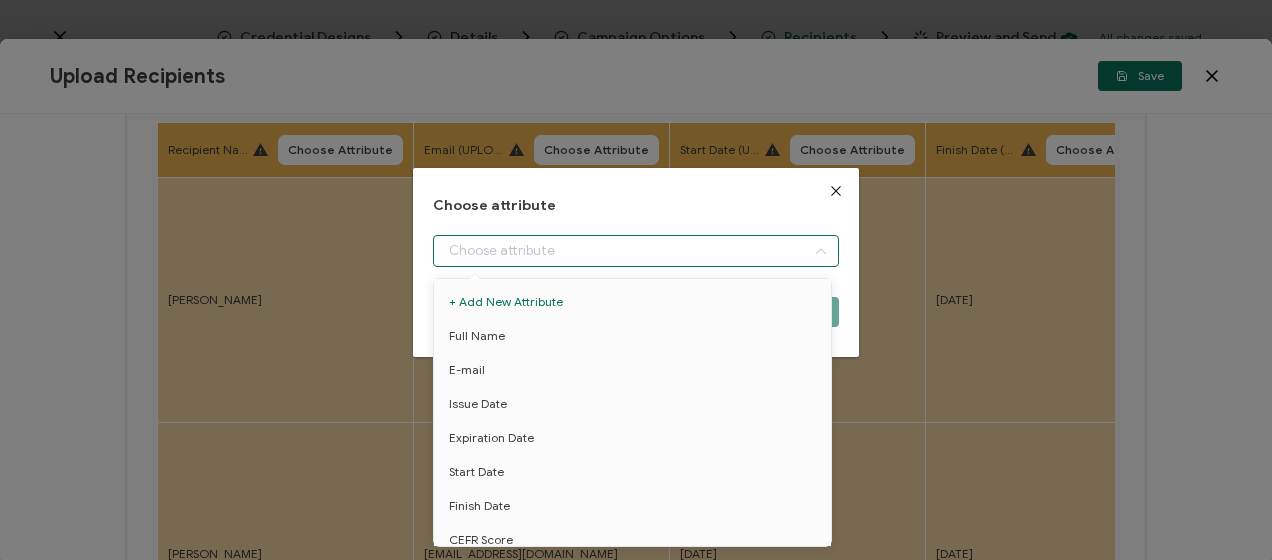 click at bounding box center [635, 251] 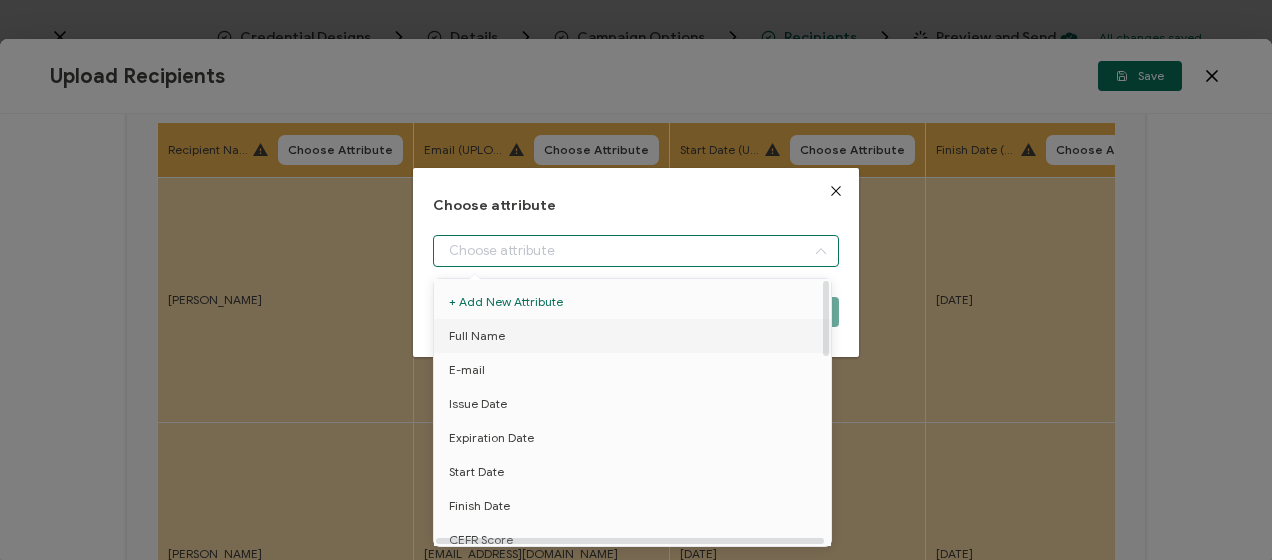 drag, startPoint x: 518, startPoint y: 336, endPoint x: 530, endPoint y: 326, distance: 15.6205 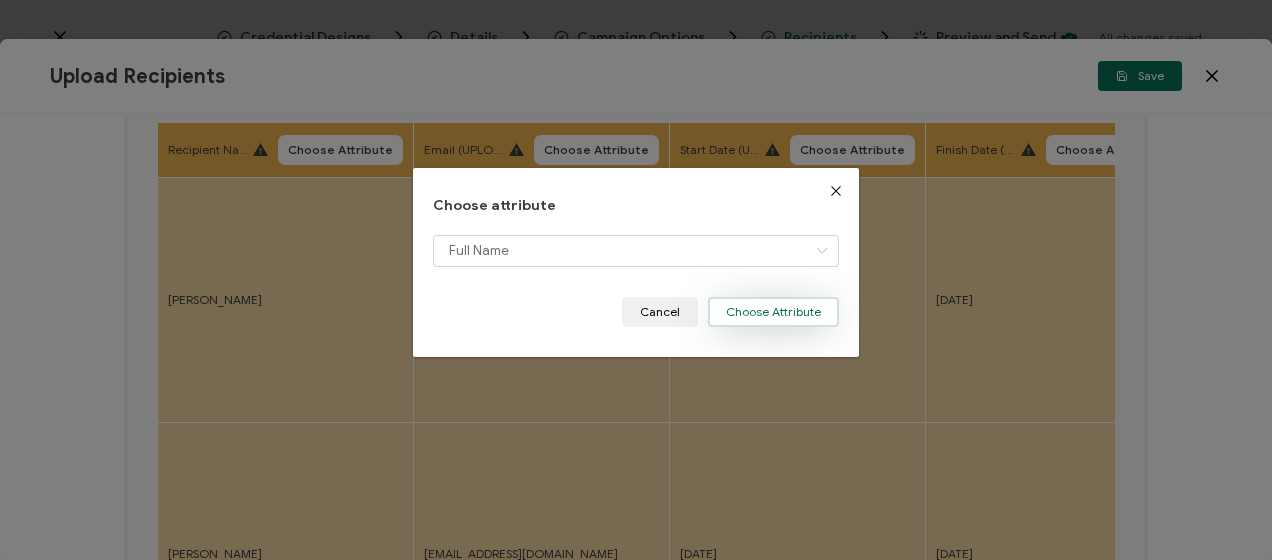 click on "Choose Attribute" at bounding box center [773, 312] 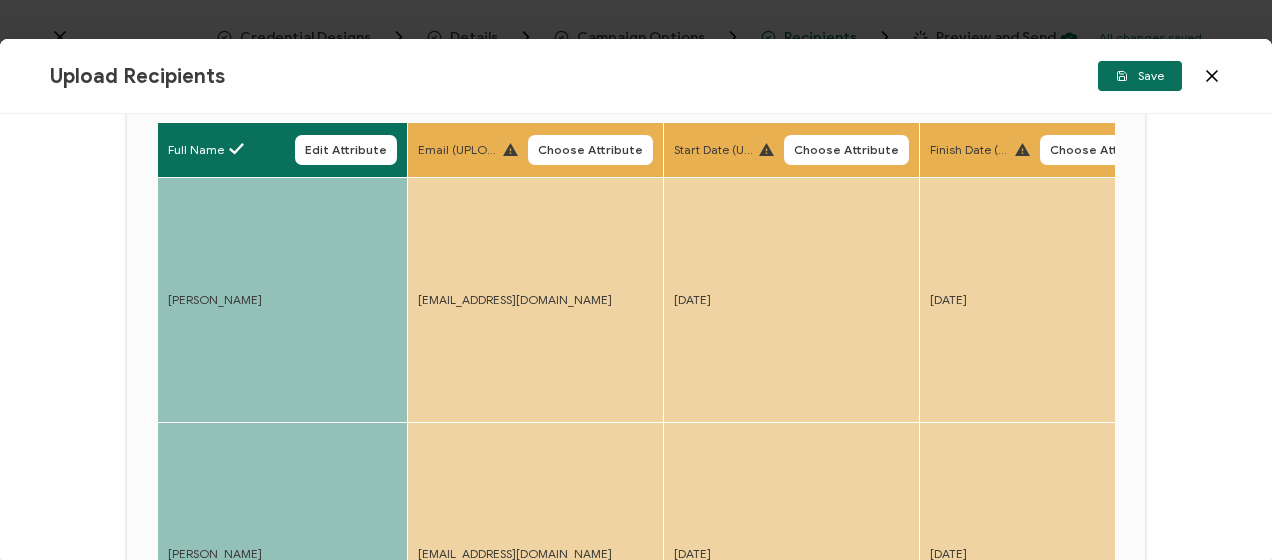 click on "Choose Attribute" at bounding box center [590, 150] 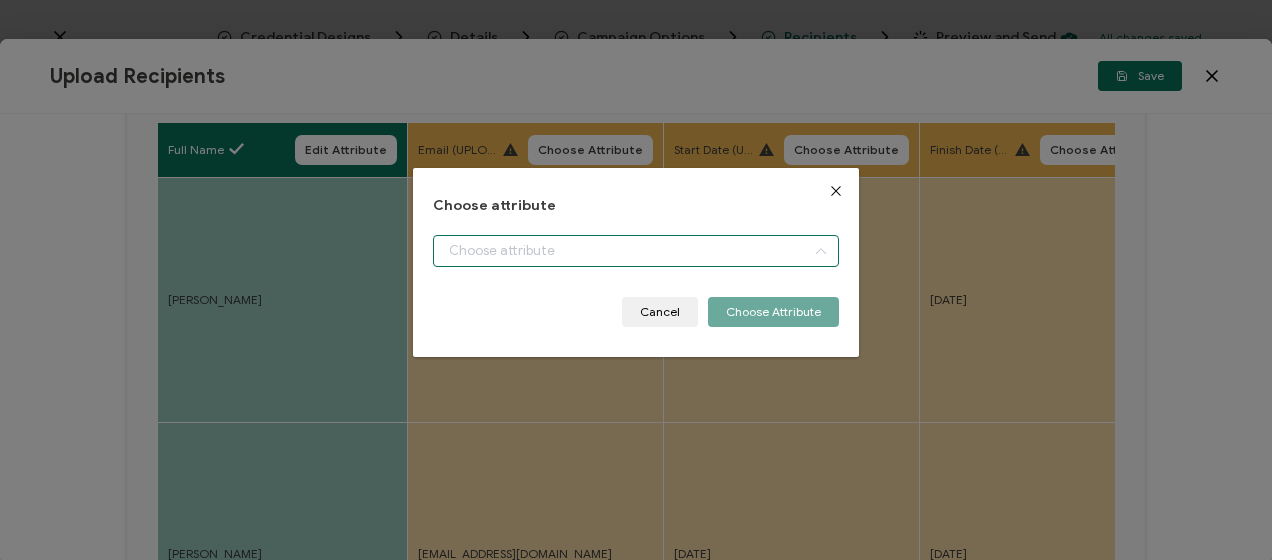 click at bounding box center [635, 251] 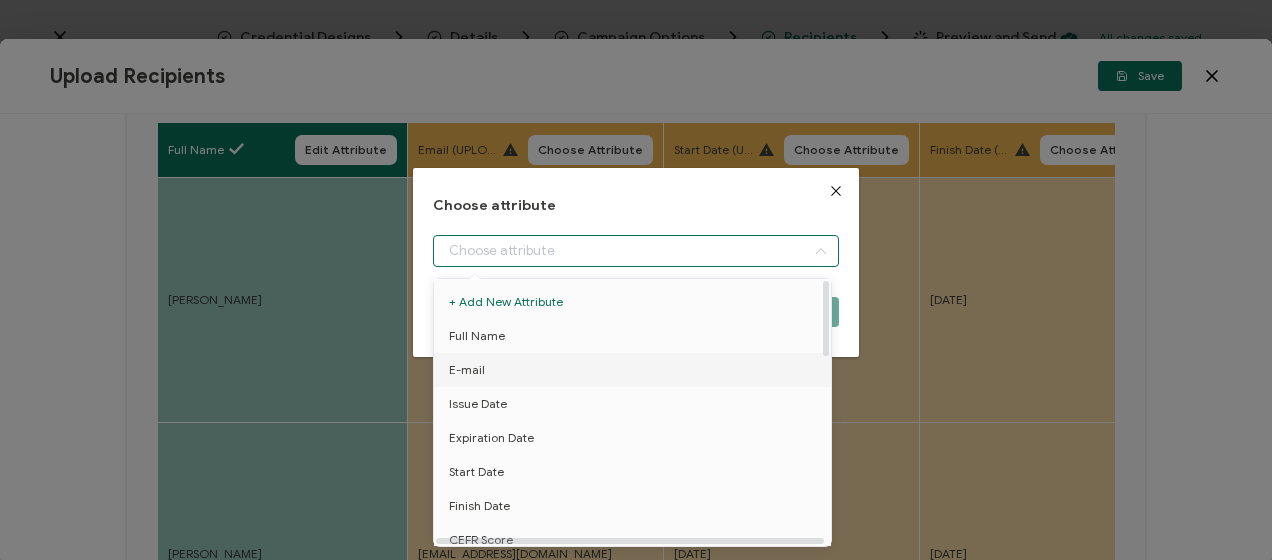 click on "E-mail" at bounding box center (636, 370) 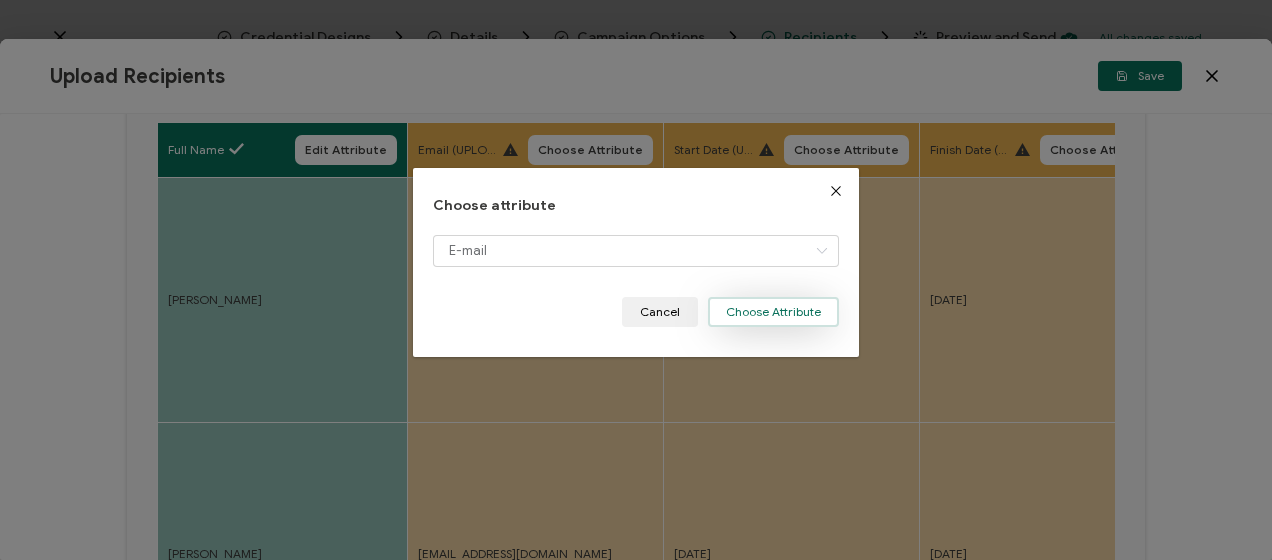 click on "Choose Attribute" at bounding box center [773, 312] 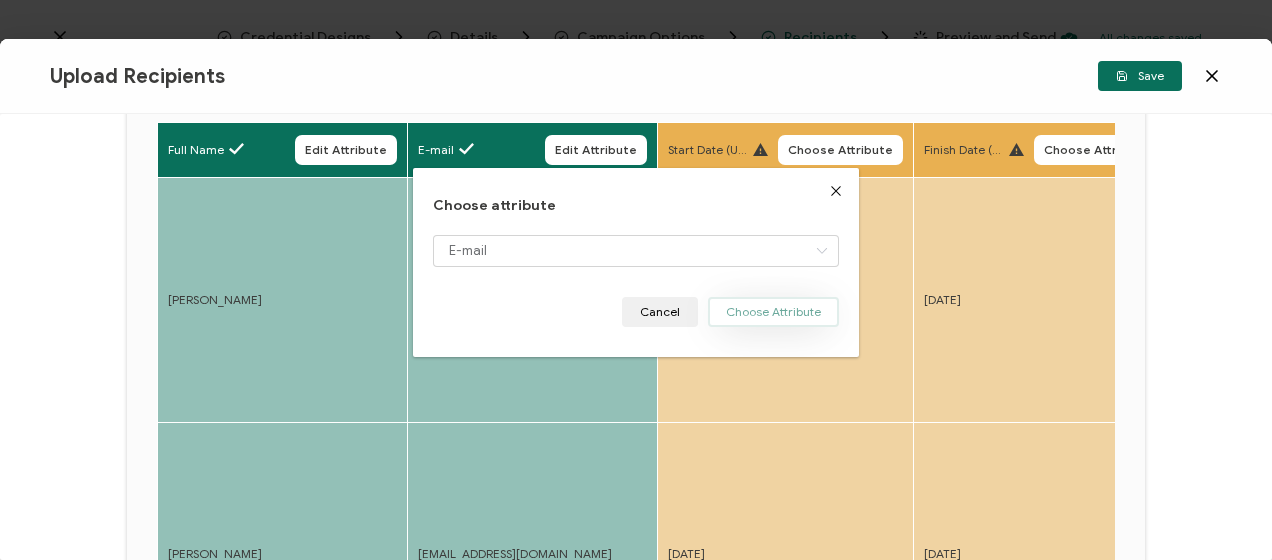type 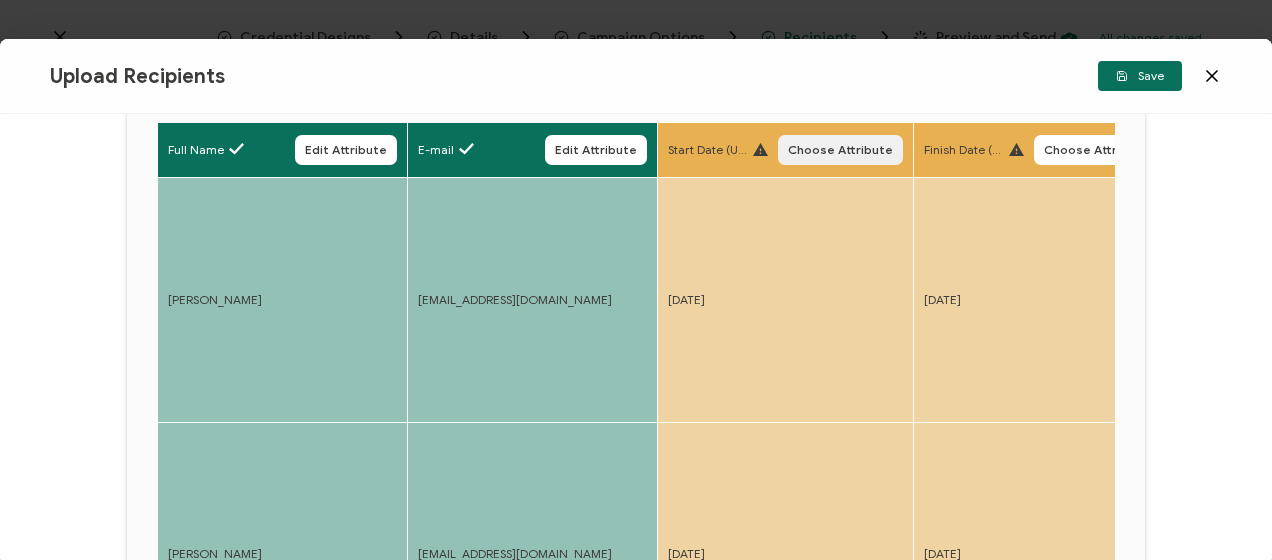 click on "Choose Attribute" at bounding box center (840, 150) 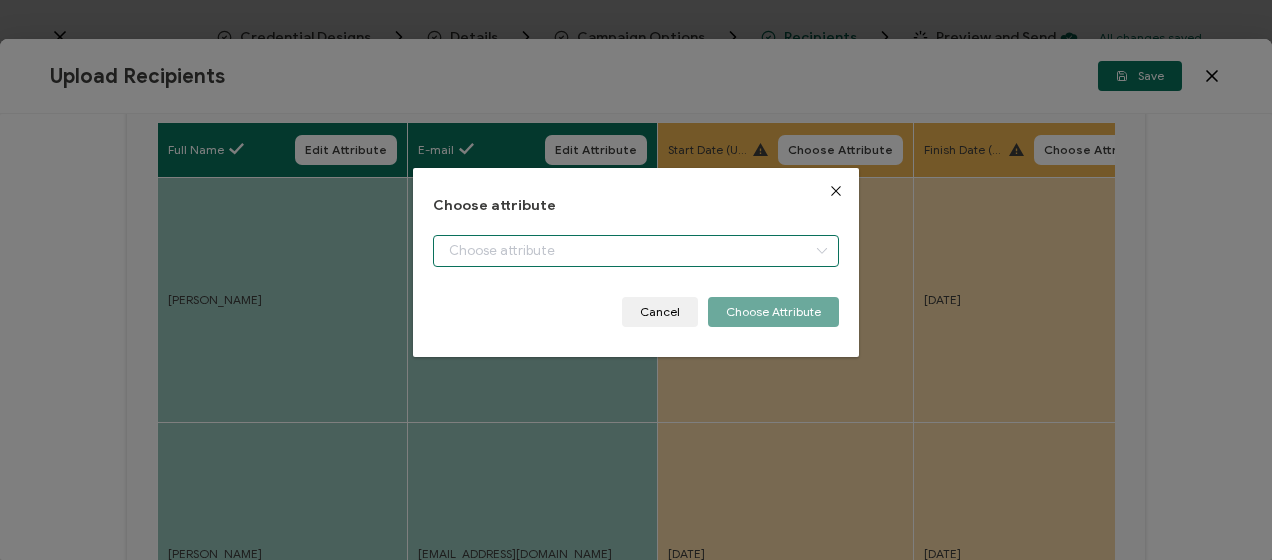 click at bounding box center (635, 251) 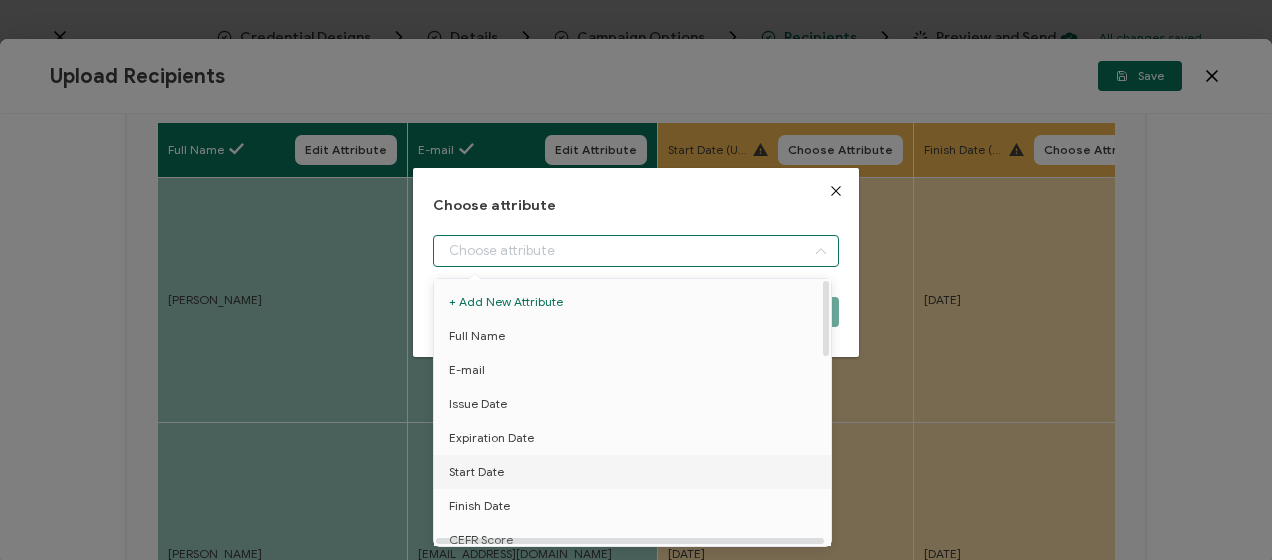 click on "Start Date" at bounding box center (636, 472) 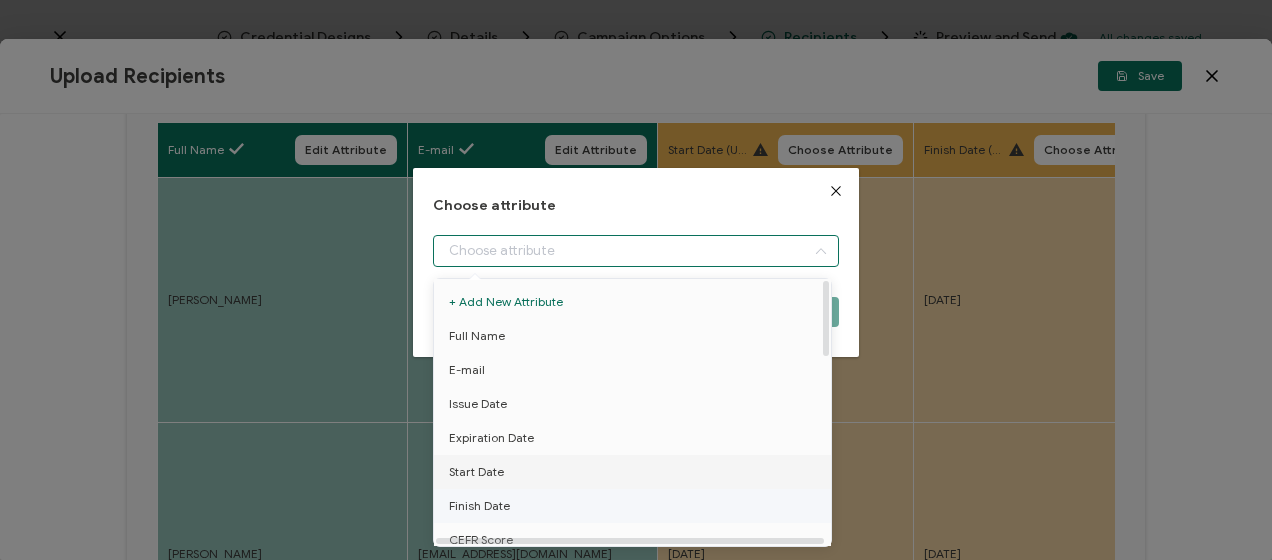 type on "Start Date" 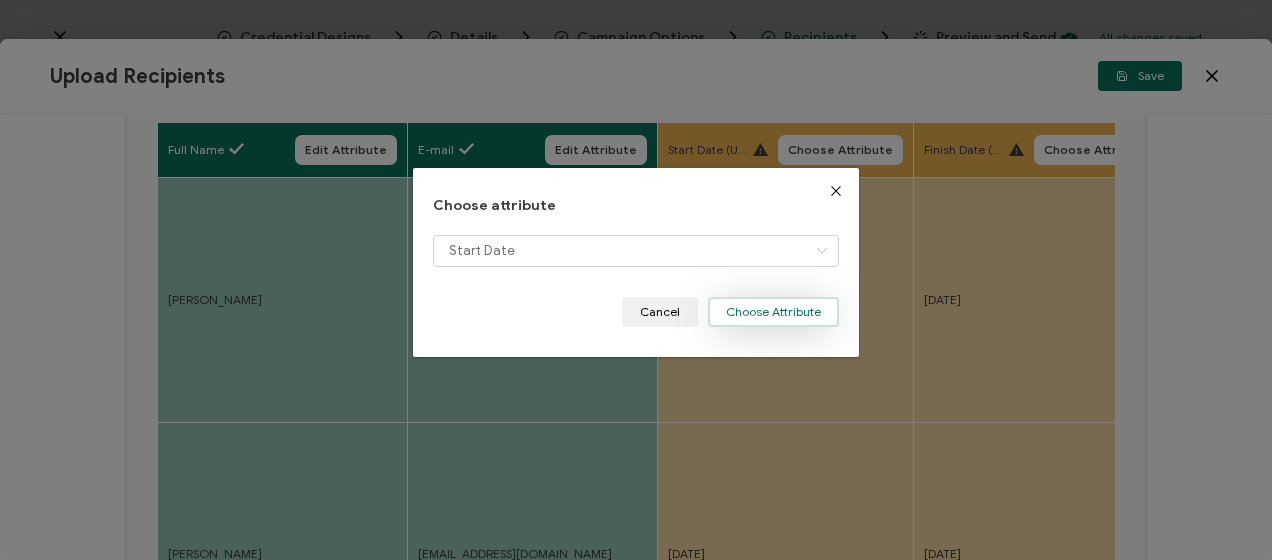 click on "Choose Attribute" at bounding box center [773, 312] 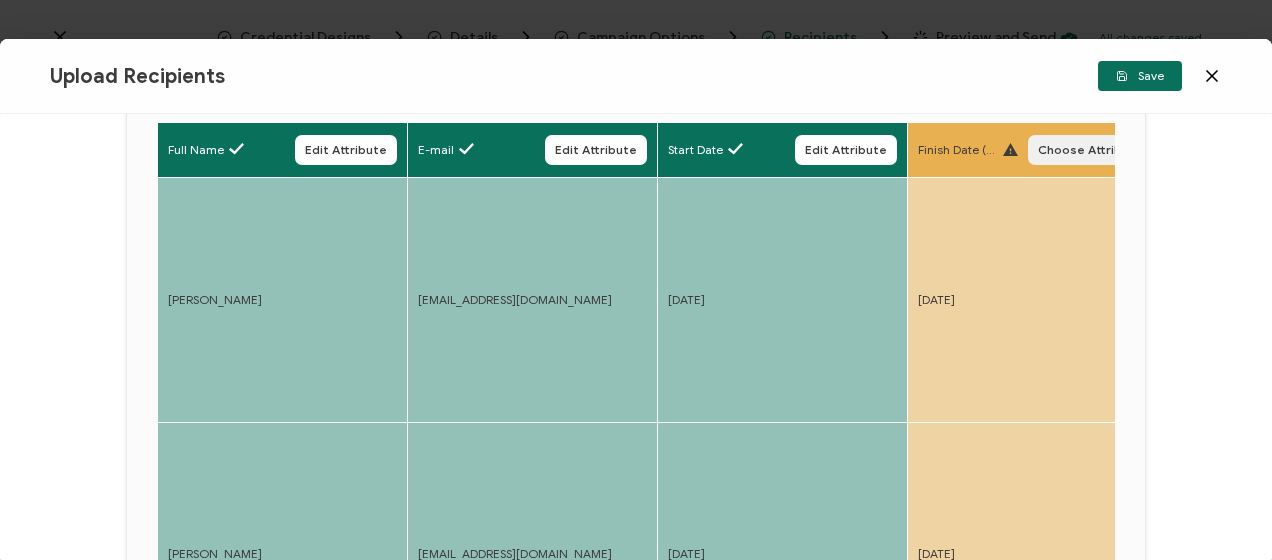click on "Choose Attribute" at bounding box center [1090, 150] 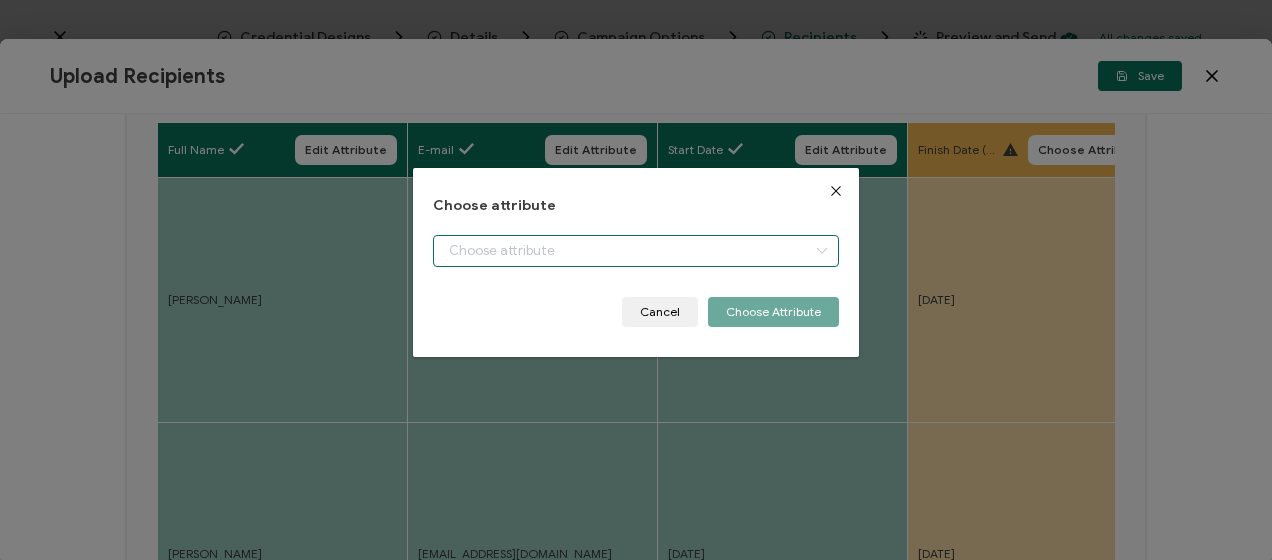 click at bounding box center (635, 251) 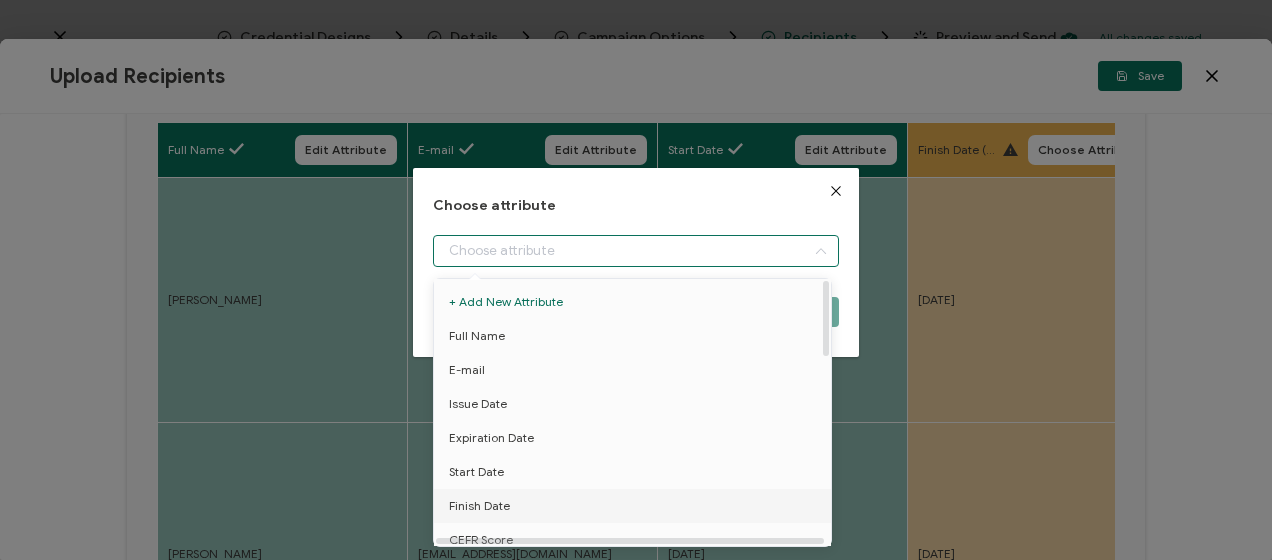 click on "Finish Date" at bounding box center [479, 506] 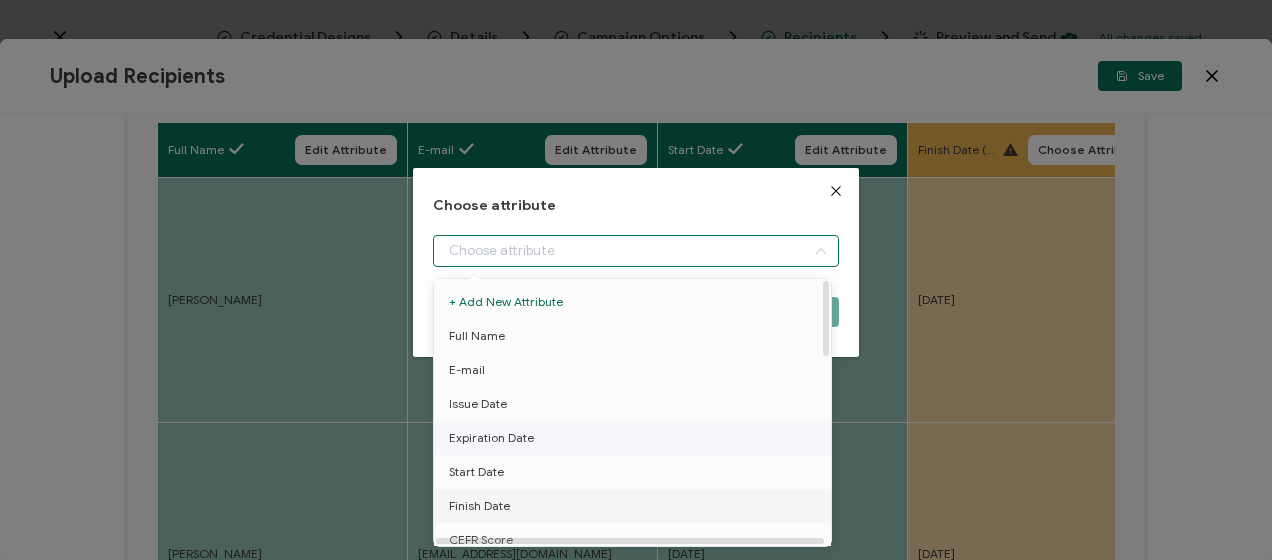 type on "Finish Date" 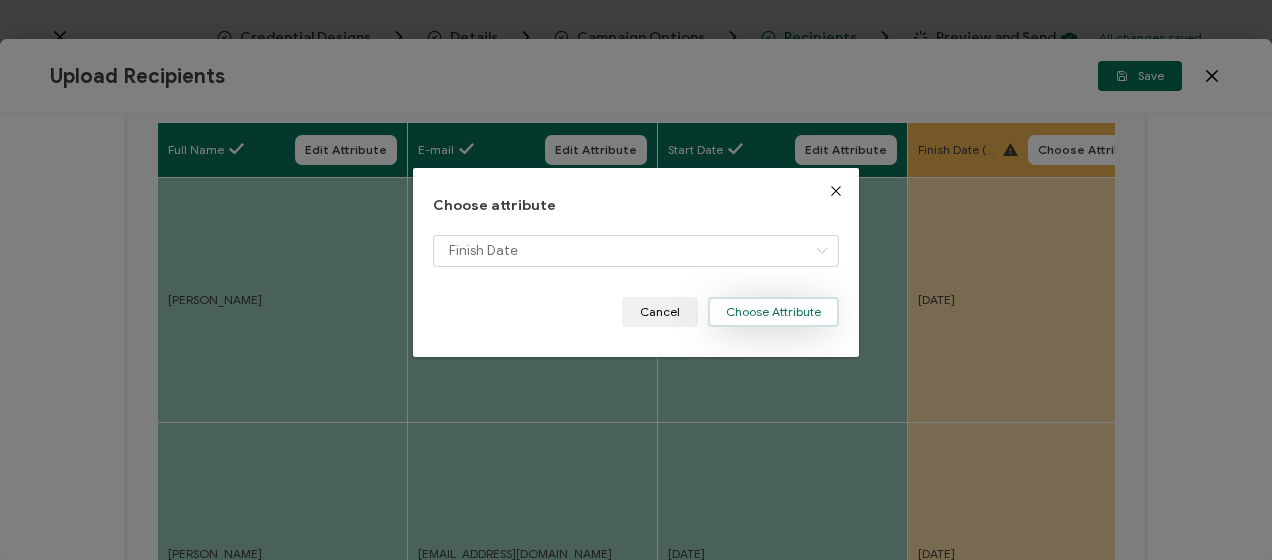 click on "Choose Attribute" at bounding box center (773, 312) 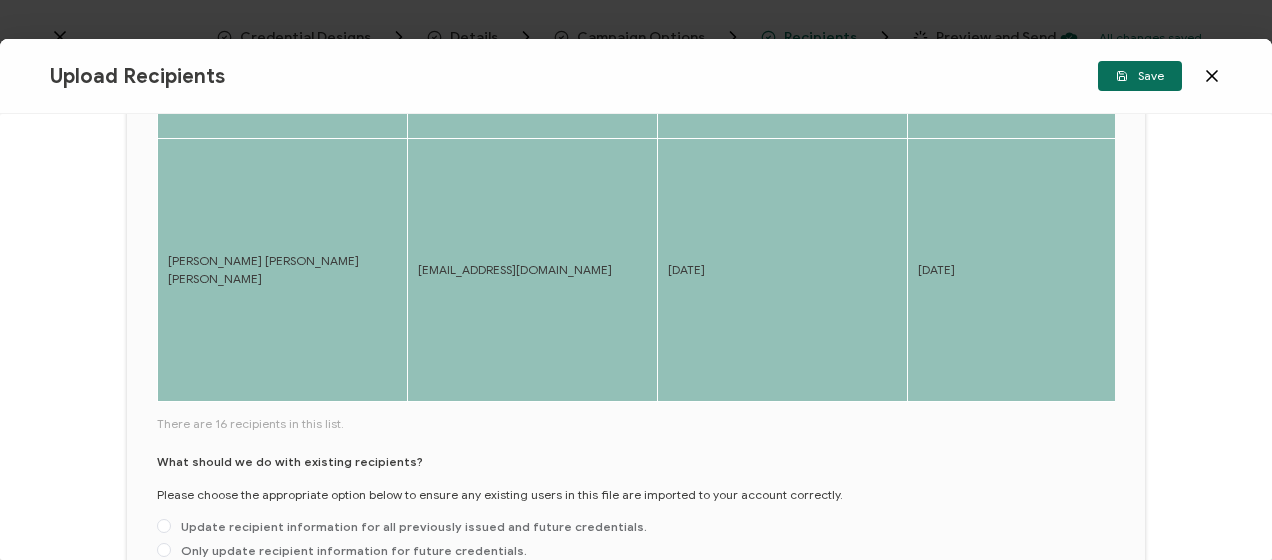 scroll, scrollTop: 1134, scrollLeft: 0, axis: vertical 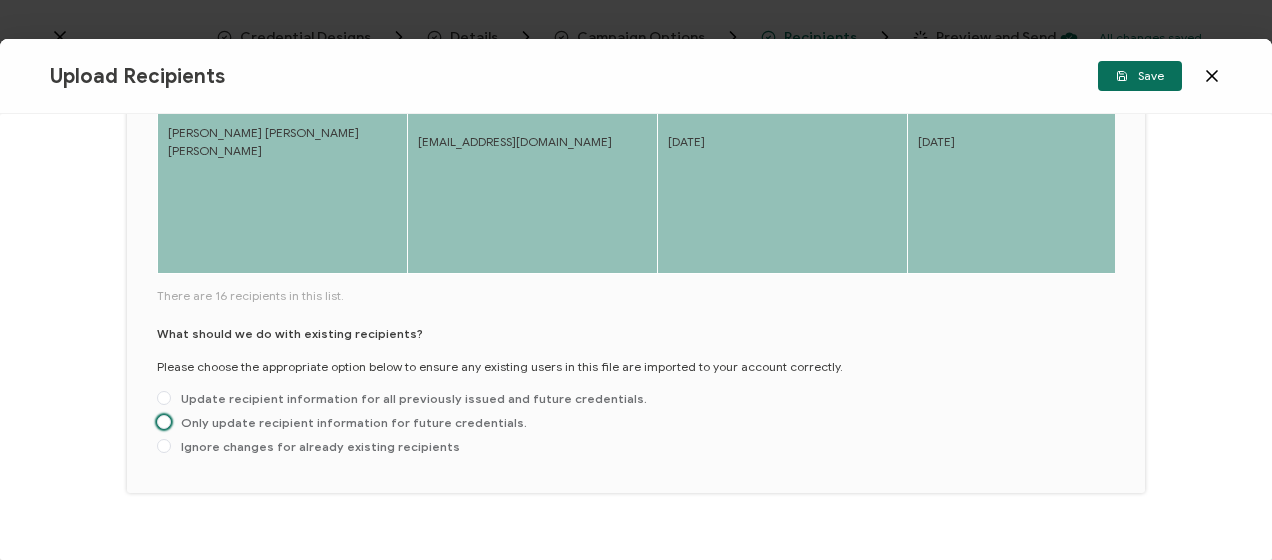 click on "Only update recipient information for future credentials." at bounding box center (349, 422) 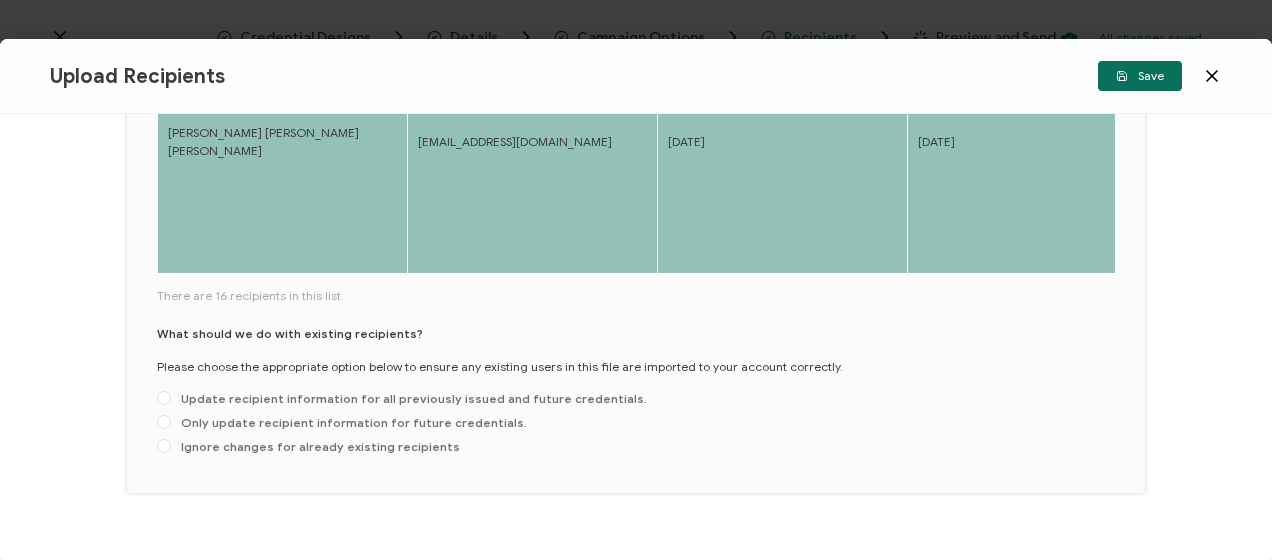click on "Only update recipient information for future credentials." at bounding box center (164, 423) 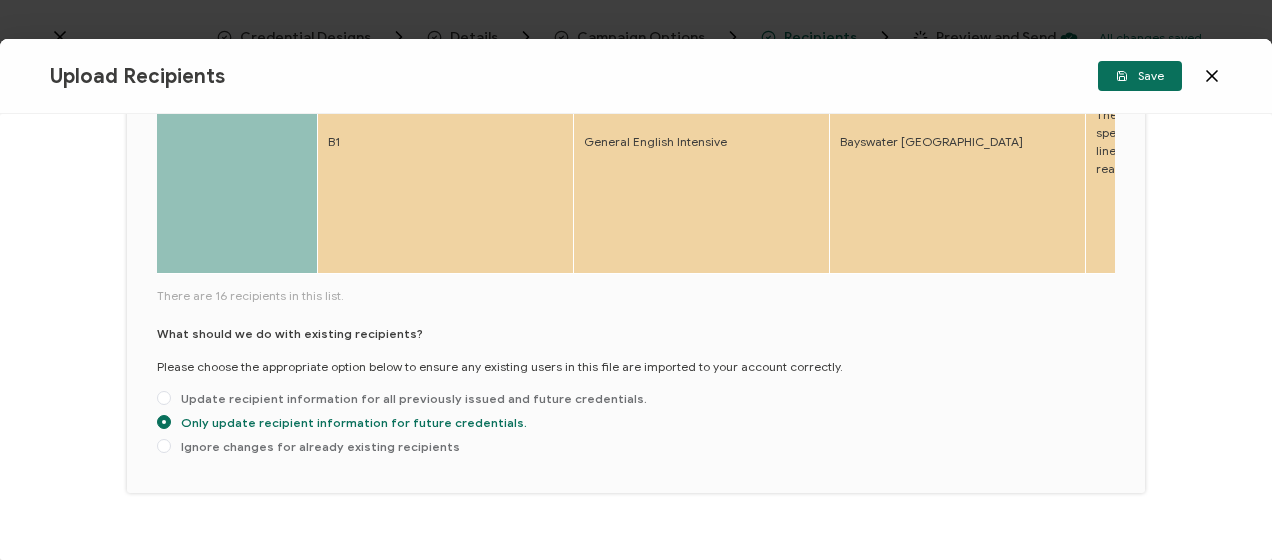 scroll, scrollTop: 0, scrollLeft: 852, axis: horizontal 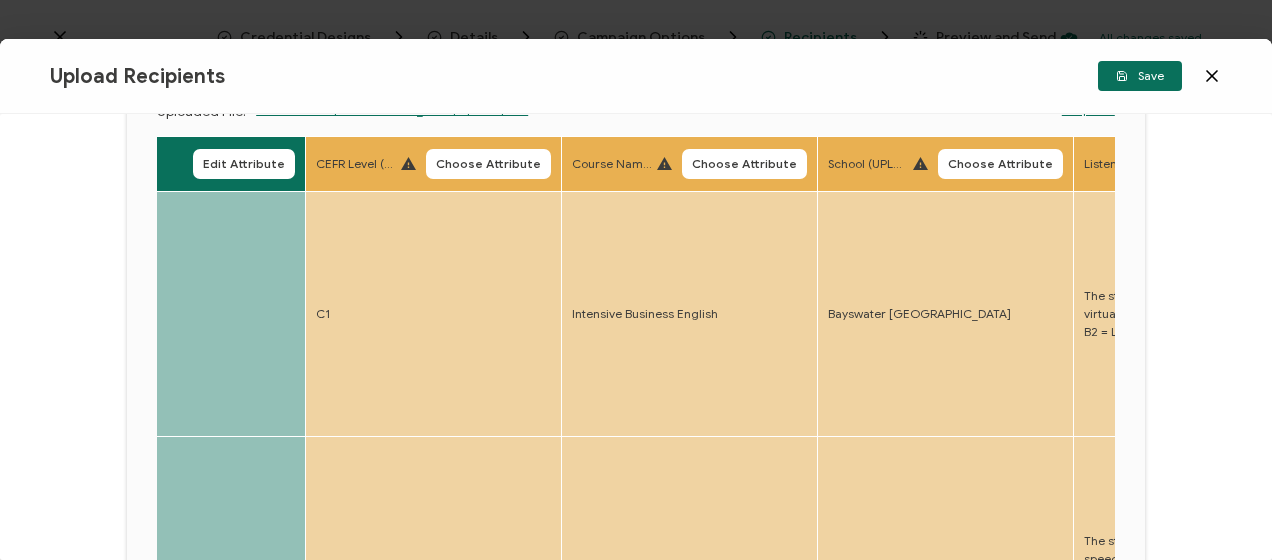 click on "Choose Attribute" at bounding box center [488, 164] 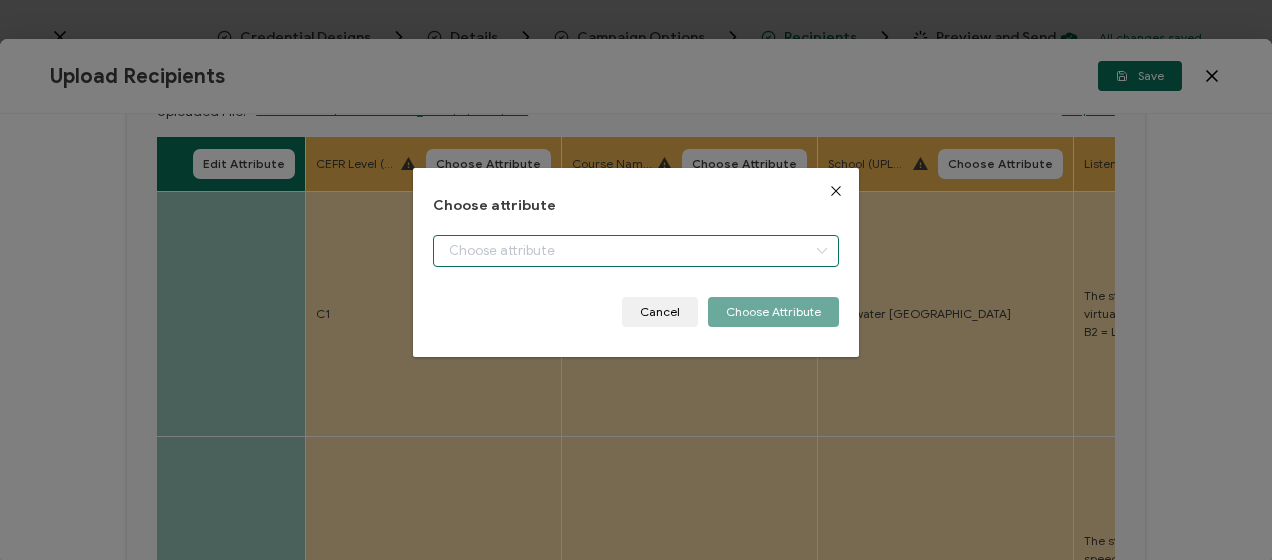 click at bounding box center (635, 251) 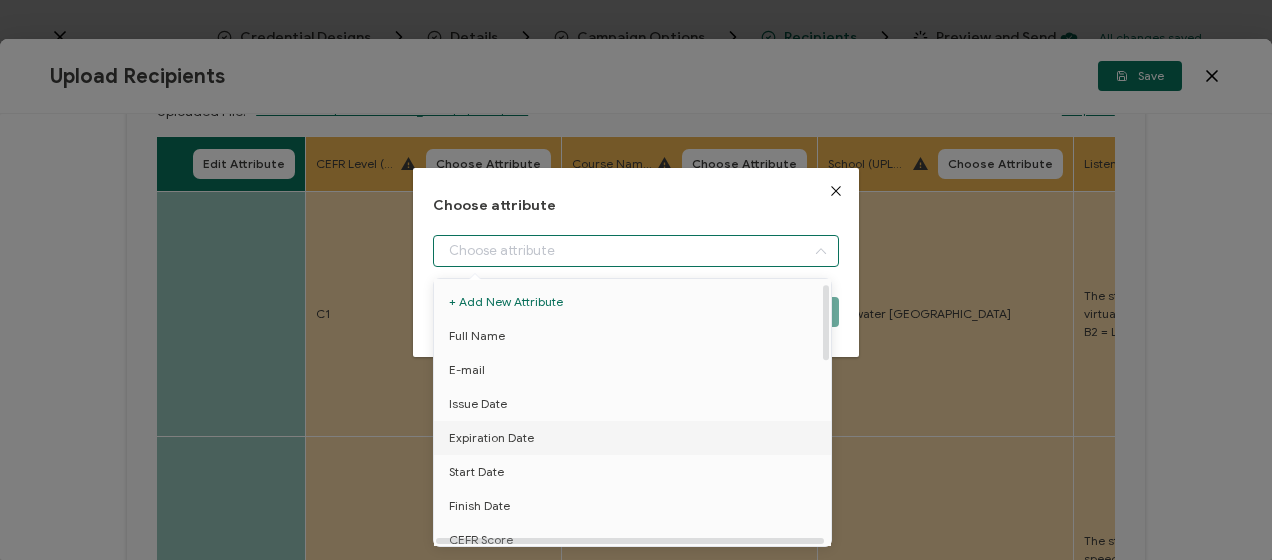 scroll, scrollTop: 100, scrollLeft: 0, axis: vertical 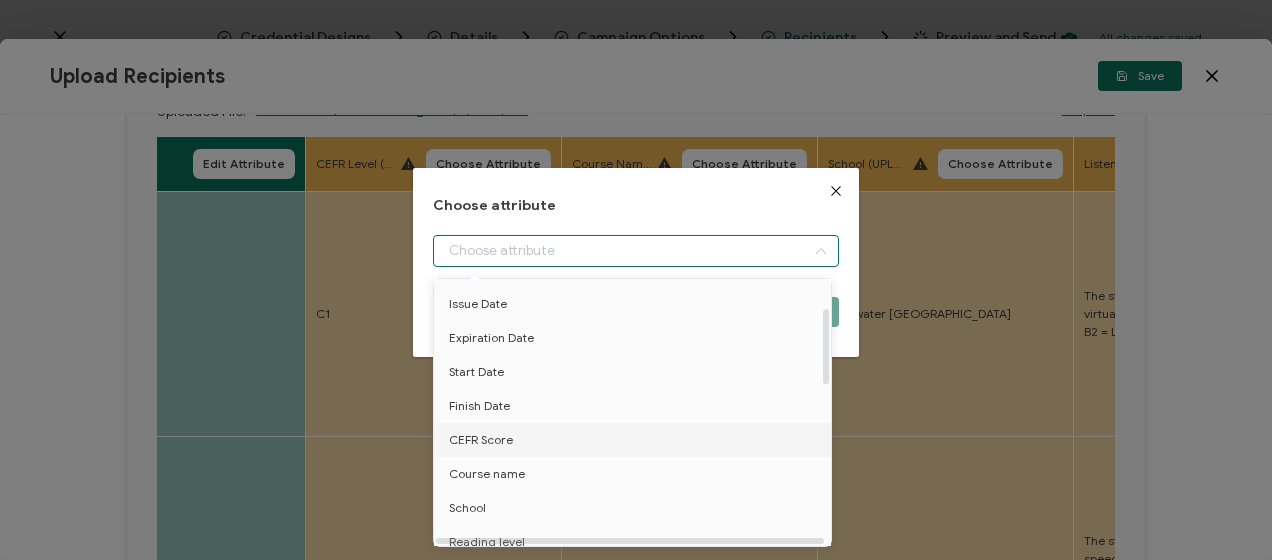 click on "CEFR Score" at bounding box center (636, 440) 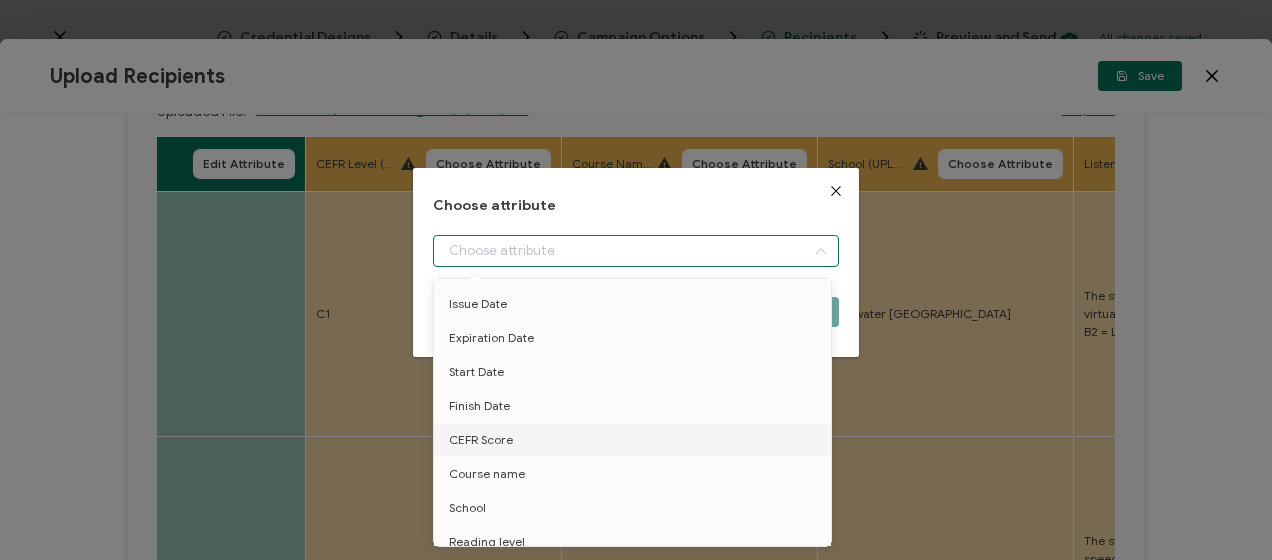 type on "CEFR Score" 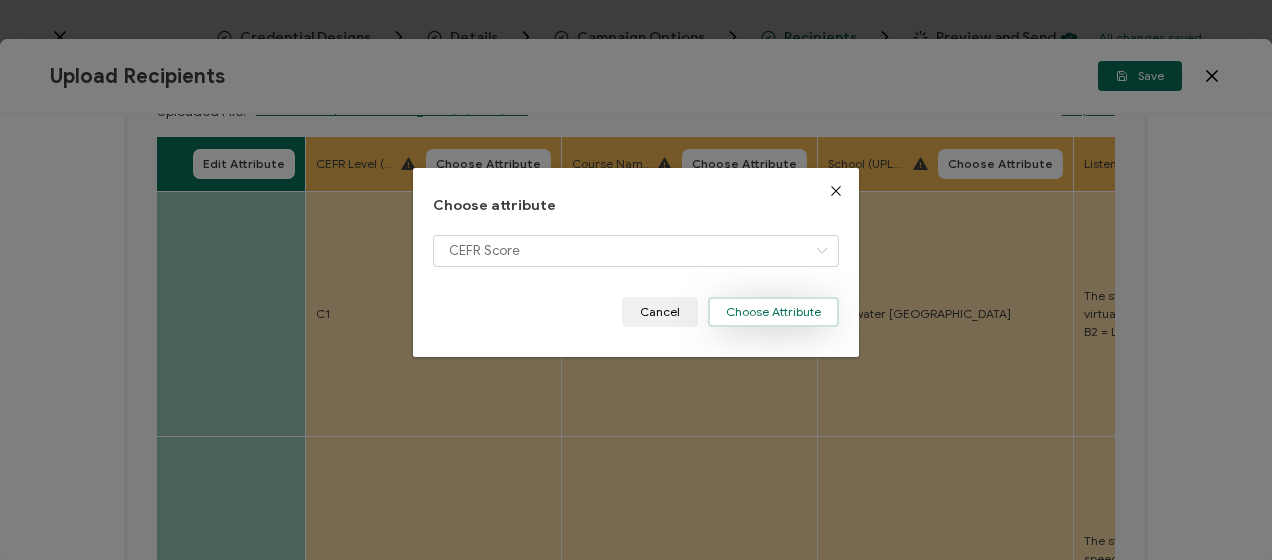 click on "Choose Attribute" at bounding box center [773, 312] 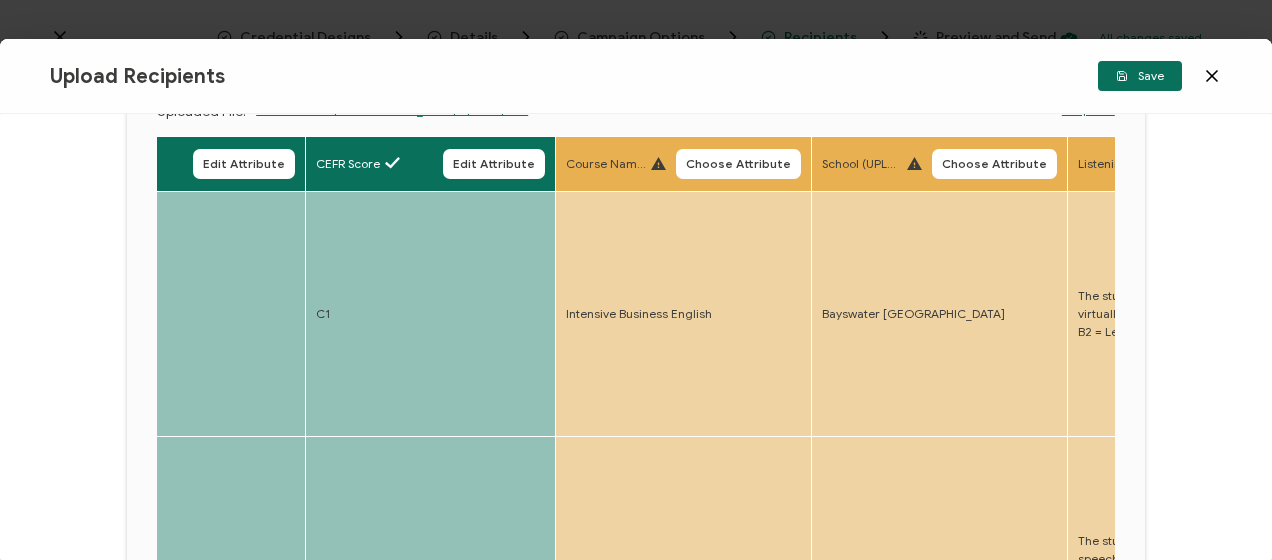 click on "Choose Attribute" at bounding box center (738, 164) 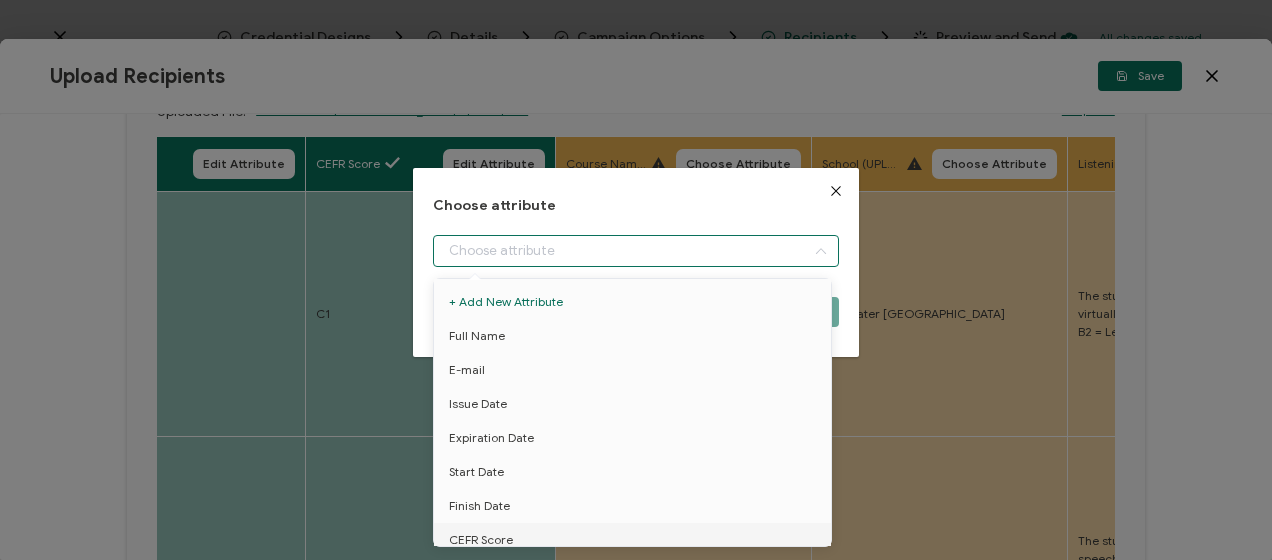 click at bounding box center (635, 251) 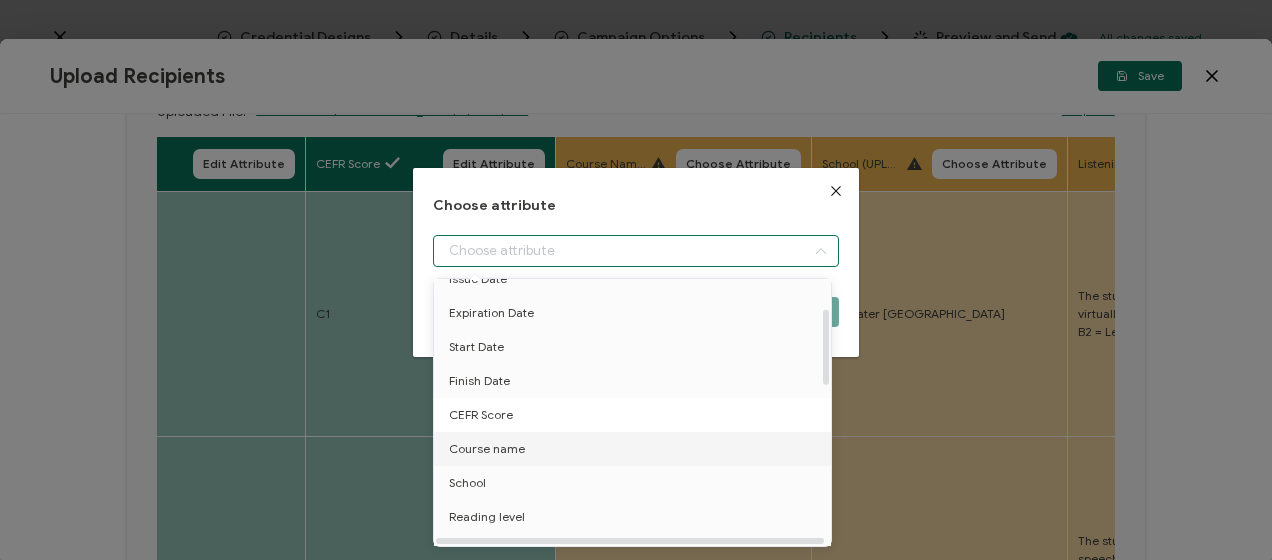 scroll, scrollTop: 200, scrollLeft: 0, axis: vertical 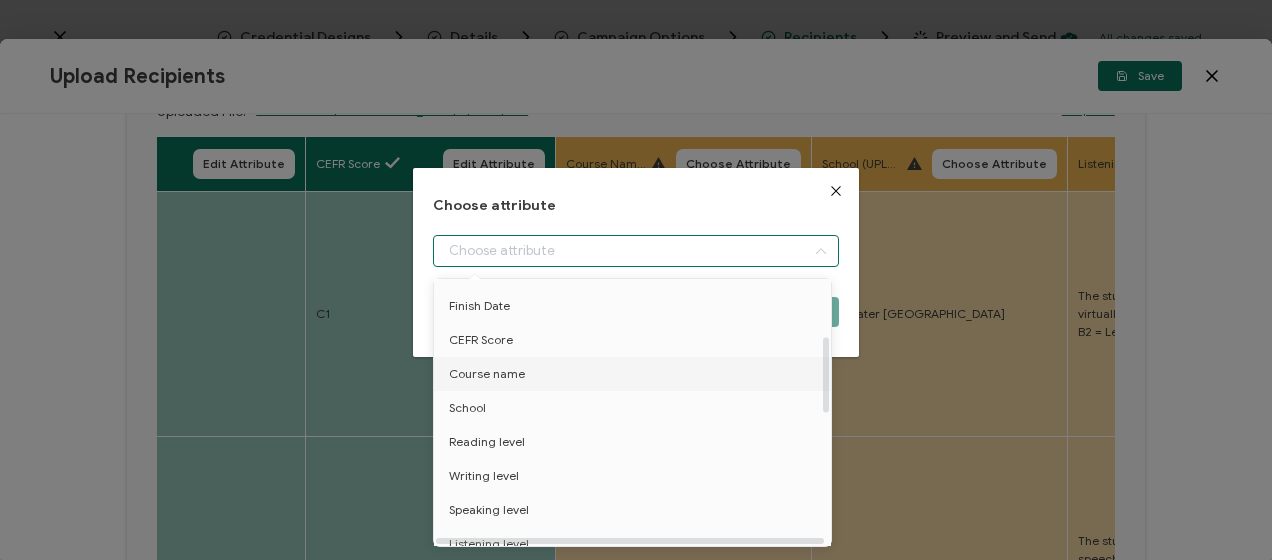 click on "Course name" at bounding box center (487, 374) 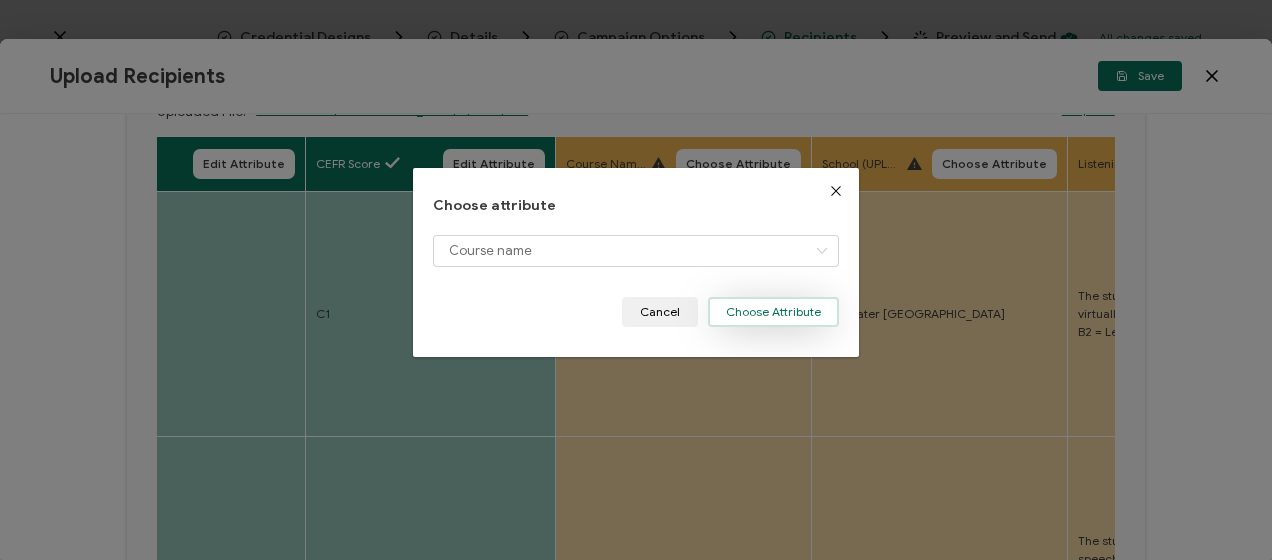 click on "Choose Attribute" at bounding box center [773, 312] 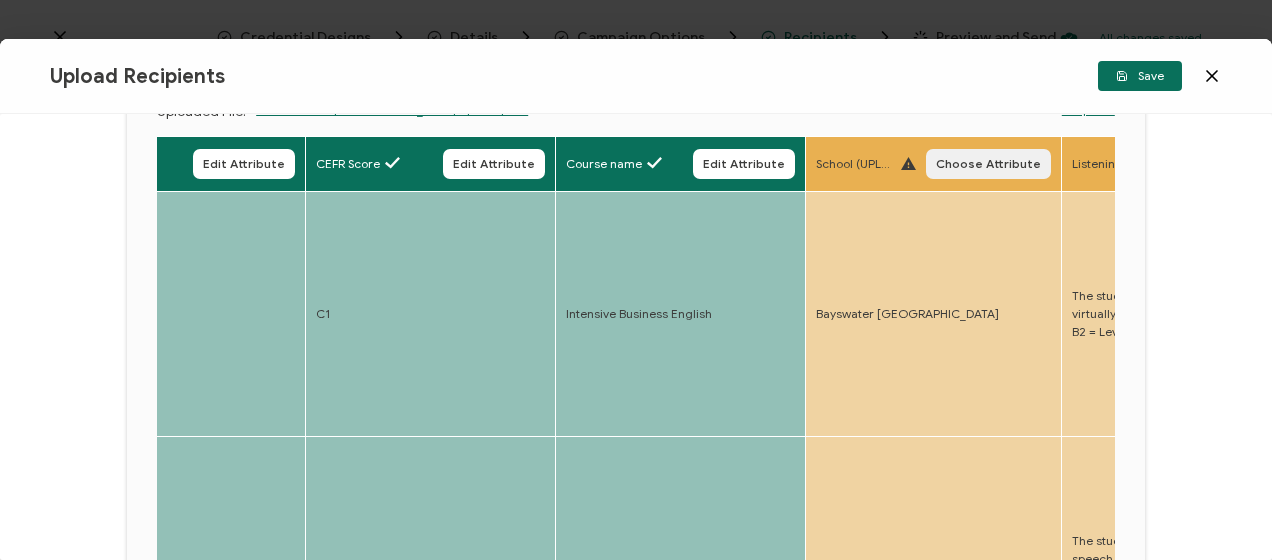 click on "Choose Attribute" at bounding box center [988, 164] 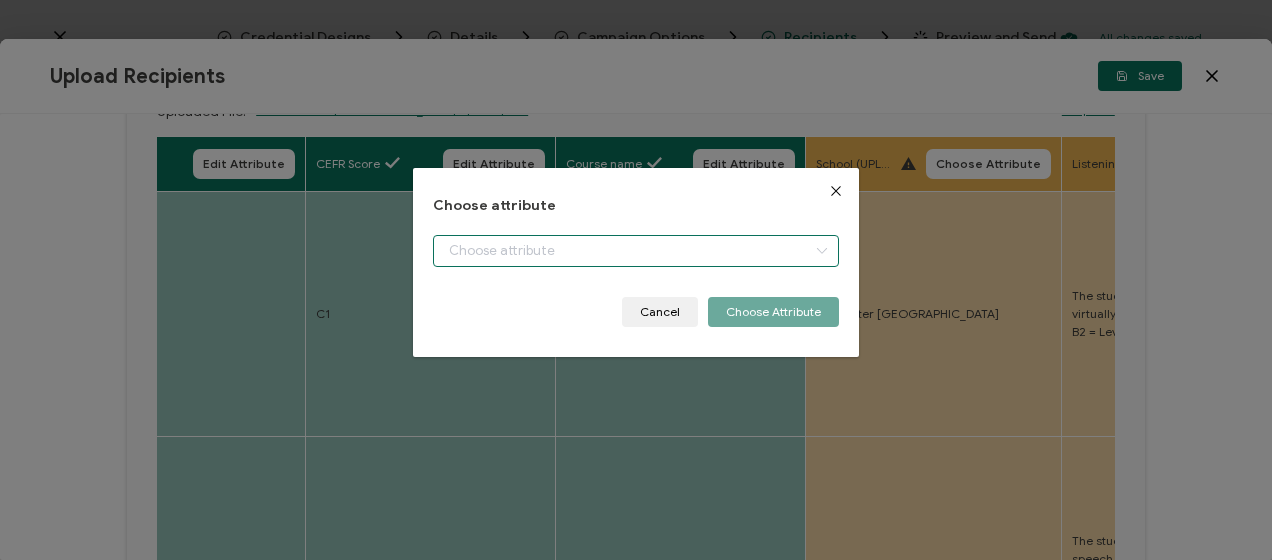 click at bounding box center (635, 251) 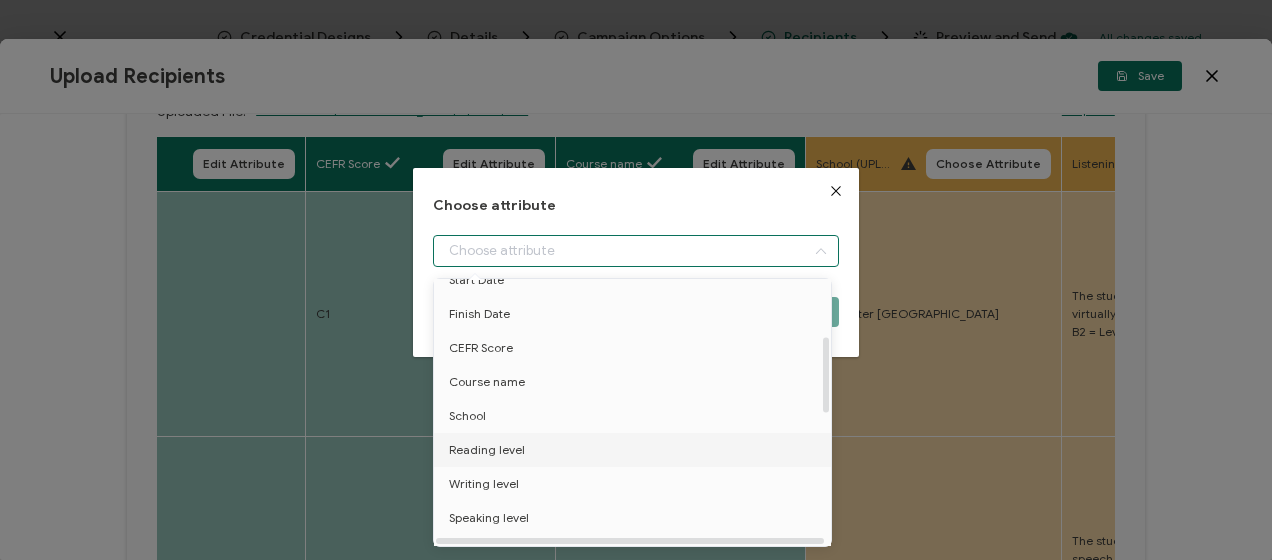 scroll, scrollTop: 200, scrollLeft: 0, axis: vertical 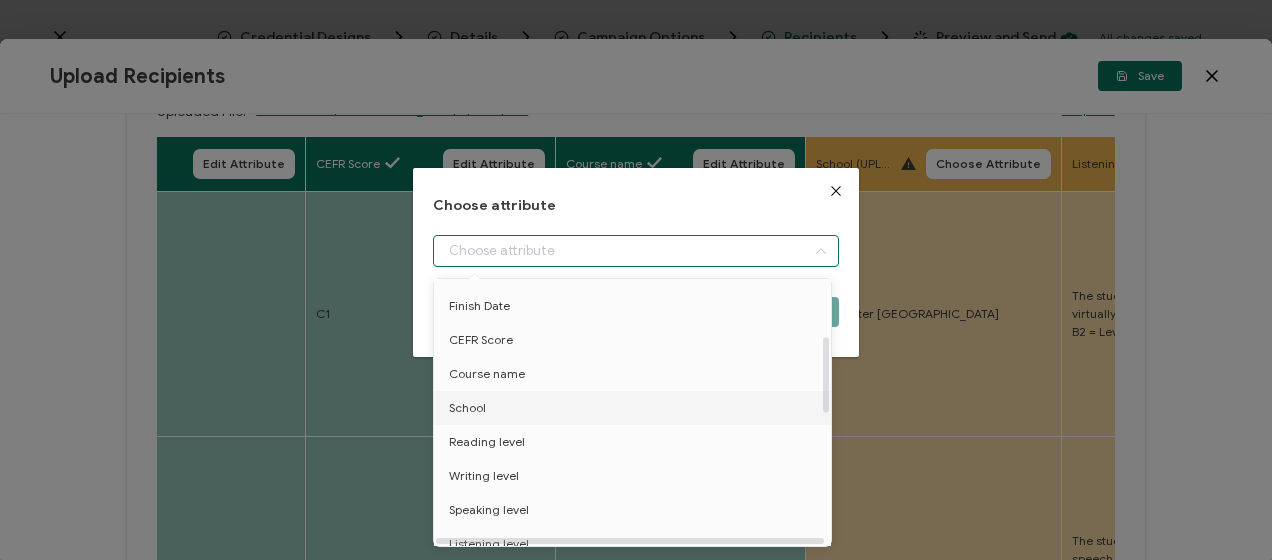 drag, startPoint x: 498, startPoint y: 406, endPoint x: 551, endPoint y: 372, distance: 62.968246 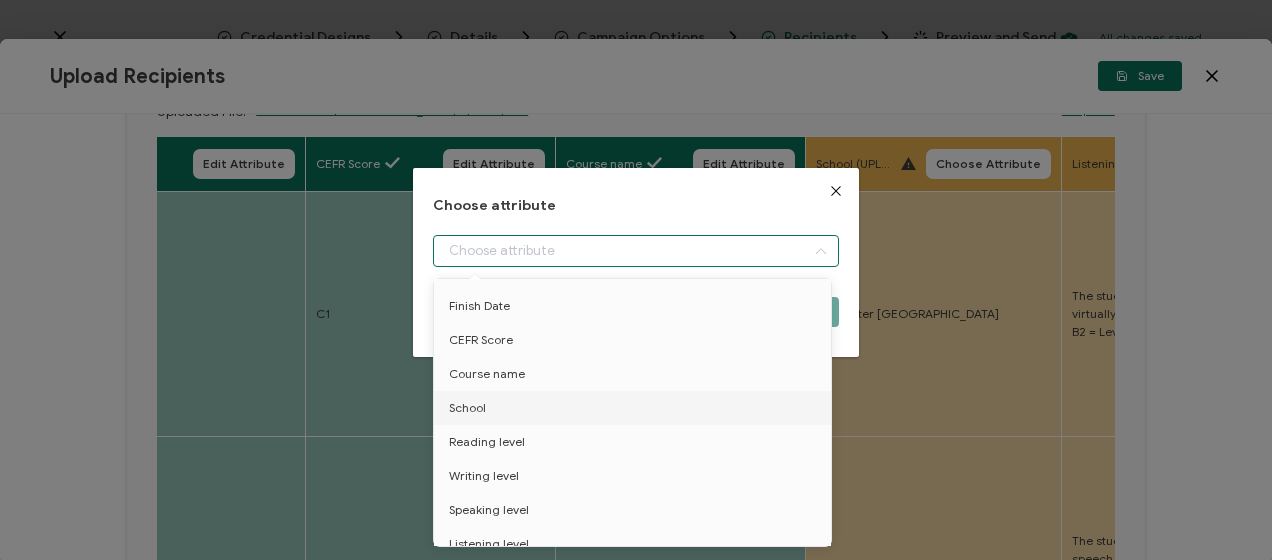 type on "School" 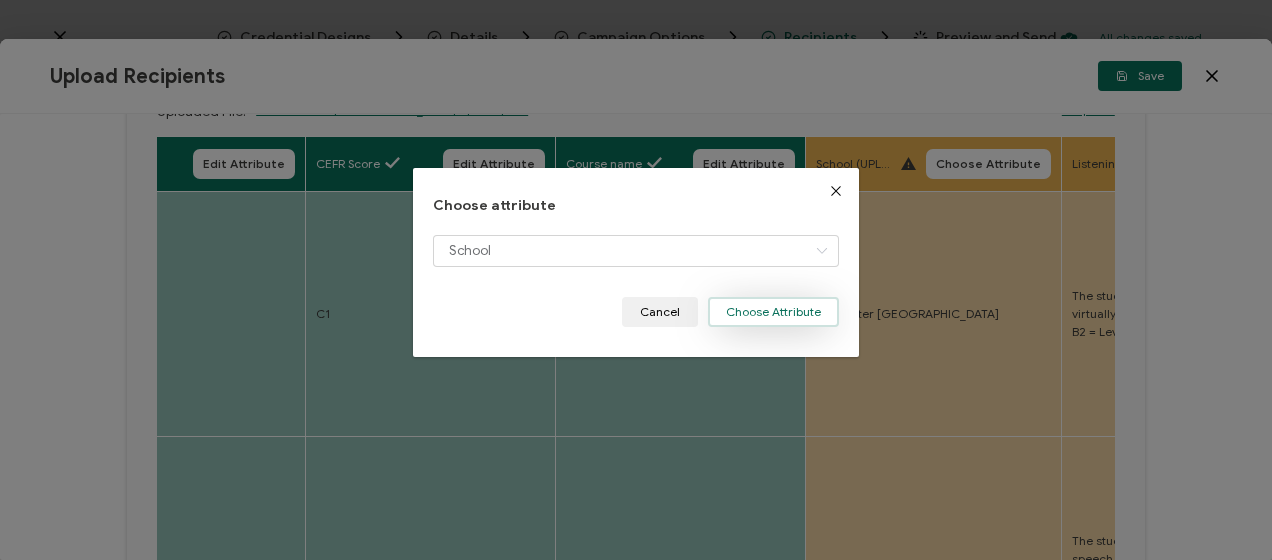 click on "Choose Attribute" at bounding box center [773, 312] 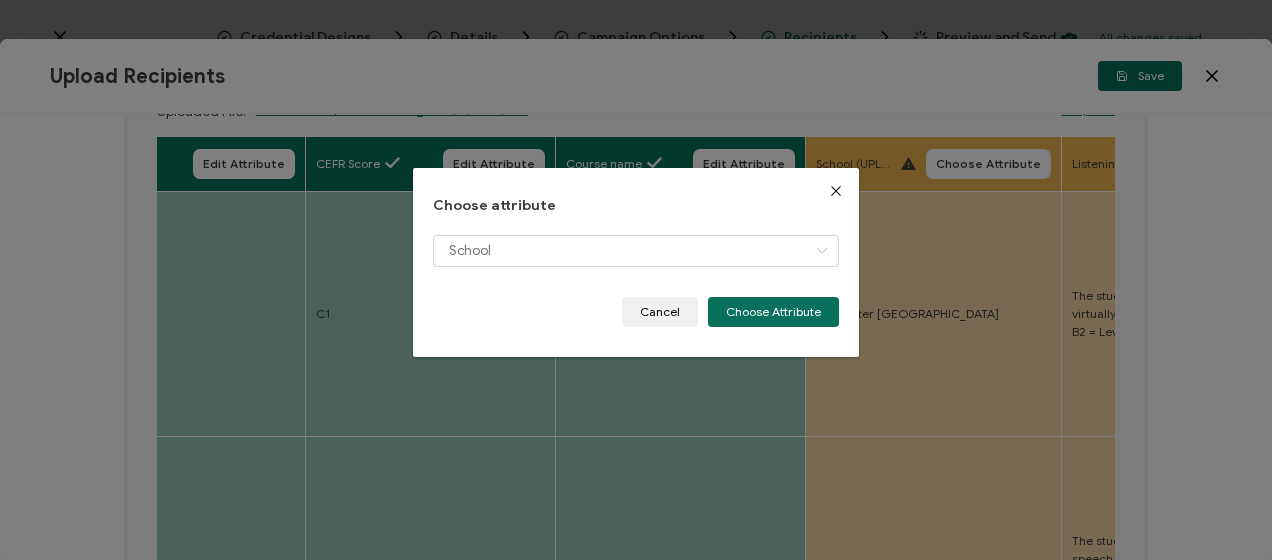 type 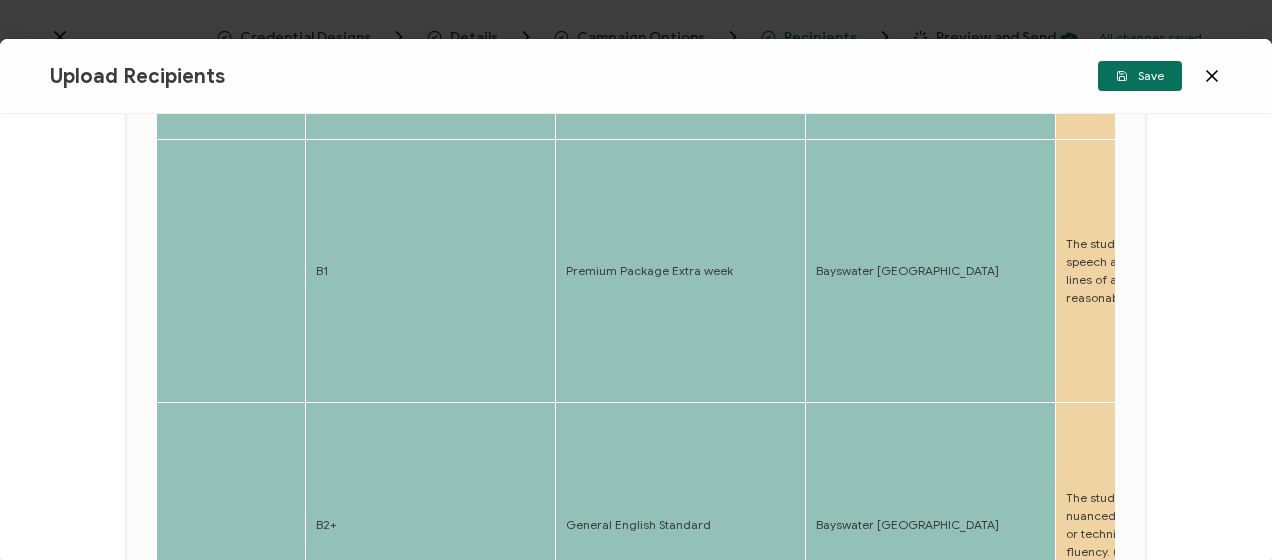 scroll, scrollTop: 1000, scrollLeft: 0, axis: vertical 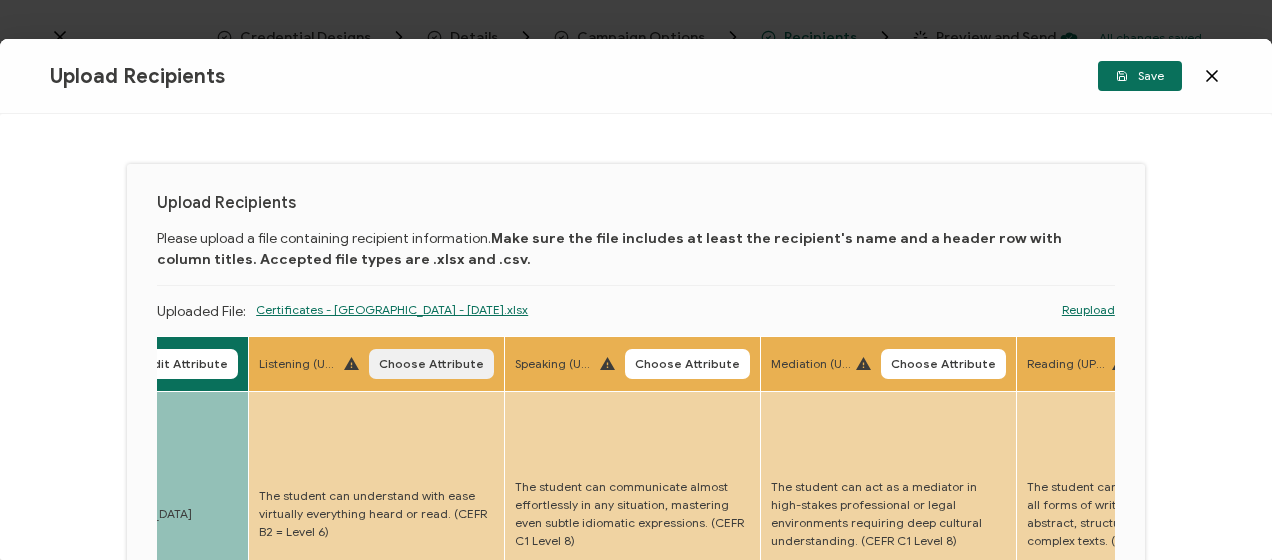 click on "Choose Attribute" at bounding box center [431, 364] 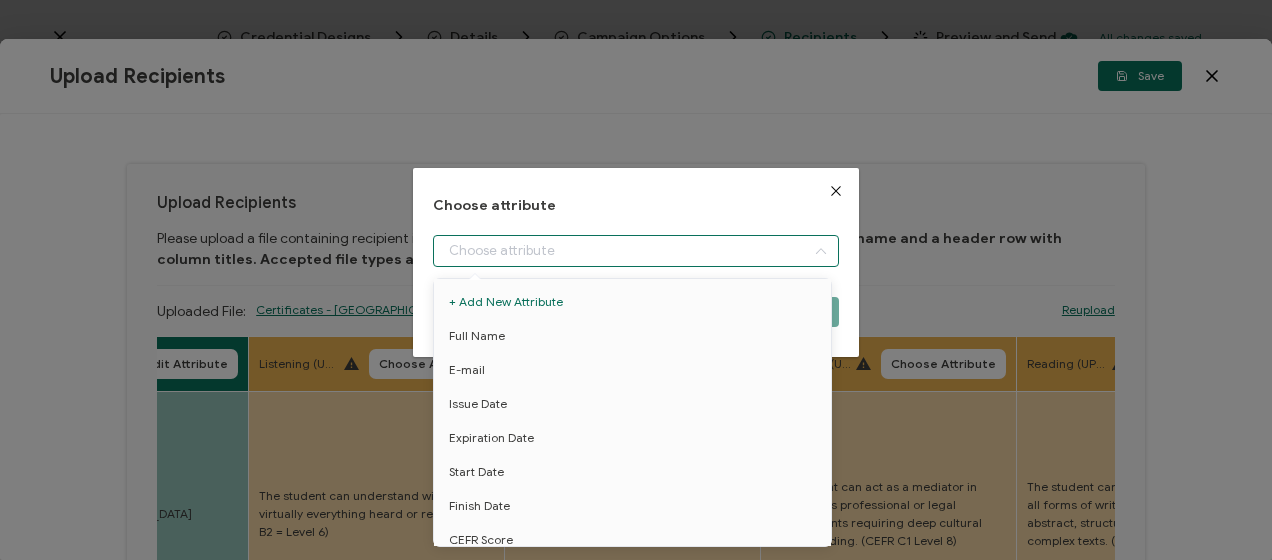 click at bounding box center [635, 251] 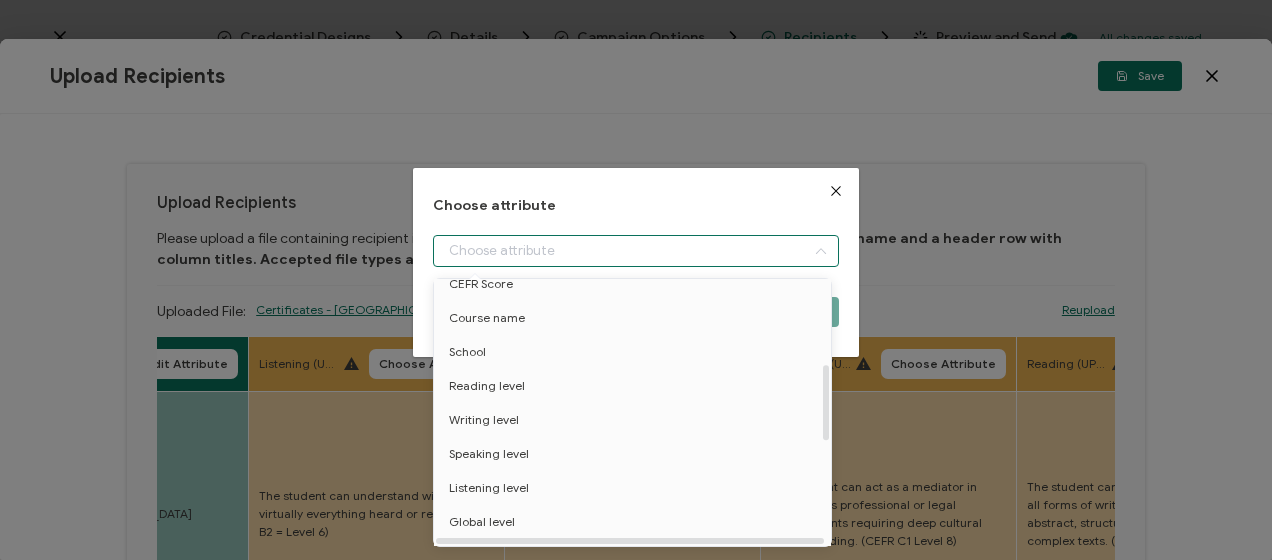 scroll, scrollTop: 300, scrollLeft: 0, axis: vertical 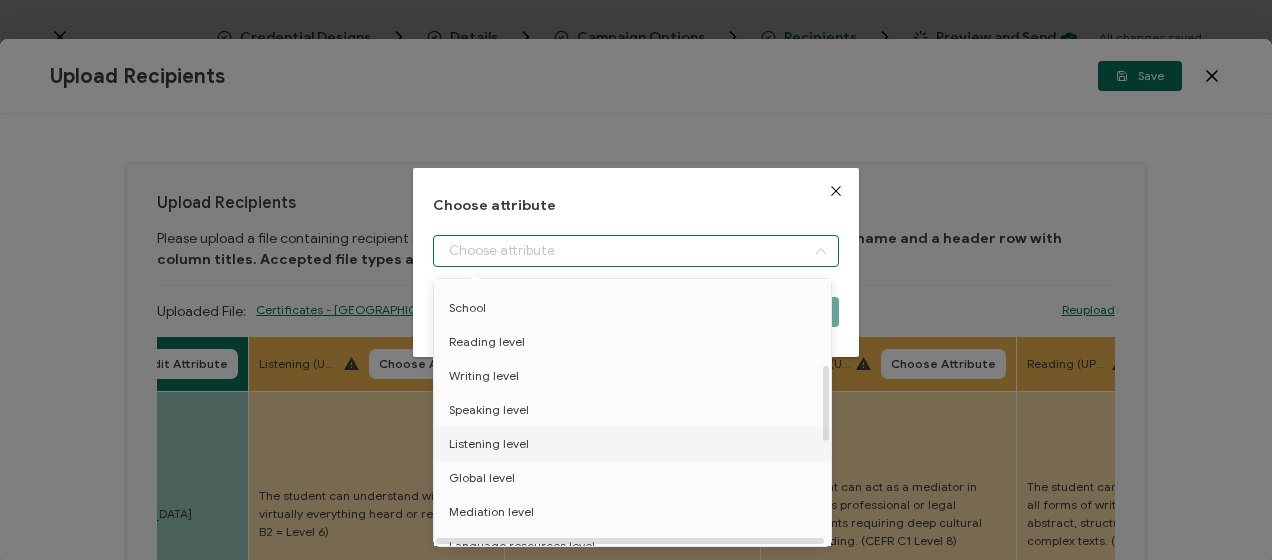 click on "Listening level" at bounding box center [489, 444] 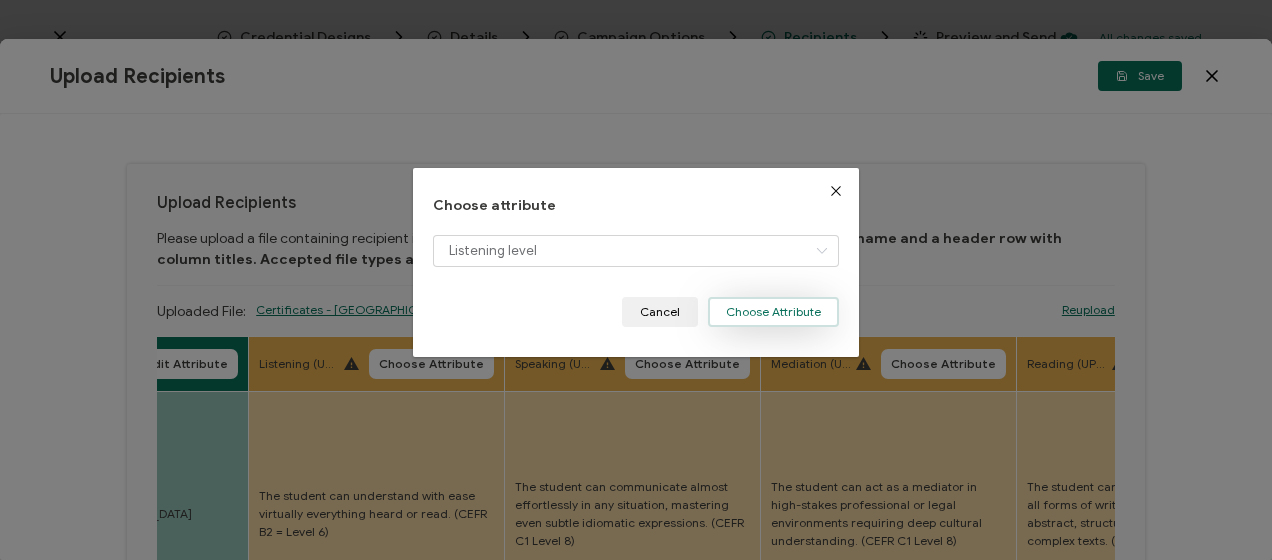 click on "Choose Attribute" at bounding box center [773, 312] 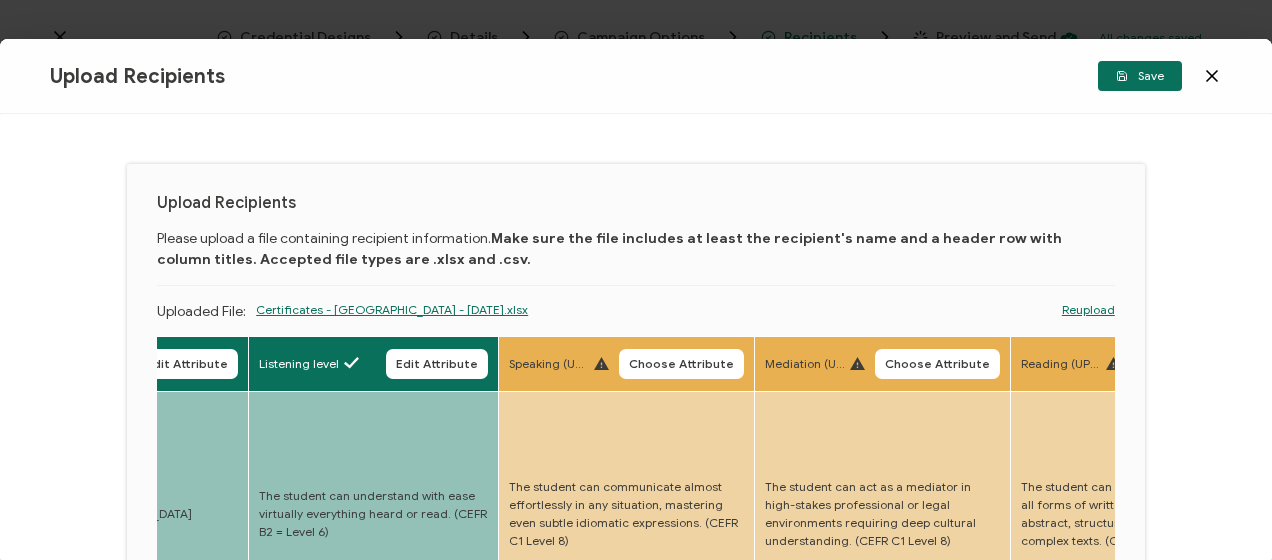 click on "Choose Attribute" at bounding box center [681, 364] 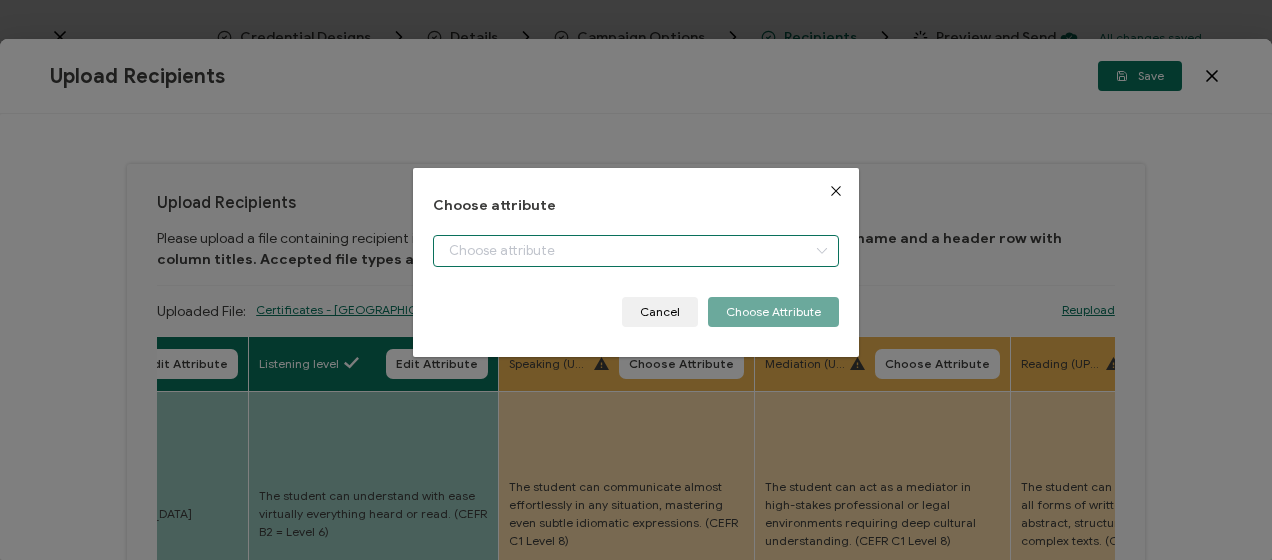 click at bounding box center [635, 251] 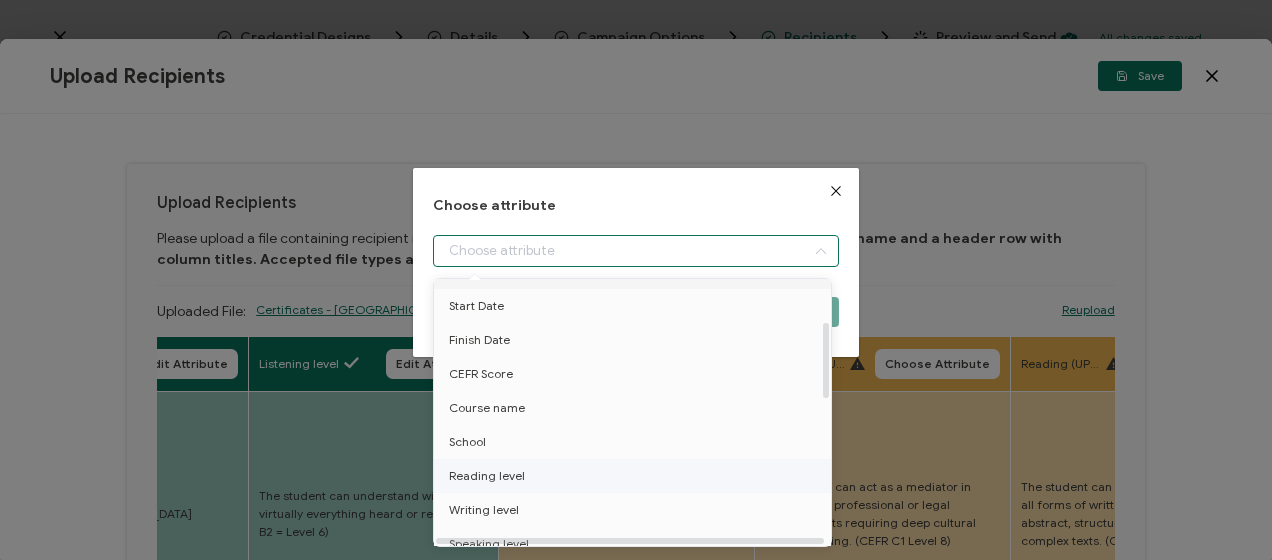 scroll, scrollTop: 200, scrollLeft: 0, axis: vertical 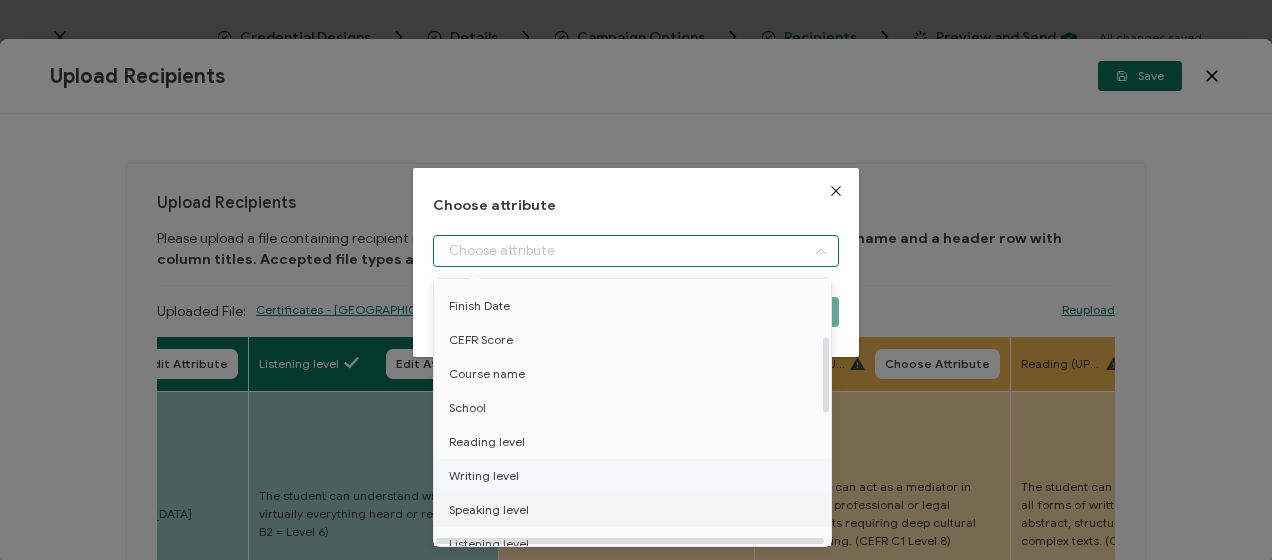 click on "Speaking level" at bounding box center (489, 510) 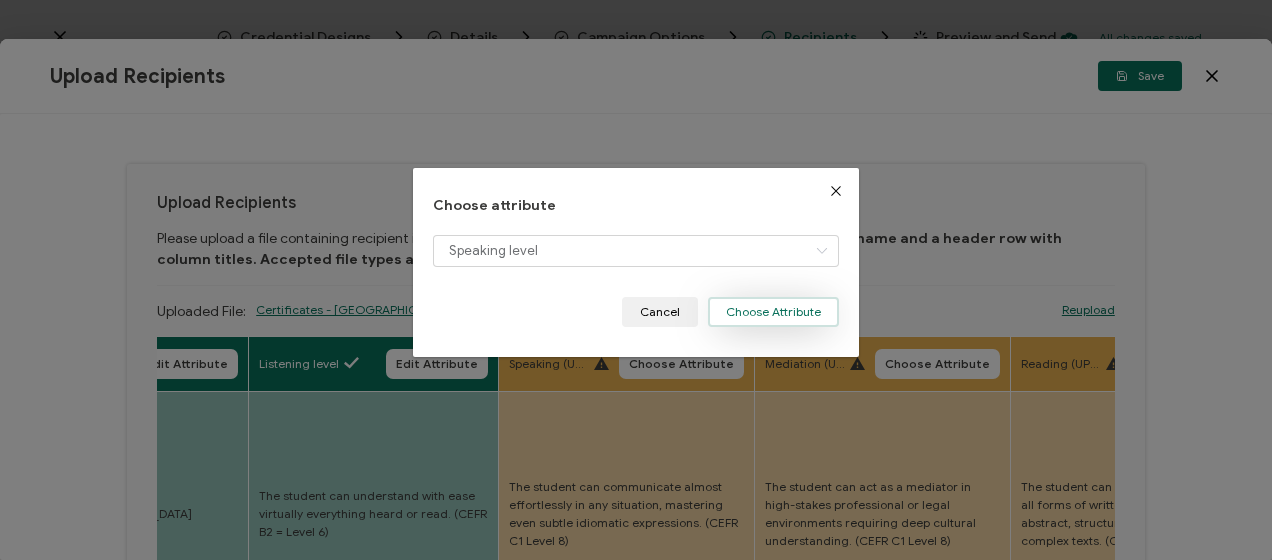 click on "Choose Attribute" at bounding box center [773, 312] 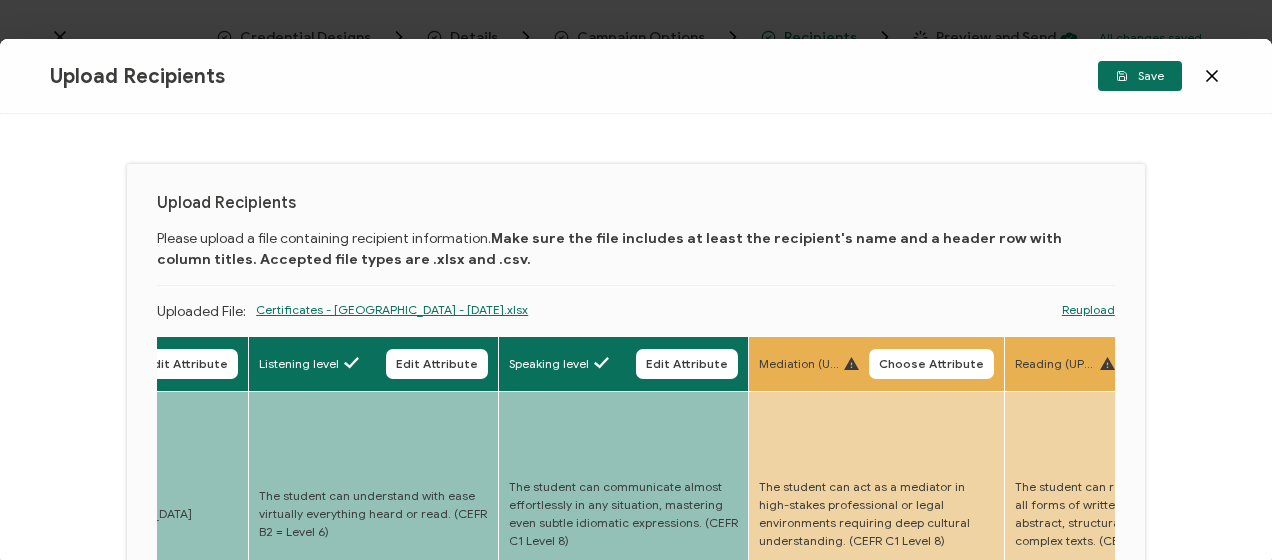 click on "Choose Attribute" at bounding box center (931, 364) 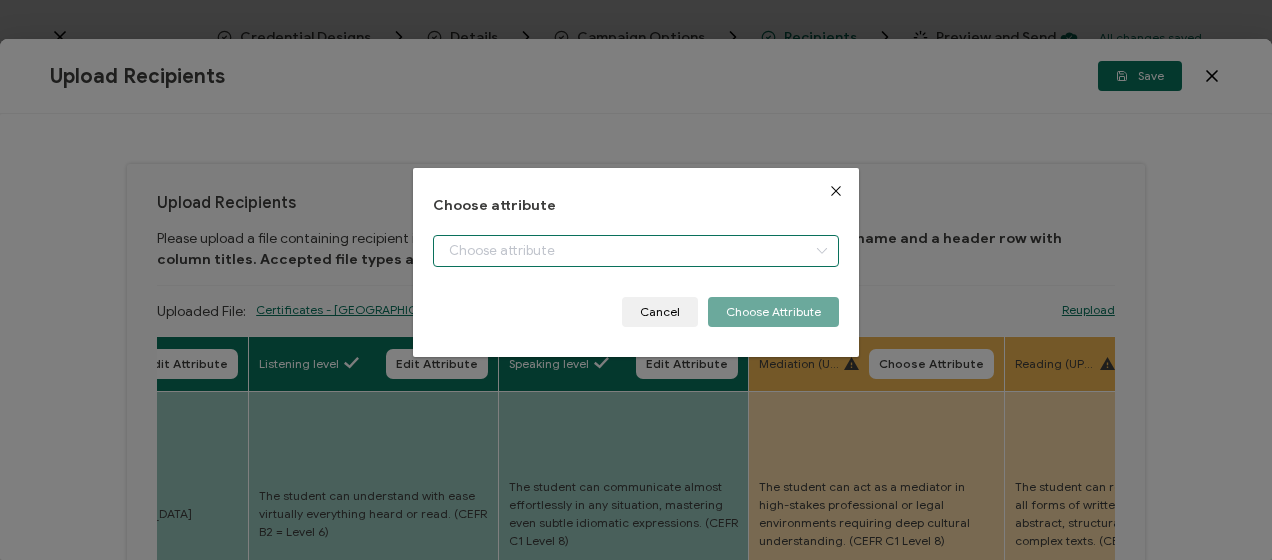 drag, startPoint x: 554, startPoint y: 254, endPoint x: 545, endPoint y: 260, distance: 10.816654 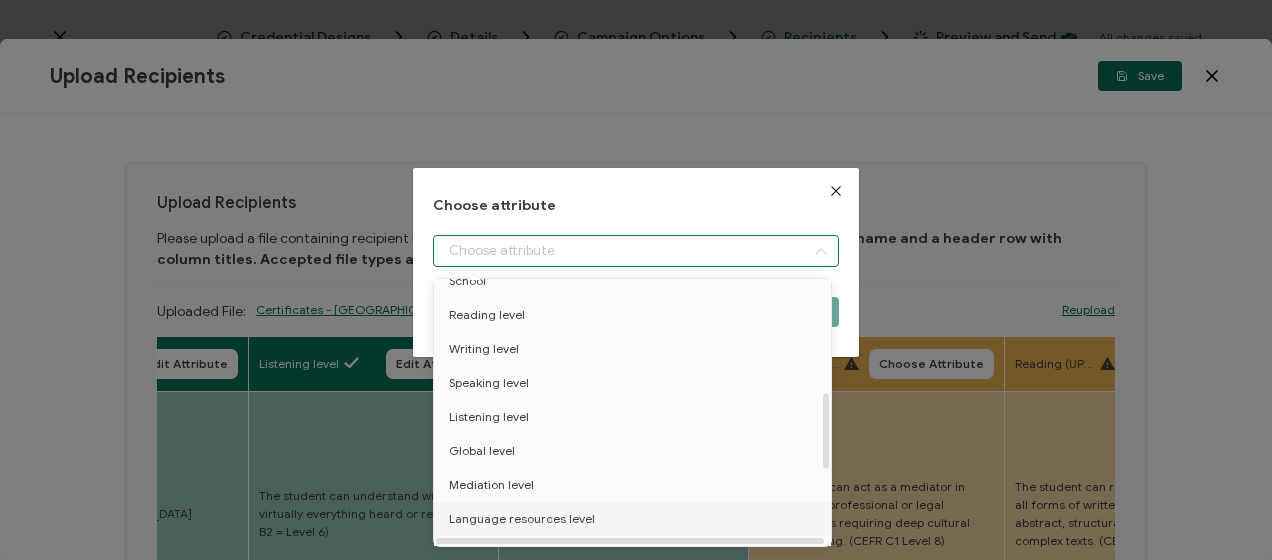 scroll, scrollTop: 400, scrollLeft: 0, axis: vertical 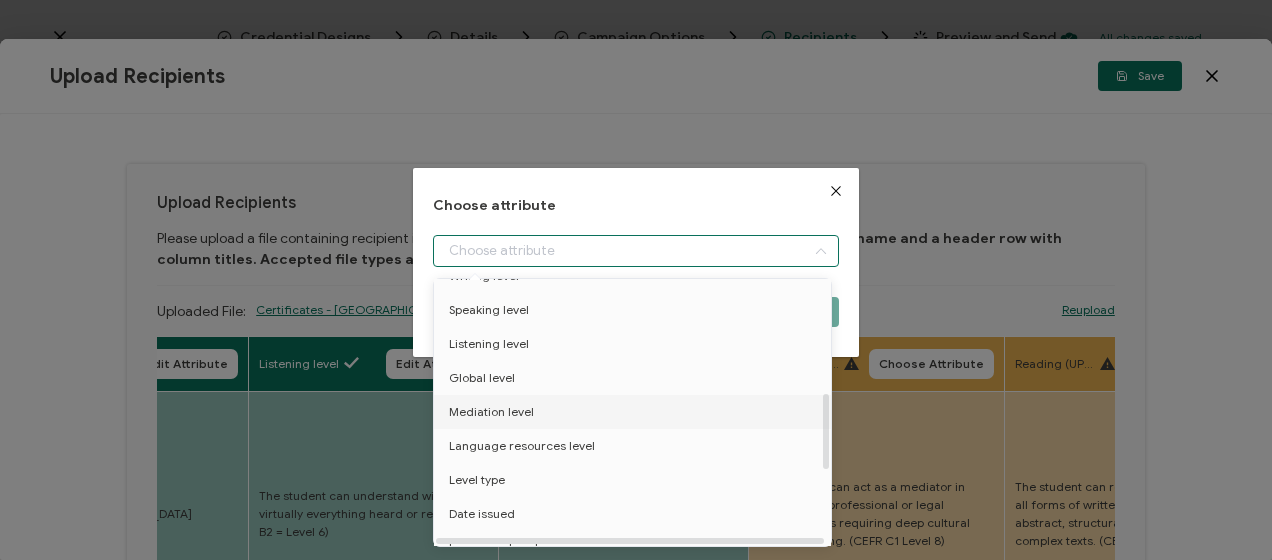 click on "Mediation level" at bounding box center [491, 412] 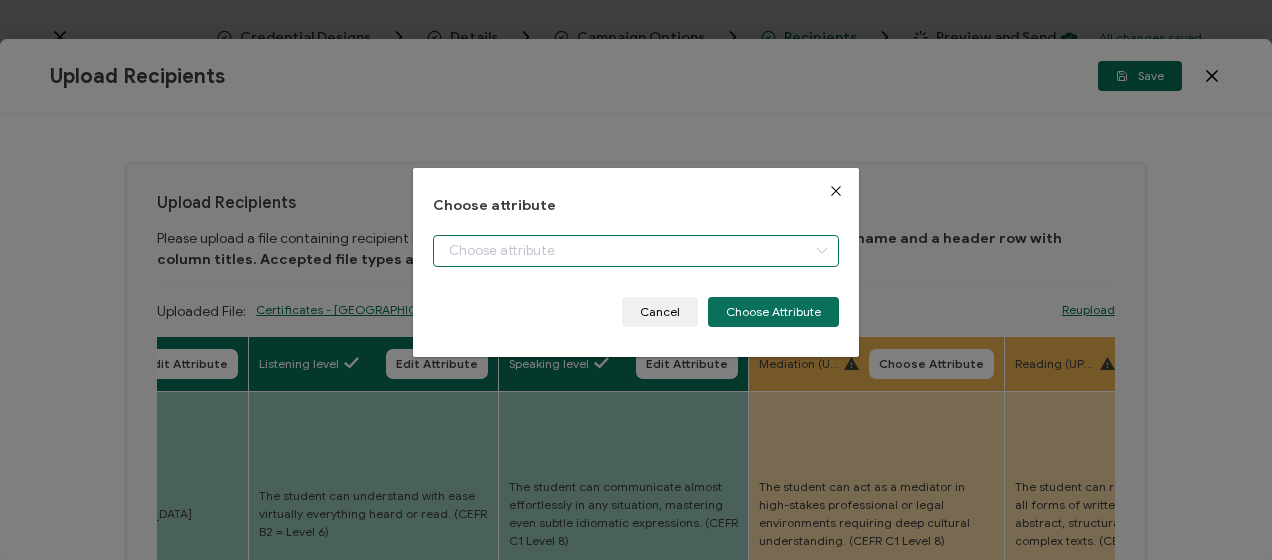 type on "Mediation level" 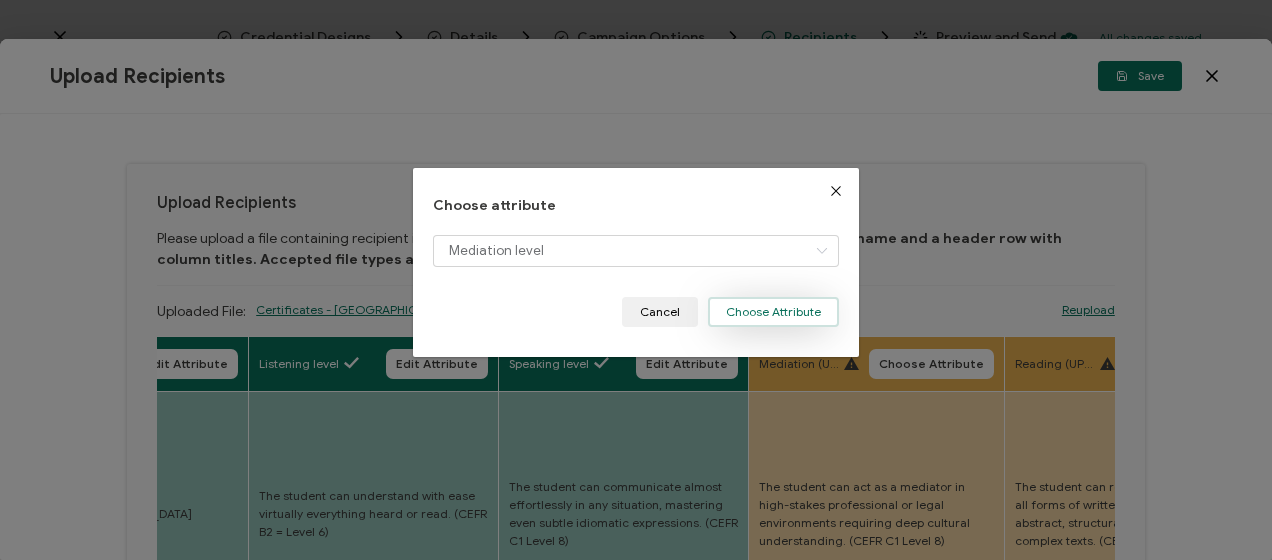 click on "Choose Attribute" at bounding box center (773, 312) 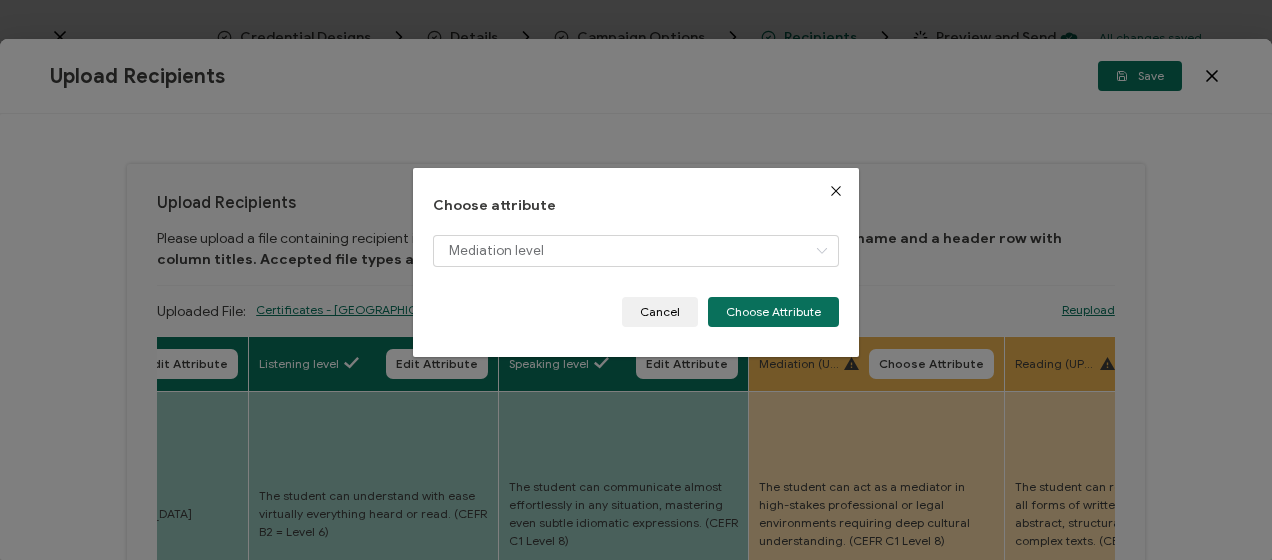 type 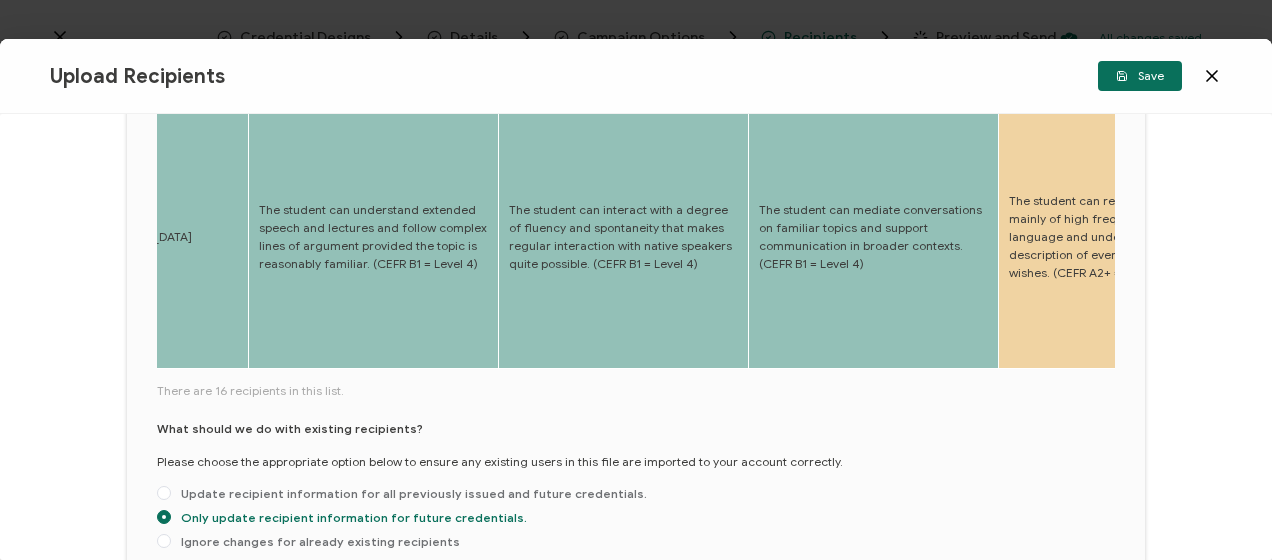 scroll, scrollTop: 1100, scrollLeft: 0, axis: vertical 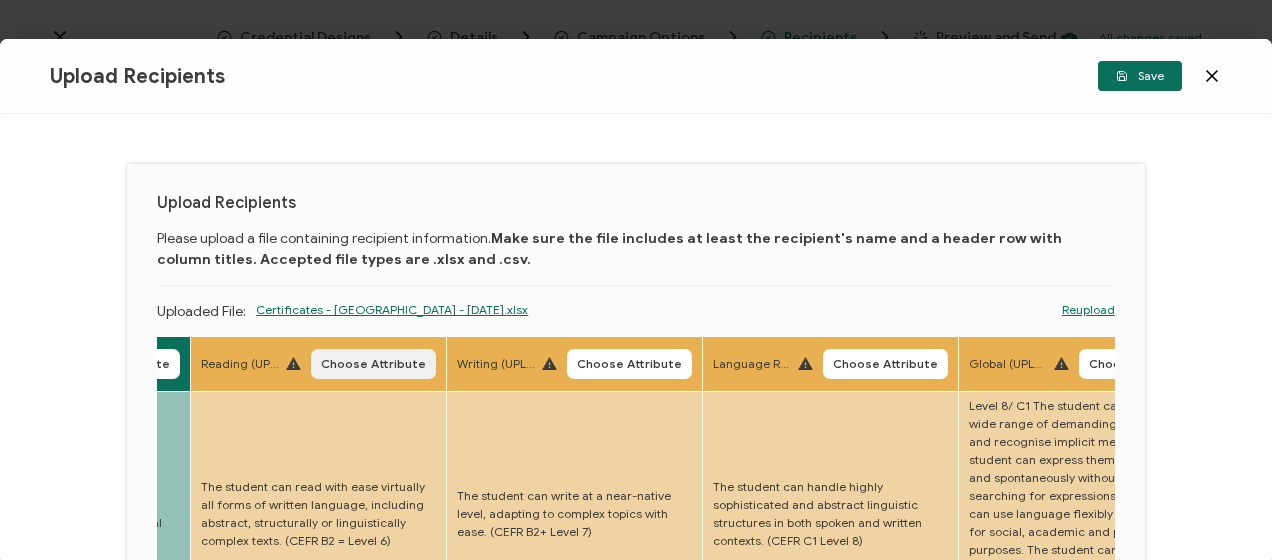 click on "Choose Attribute" at bounding box center [373, 364] 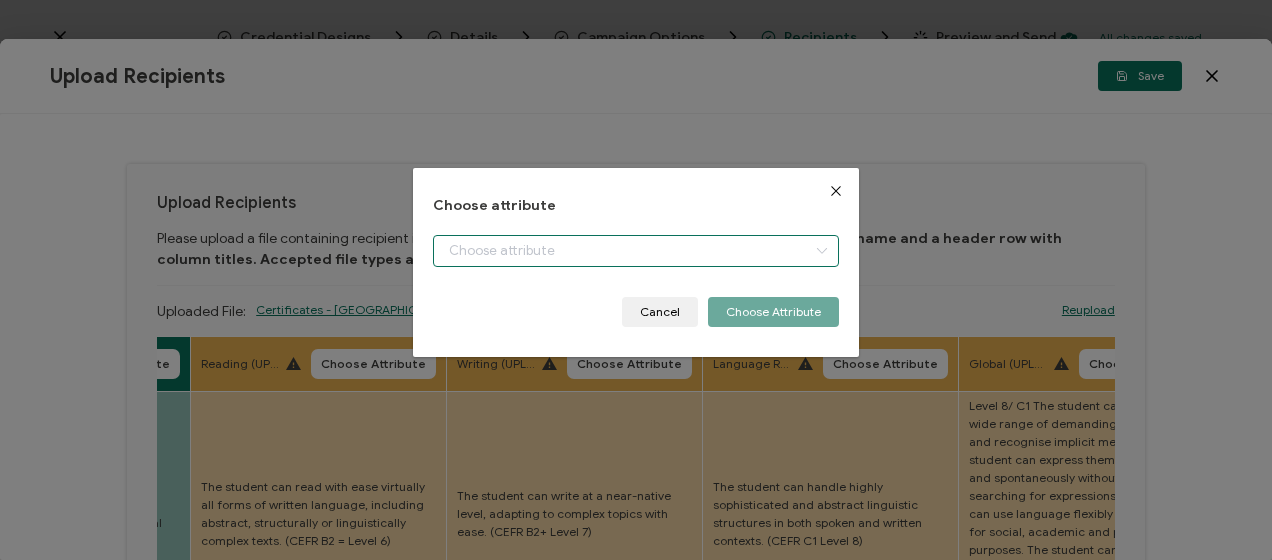 click at bounding box center [635, 251] 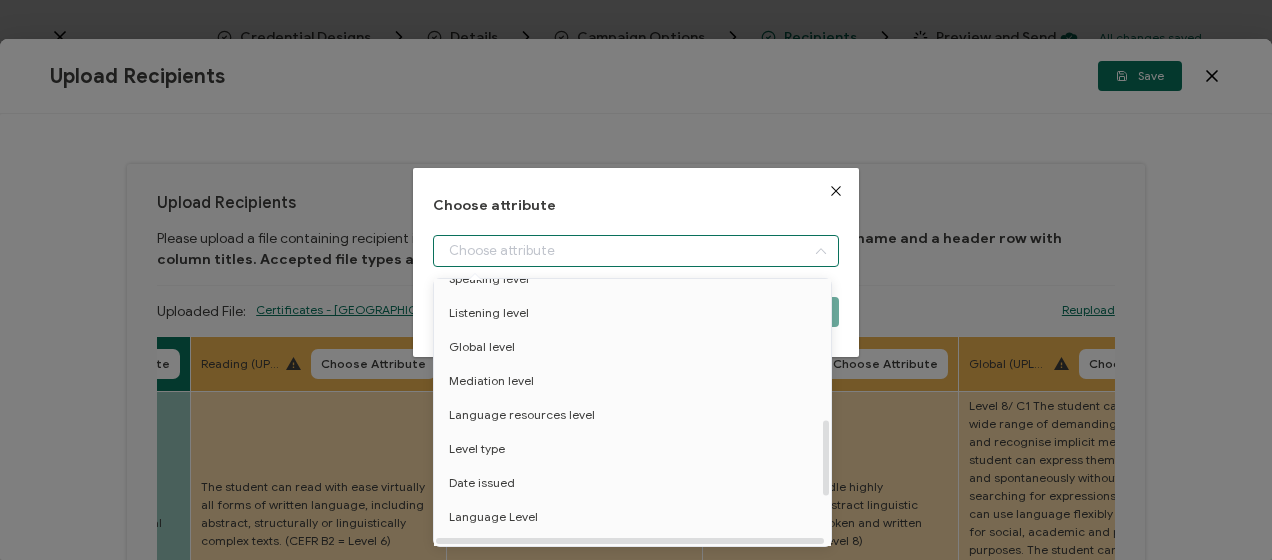 scroll, scrollTop: 300, scrollLeft: 0, axis: vertical 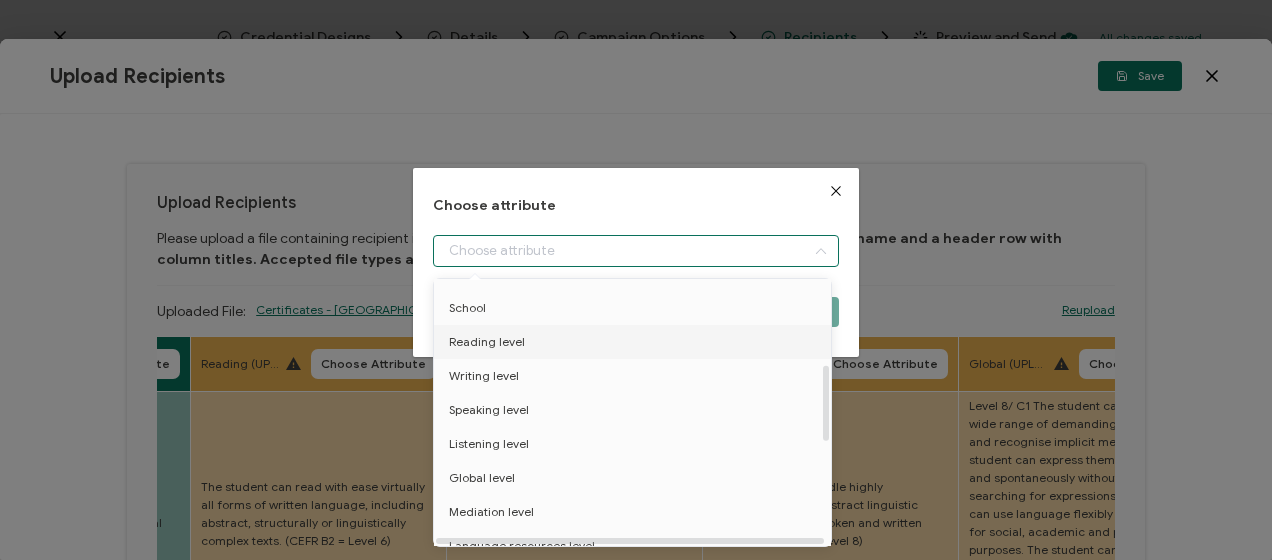click on "Reading level" at bounding box center [636, 342] 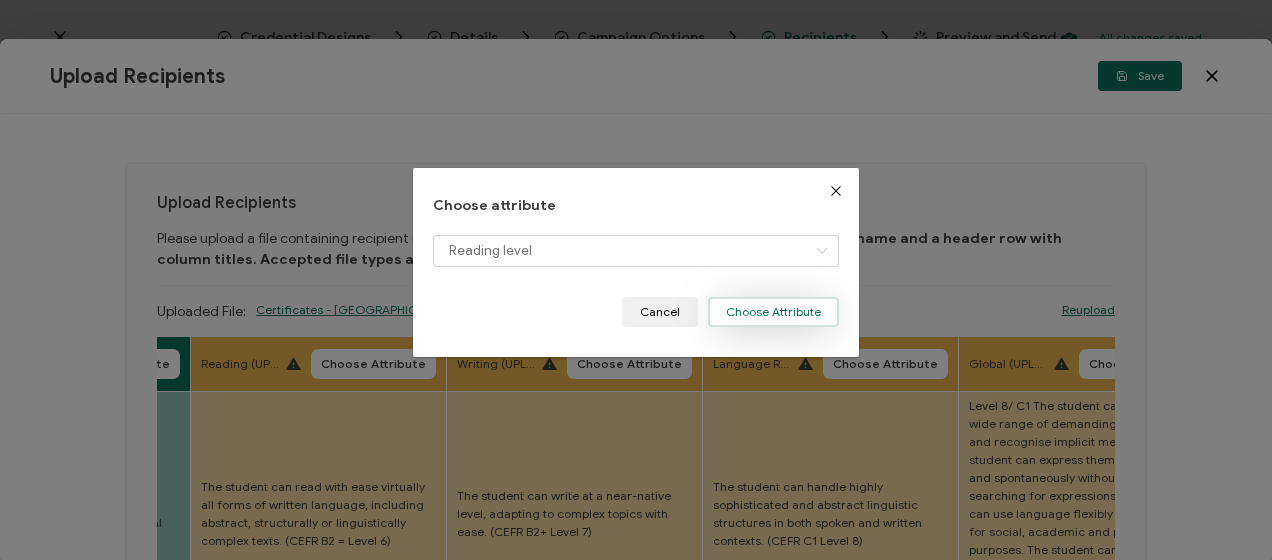 click on "Choose Attribute" at bounding box center [773, 312] 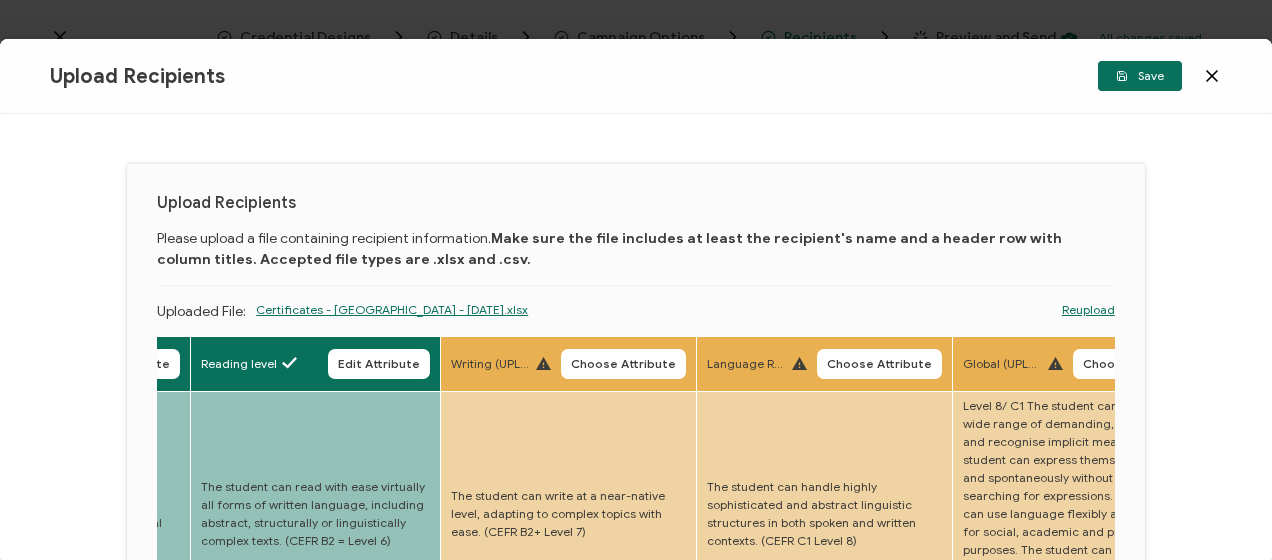 click on "Choose Attribute" at bounding box center [623, 364] 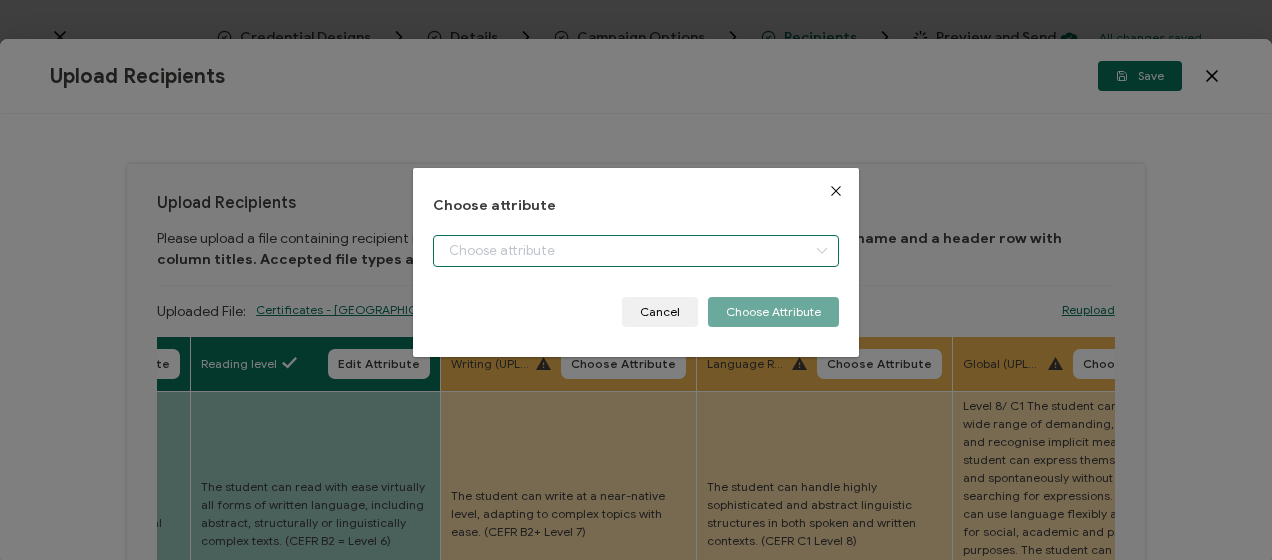 click at bounding box center (635, 251) 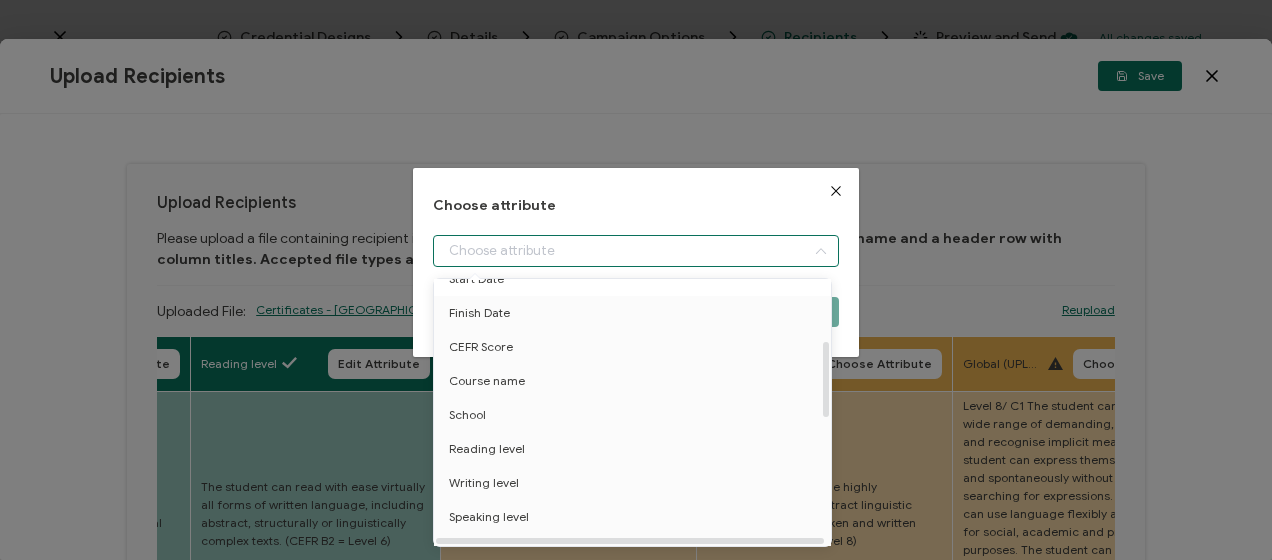 scroll, scrollTop: 300, scrollLeft: 0, axis: vertical 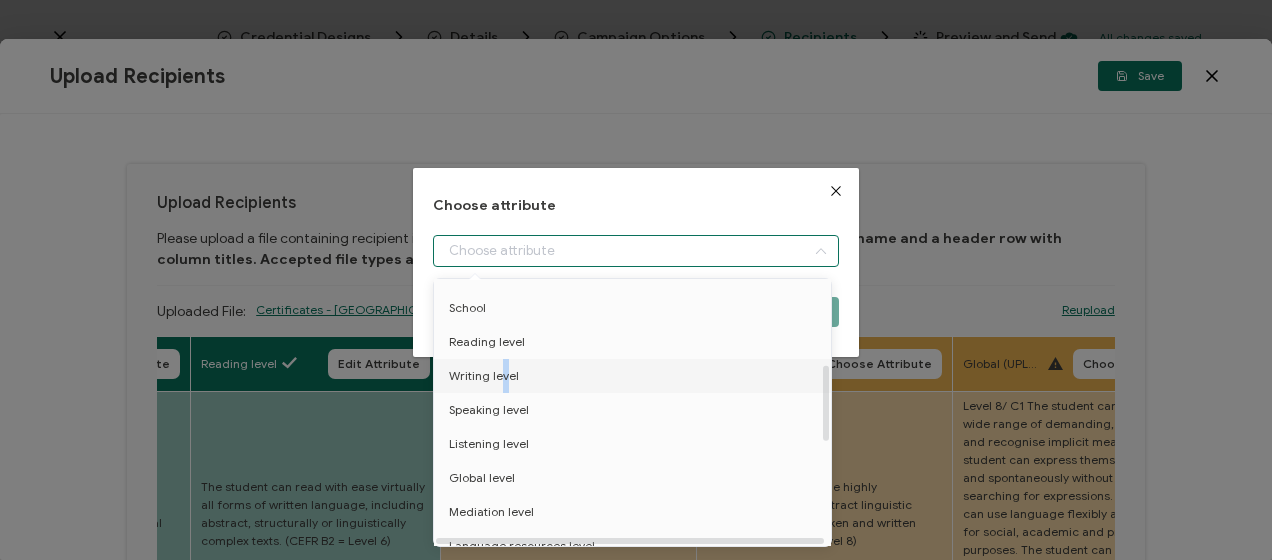 click on "Writing level" at bounding box center [484, 376] 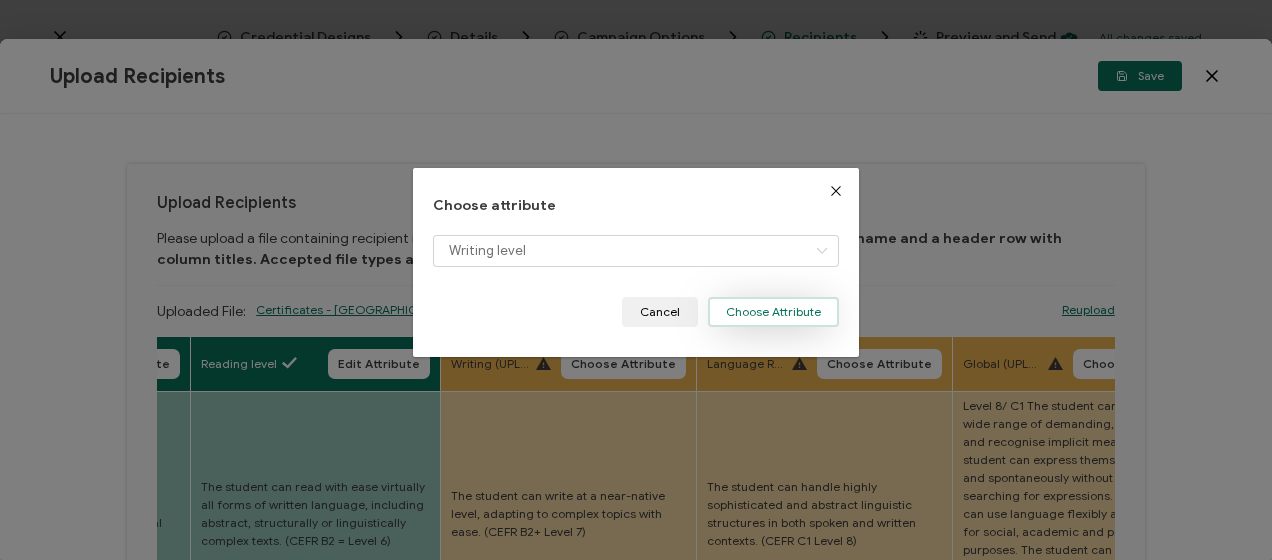 click on "Choose Attribute" at bounding box center (773, 312) 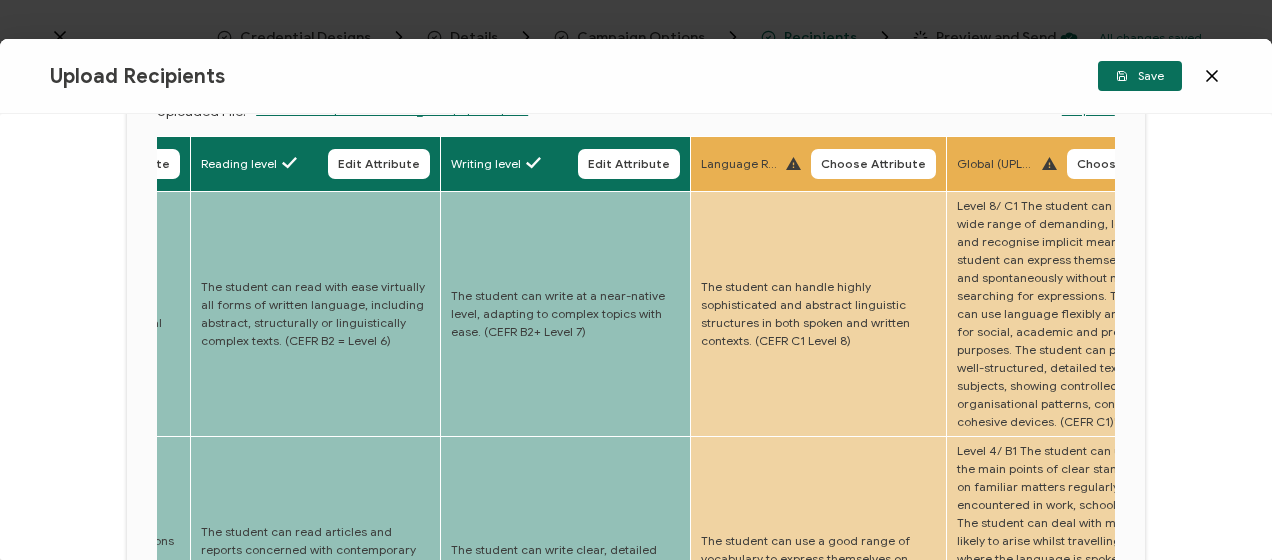 scroll, scrollTop: 100, scrollLeft: 0, axis: vertical 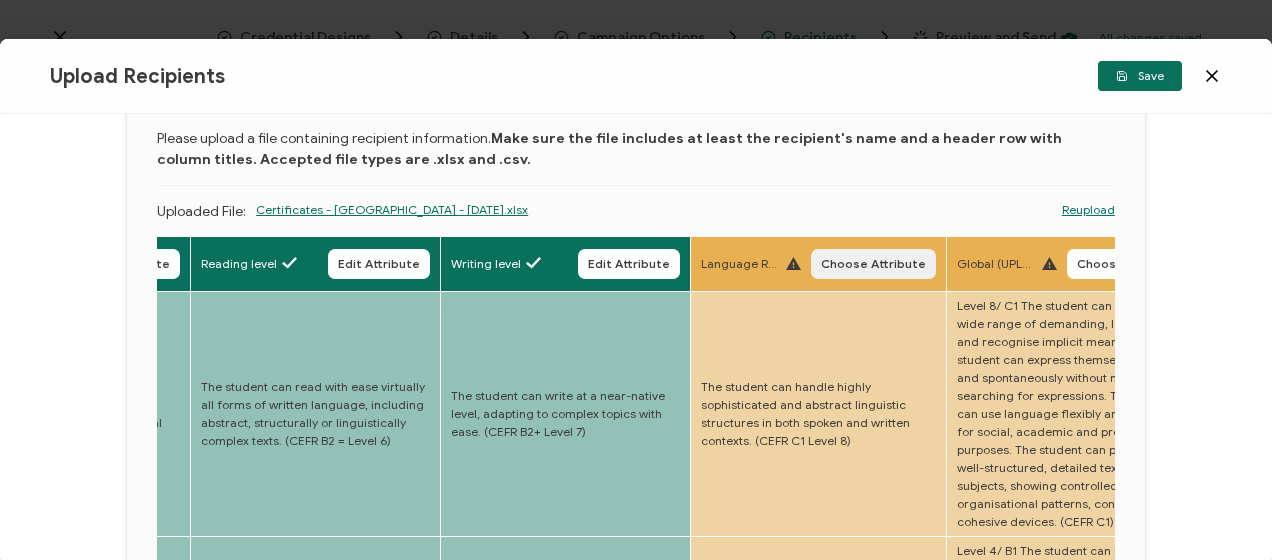 click on "Choose Attribute" at bounding box center (873, 264) 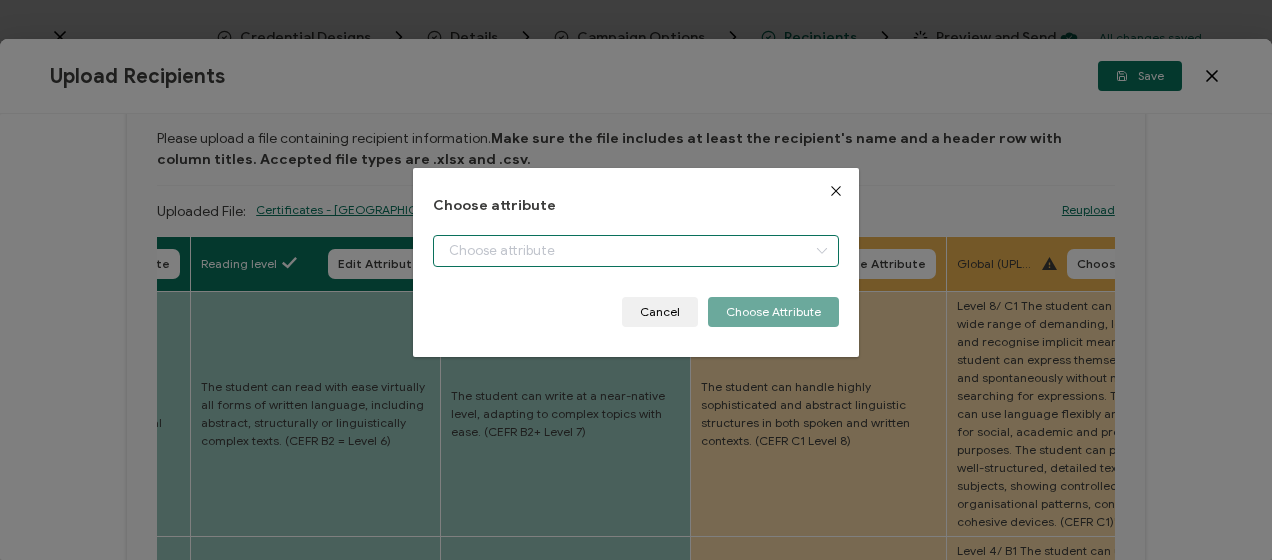 click at bounding box center [635, 251] 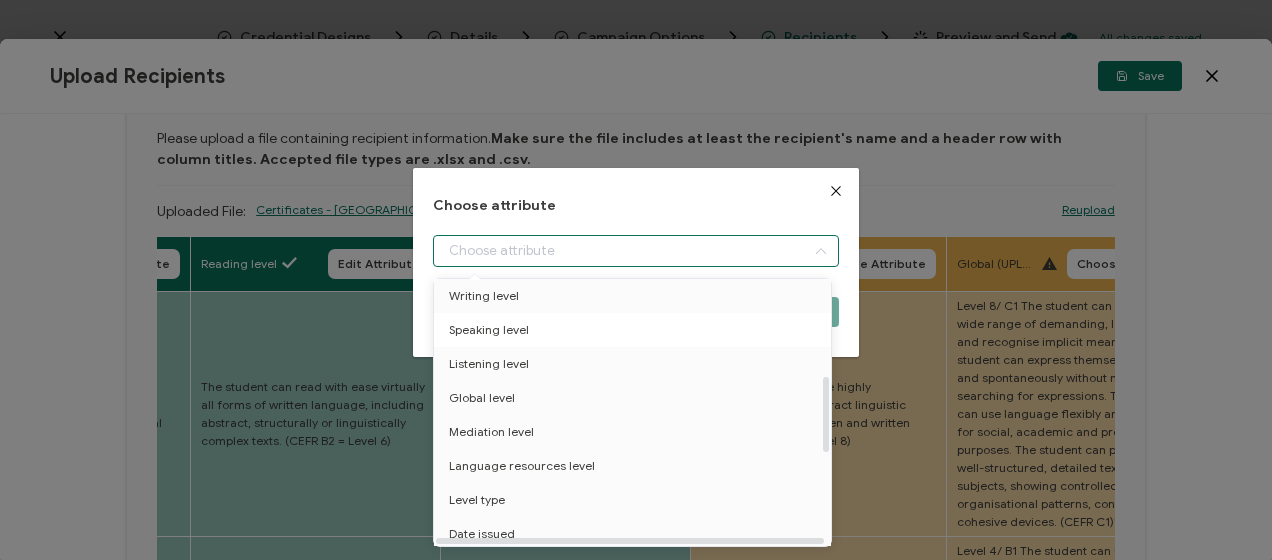 scroll, scrollTop: 400, scrollLeft: 0, axis: vertical 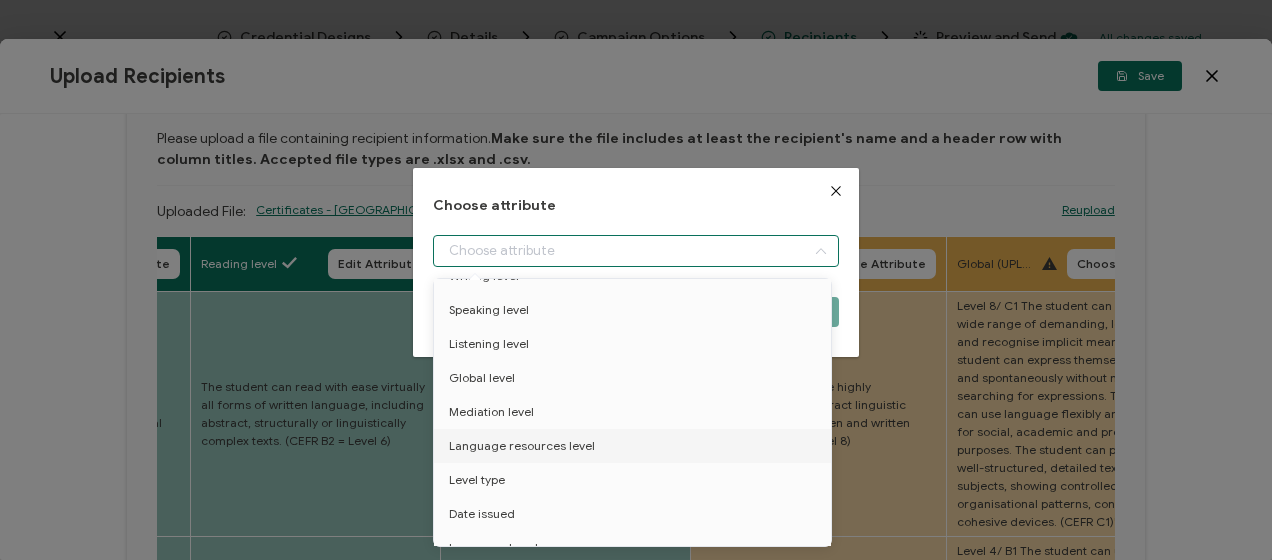 drag, startPoint x: 516, startPoint y: 444, endPoint x: 619, endPoint y: 398, distance: 112.805145 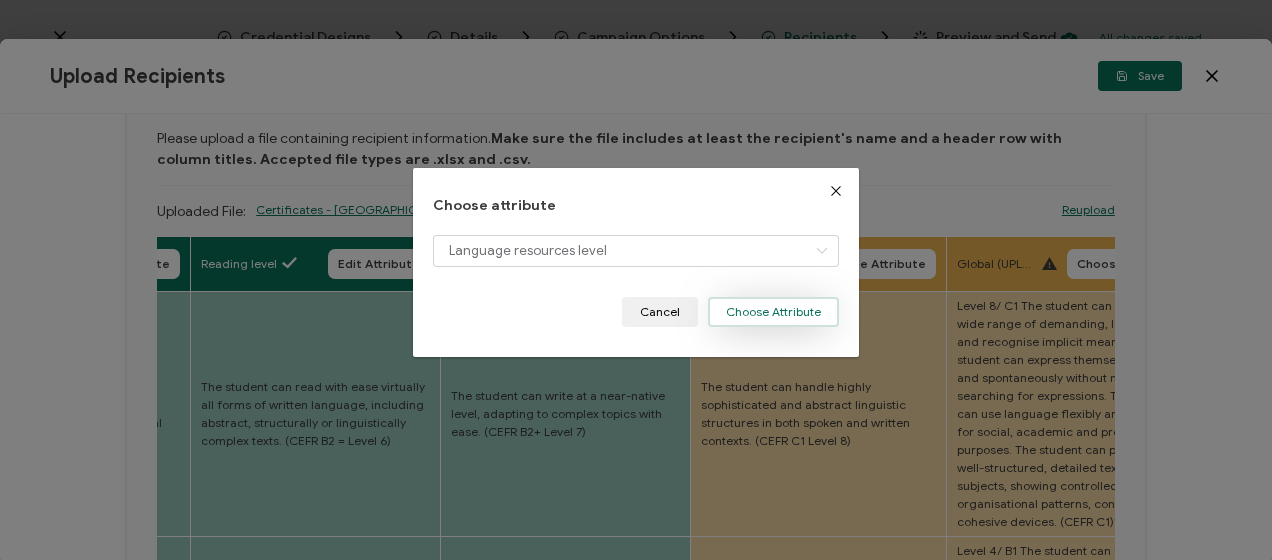 click on "Choose Attribute" at bounding box center (773, 312) 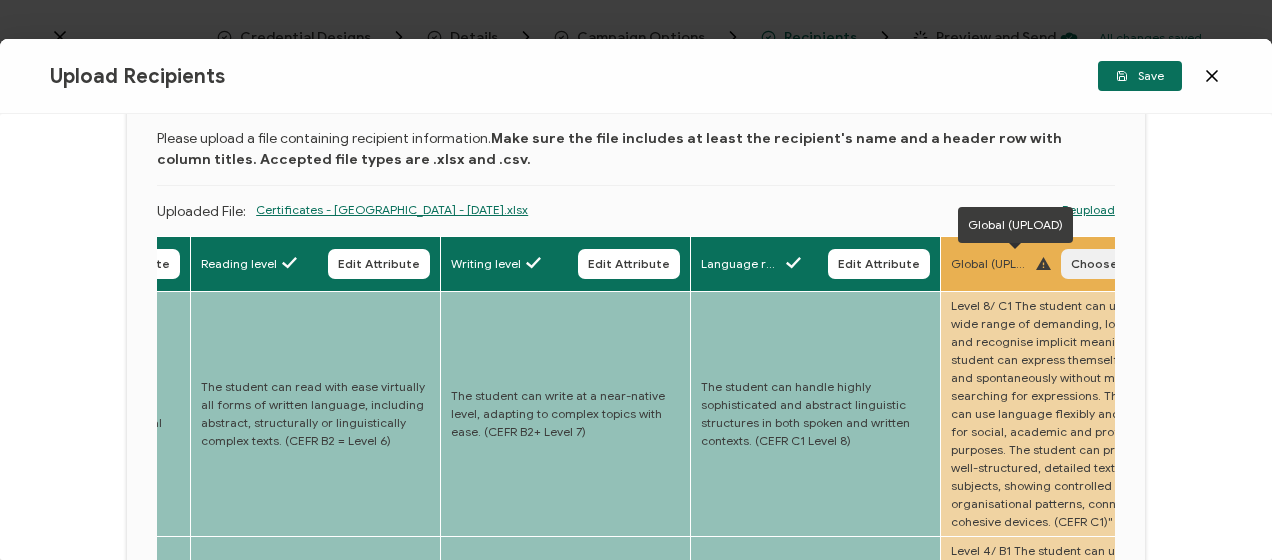 click on "Choose Attribute" at bounding box center [1123, 264] 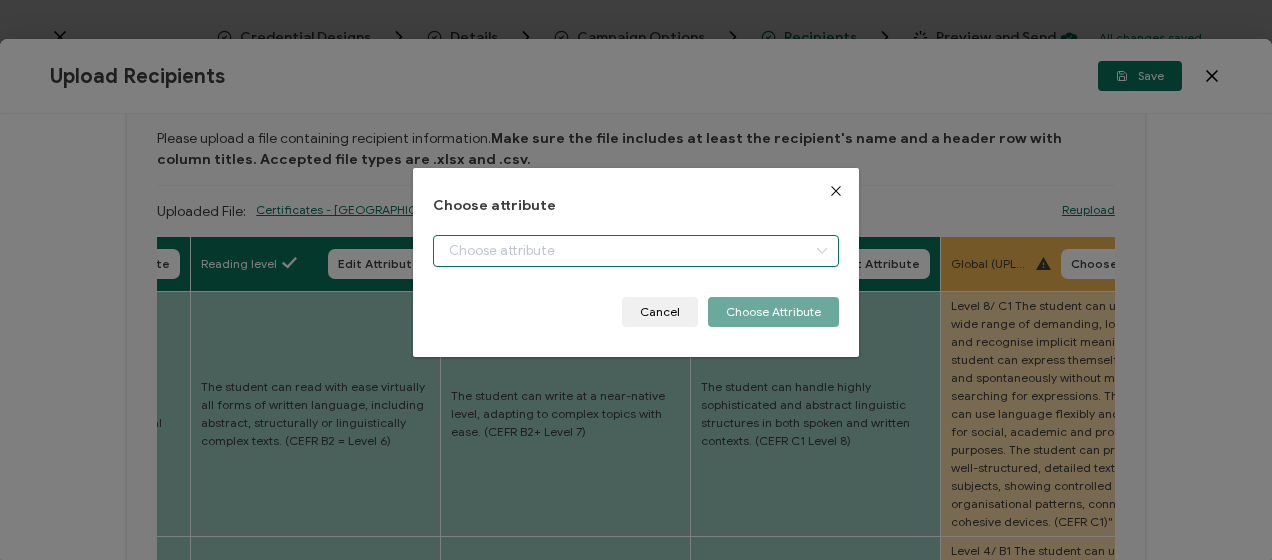 click at bounding box center [635, 251] 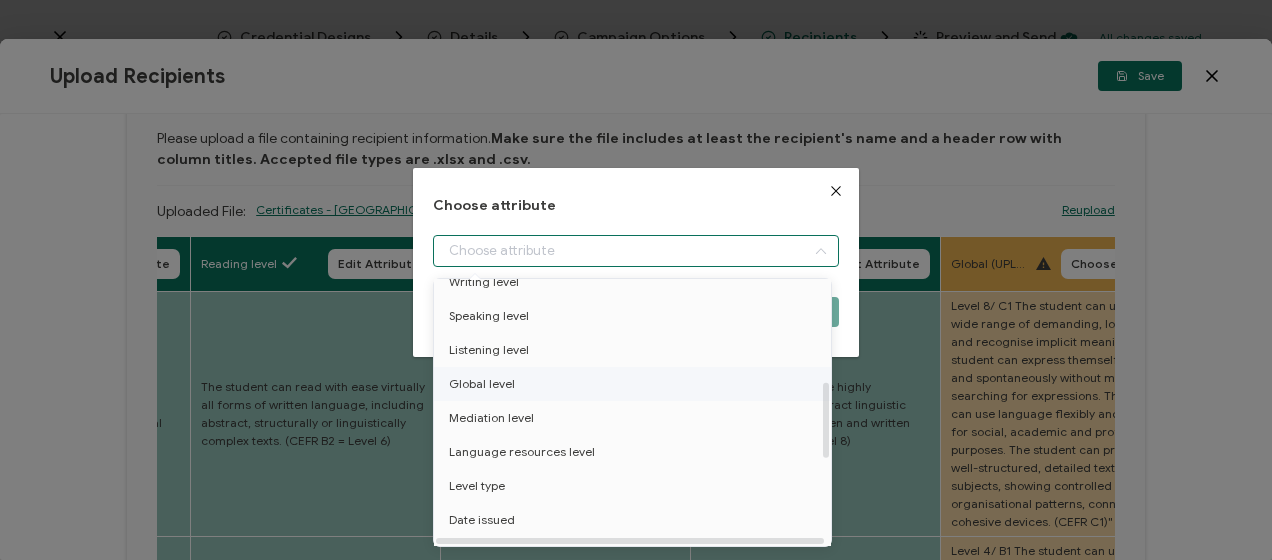 scroll, scrollTop: 400, scrollLeft: 0, axis: vertical 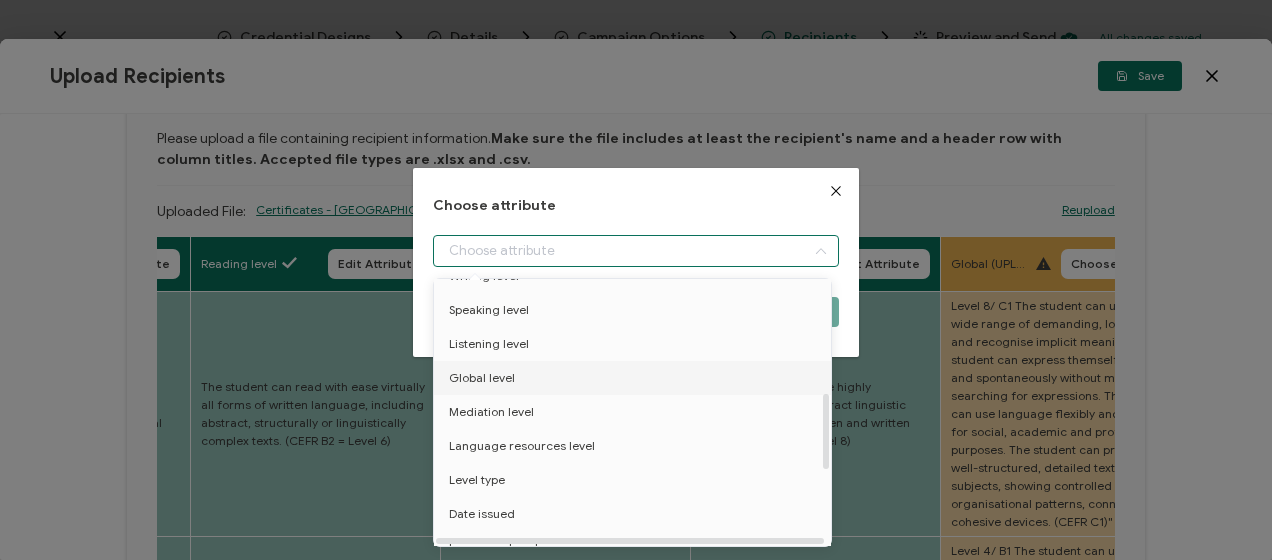 click on "Global level" at bounding box center (482, 378) 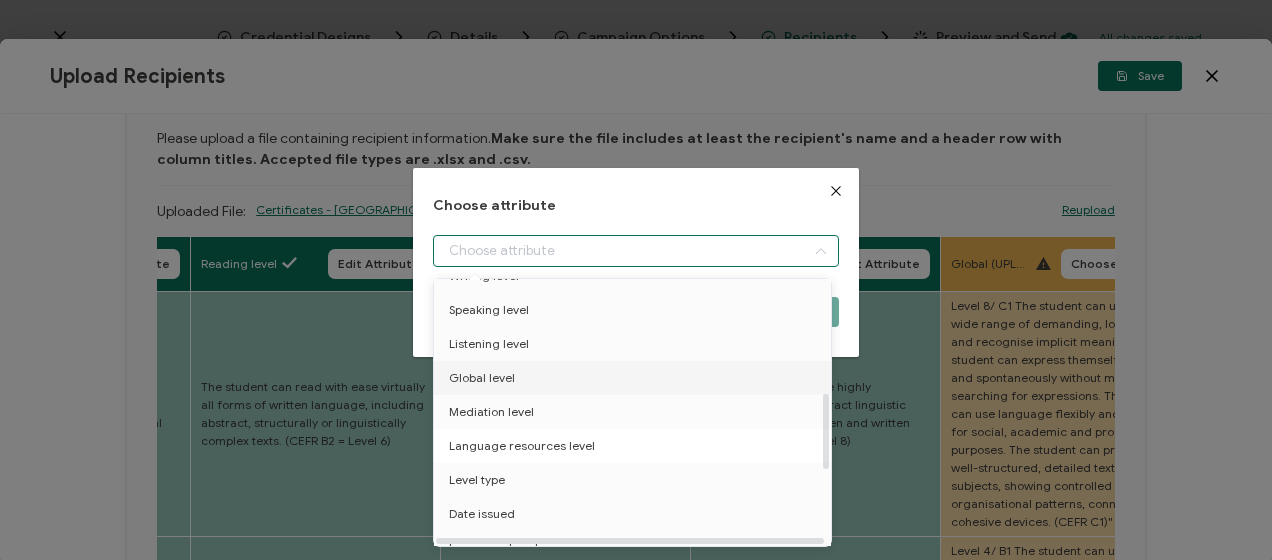 type on "Global level" 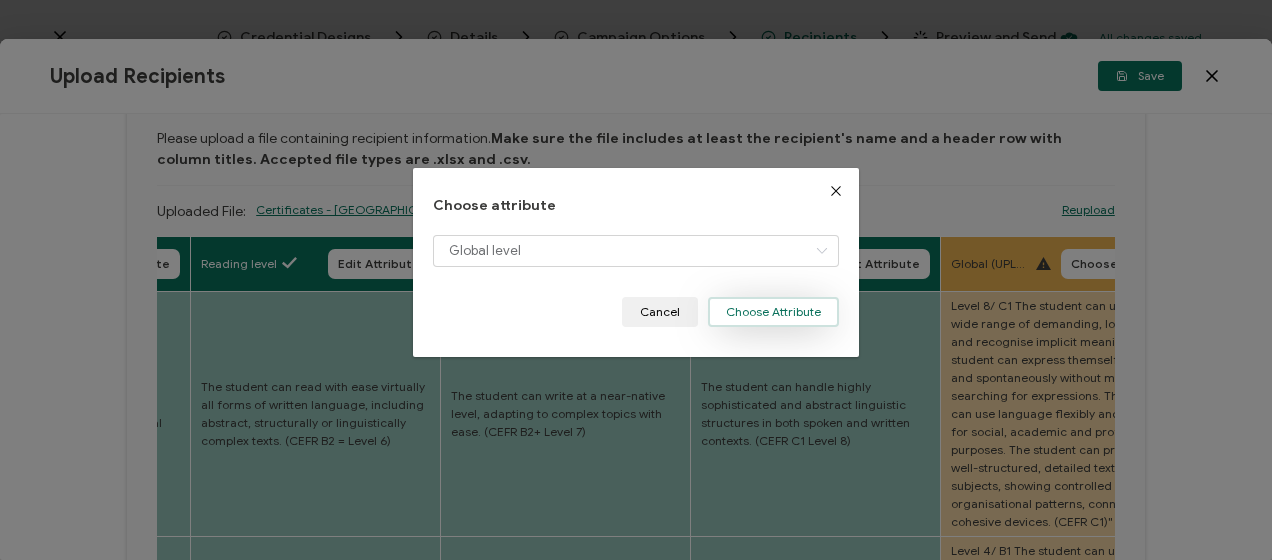 click on "Choose Attribute" at bounding box center [773, 312] 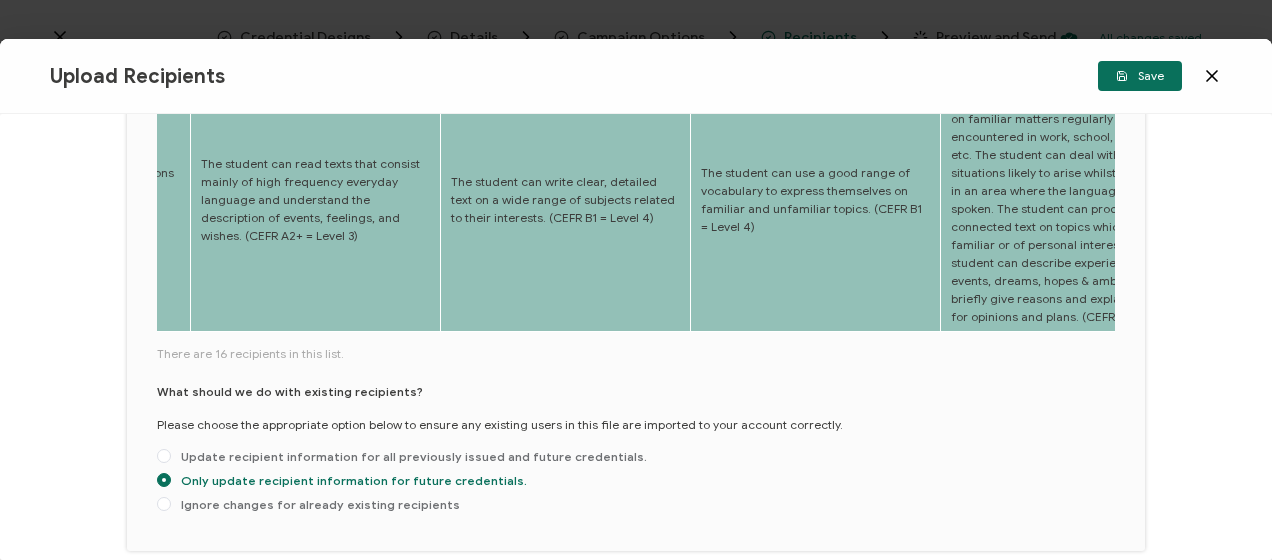 scroll, scrollTop: 1134, scrollLeft: 0, axis: vertical 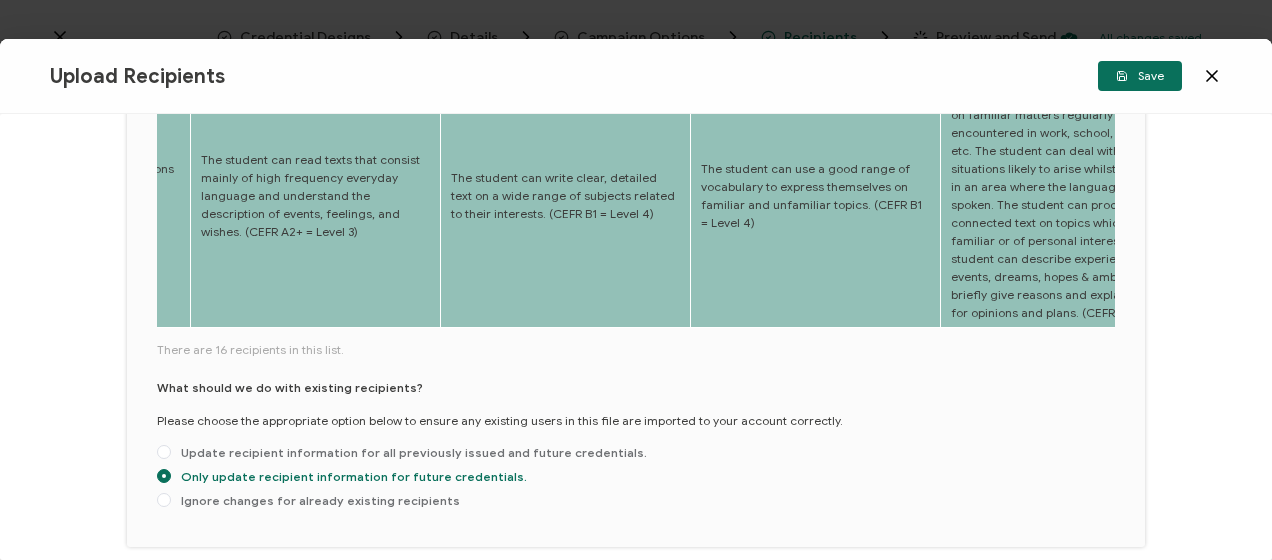 drag, startPoint x: 343, startPoint y: 238, endPoint x: 372, endPoint y: 242, distance: 29.274563 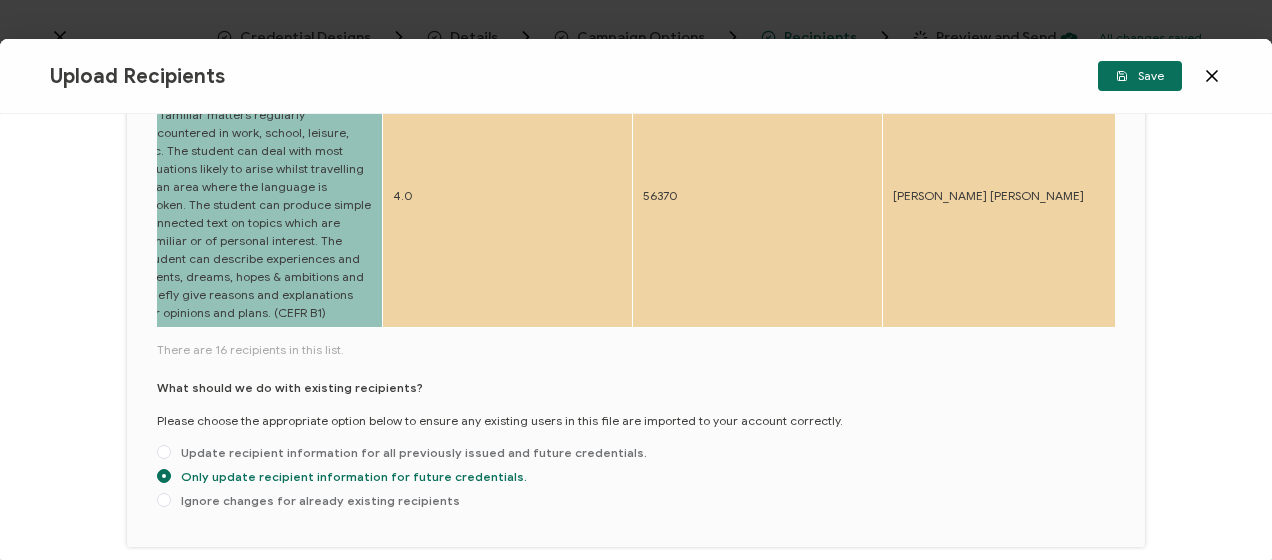 scroll, scrollTop: 0, scrollLeft: 3286, axis: horizontal 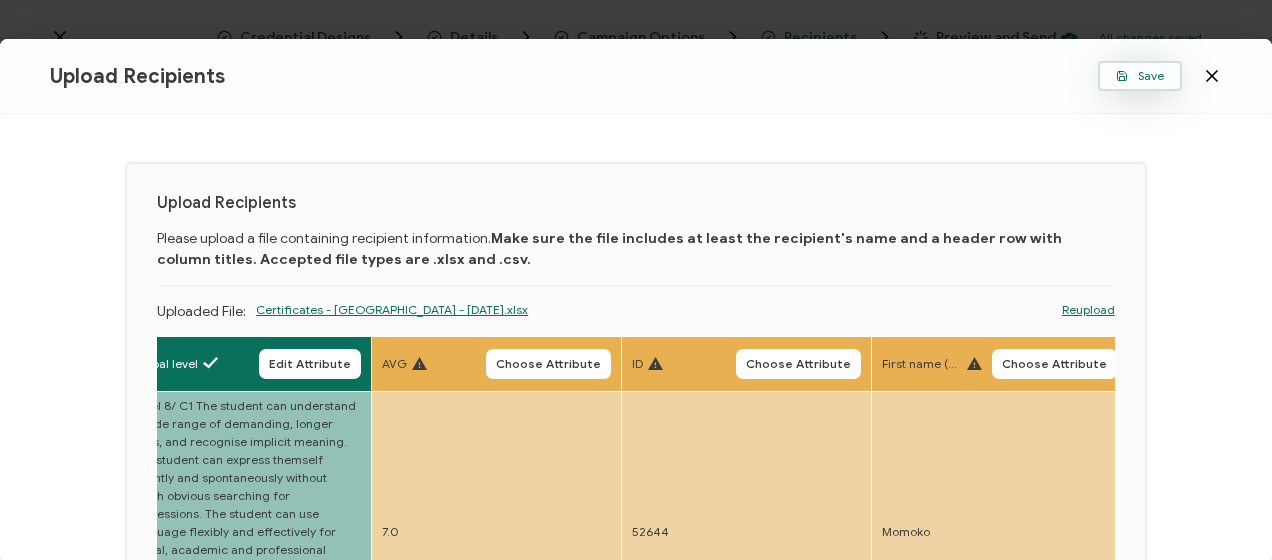 click on "Upload Recipients
Save" at bounding box center (636, 76) 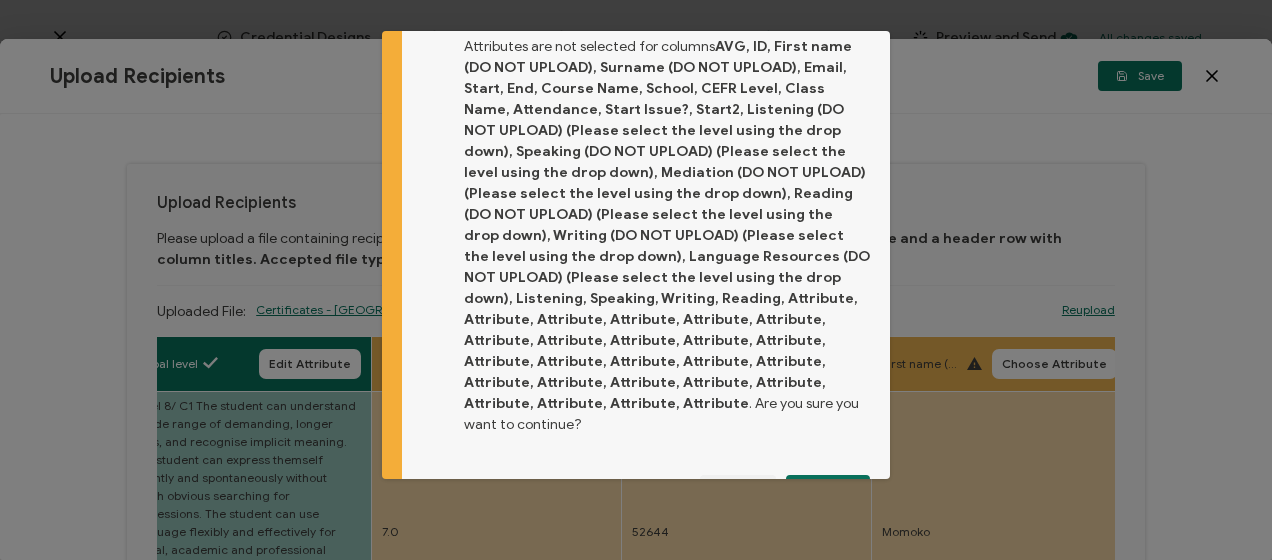 scroll, scrollTop: 74, scrollLeft: 0, axis: vertical 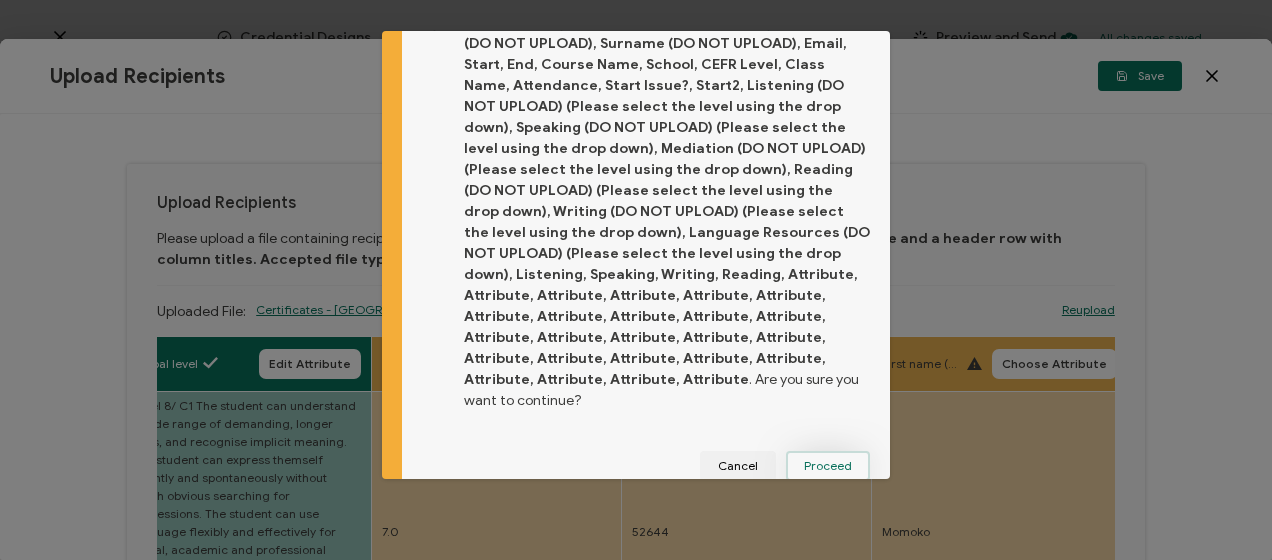 click on "Proceed" at bounding box center [828, 466] 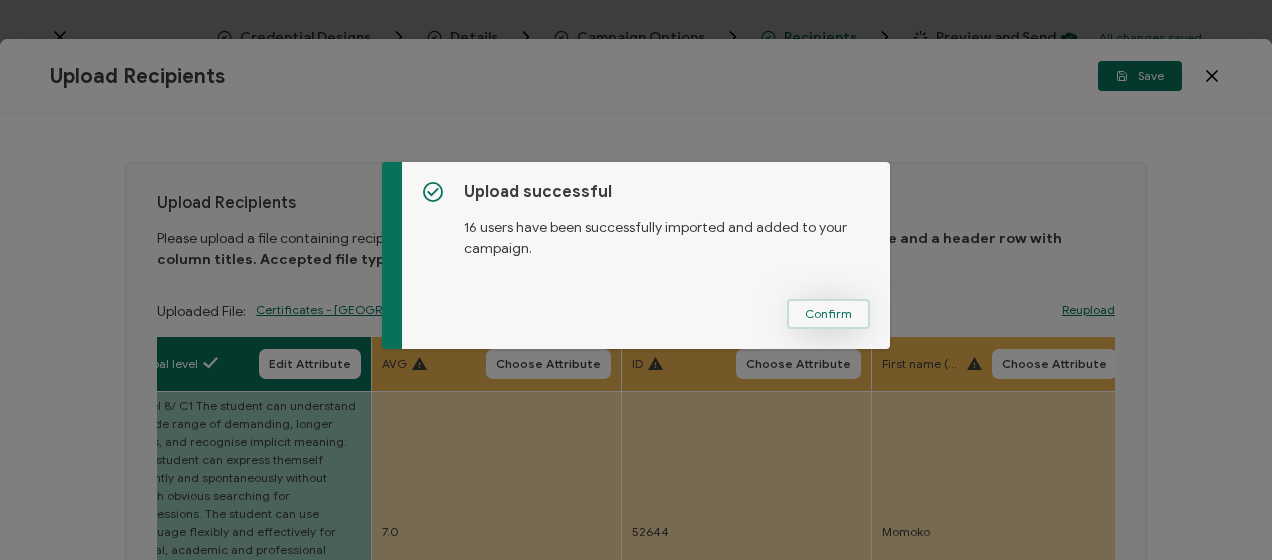 click on "Confirm" at bounding box center (828, 314) 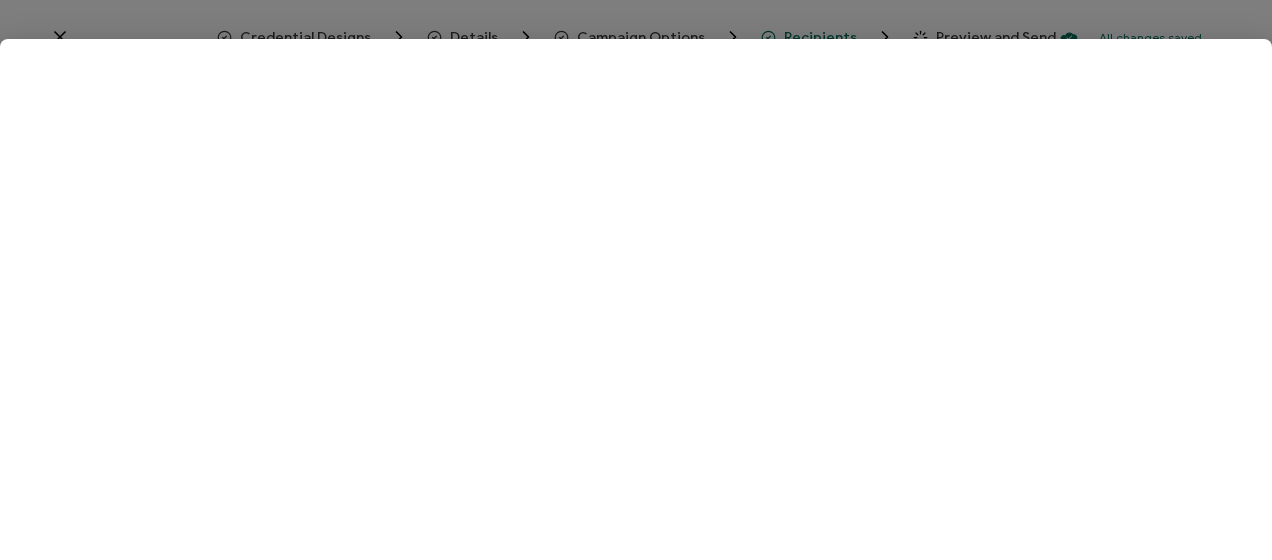 scroll, scrollTop: 0, scrollLeft: 0, axis: both 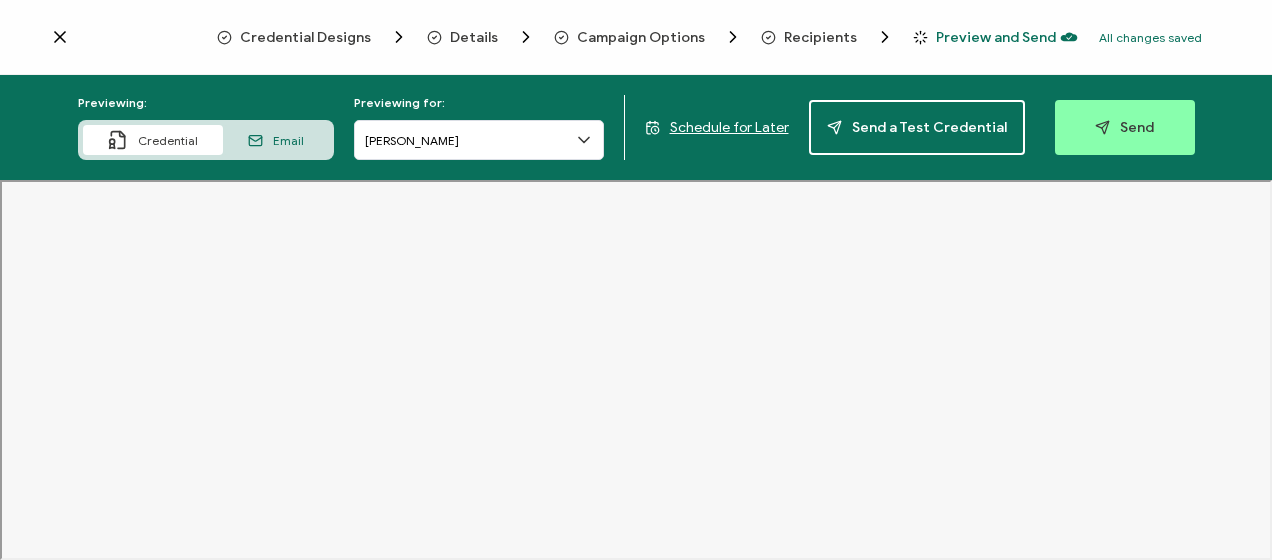 click on "Schedule for Later" at bounding box center [729, 127] 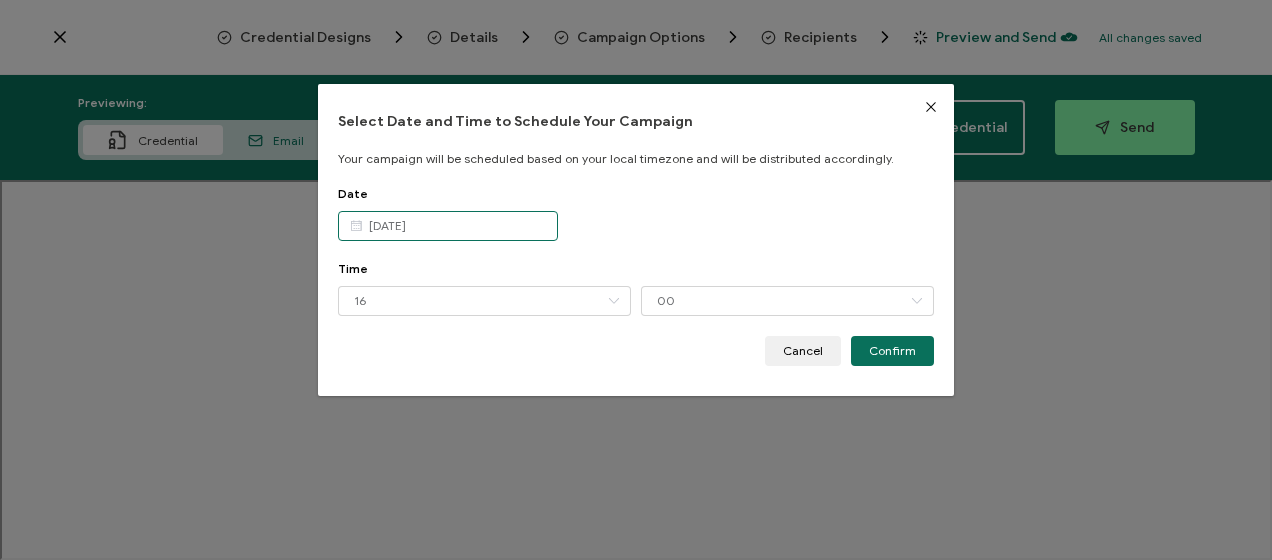 click on "Credential Designs       Details       Campaign Options       Recipients       Preview and Send
All changes saved
We save your content automatically as you keep working.
Changes are saved automatically. Any credentials sent from this campaign will update automatically. To undo modifications, re-edit the relevant element.
All changes saved
Last saved on [DATE] 03:58 PM
Select Date and Time to Schedule Your Campaign
Your campaign will be scheduled based on your local timezone and will be distributed accordingly.
Date   [DATE]   Time   16 00 01 02 03 04 05 06 07 08 09 10 11 12 13 14 15 16 17 18 19 20 21" at bounding box center (636, 280) 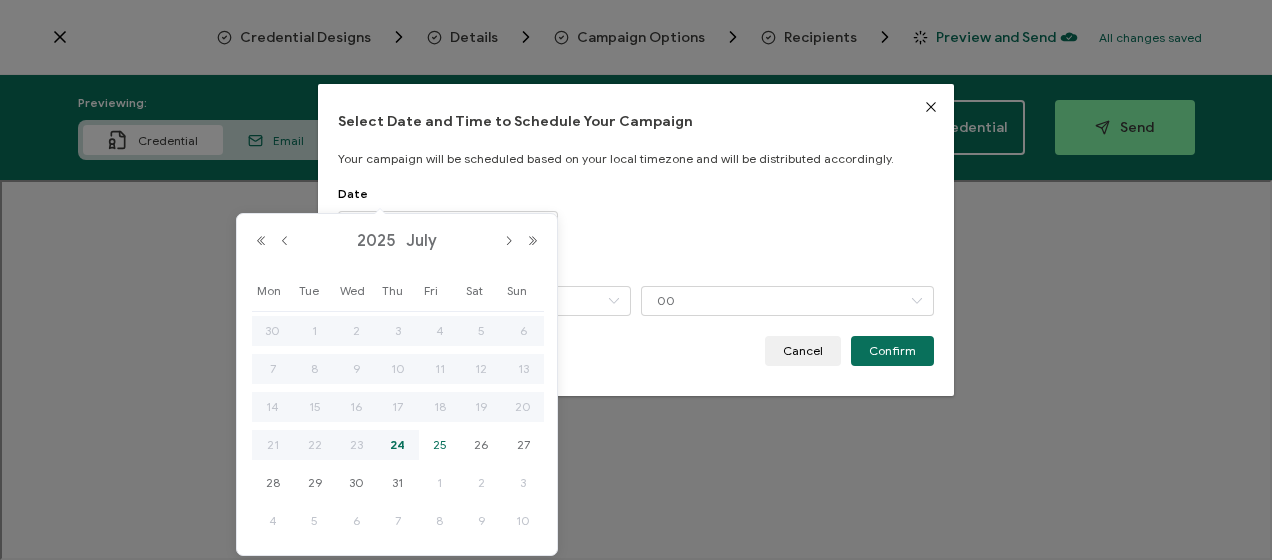 click on "25" at bounding box center (440, 445) 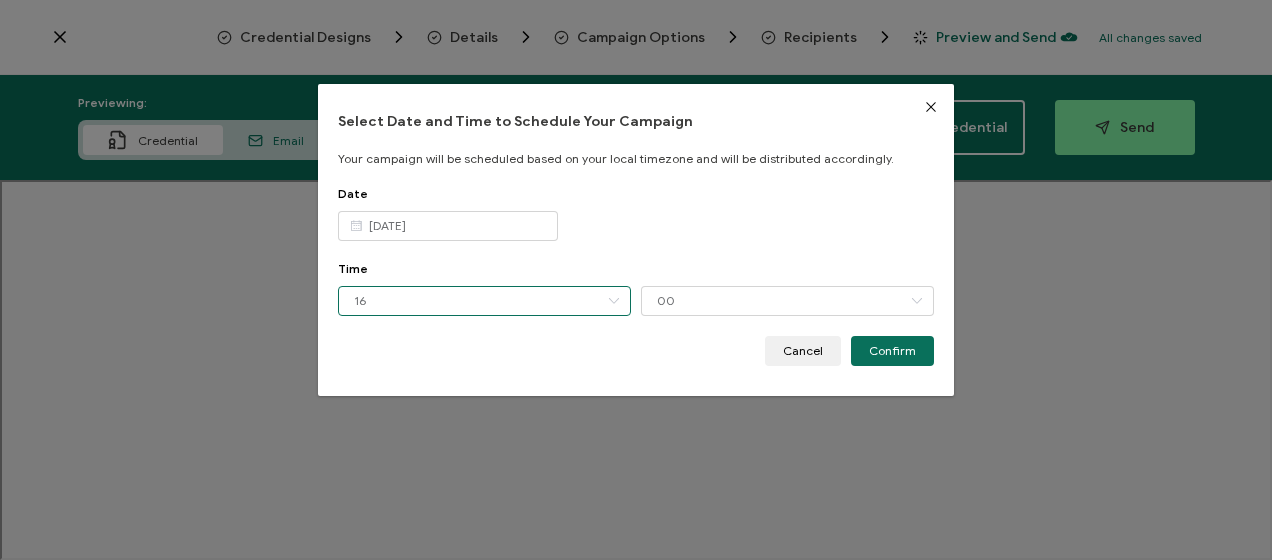 click on "16" at bounding box center [484, 301] 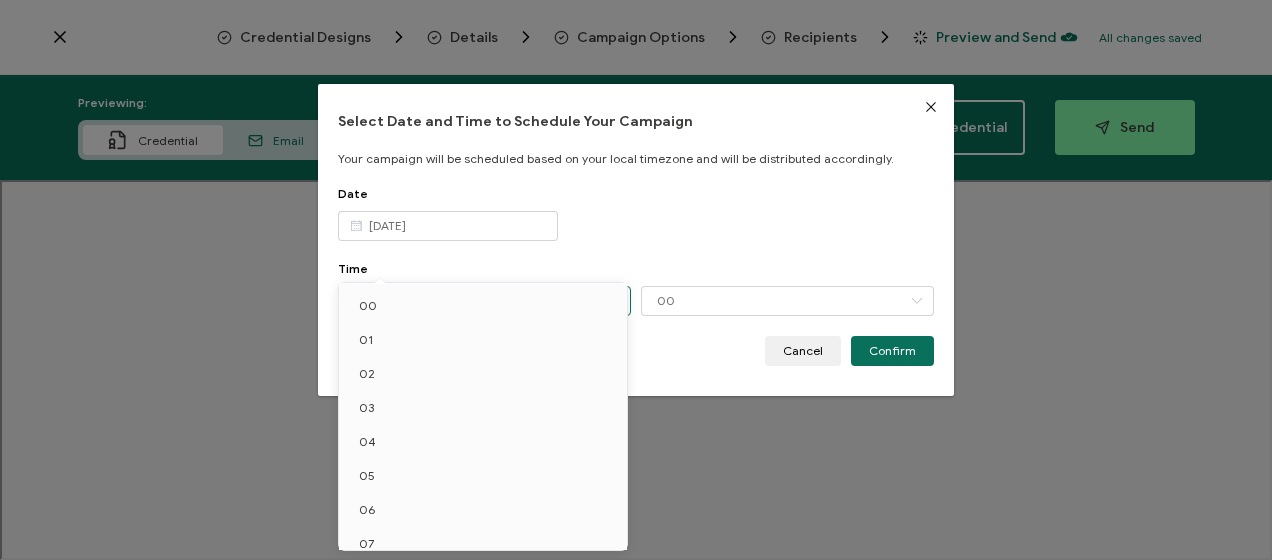 scroll, scrollTop: 320, scrollLeft: 0, axis: vertical 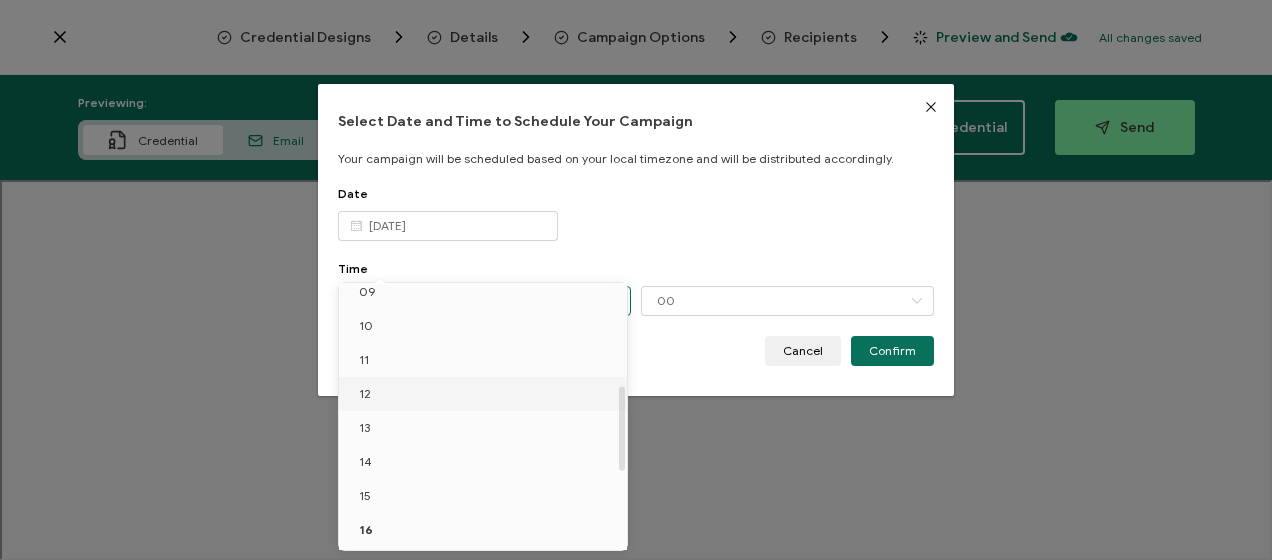 click on "12" at bounding box center (486, 394) 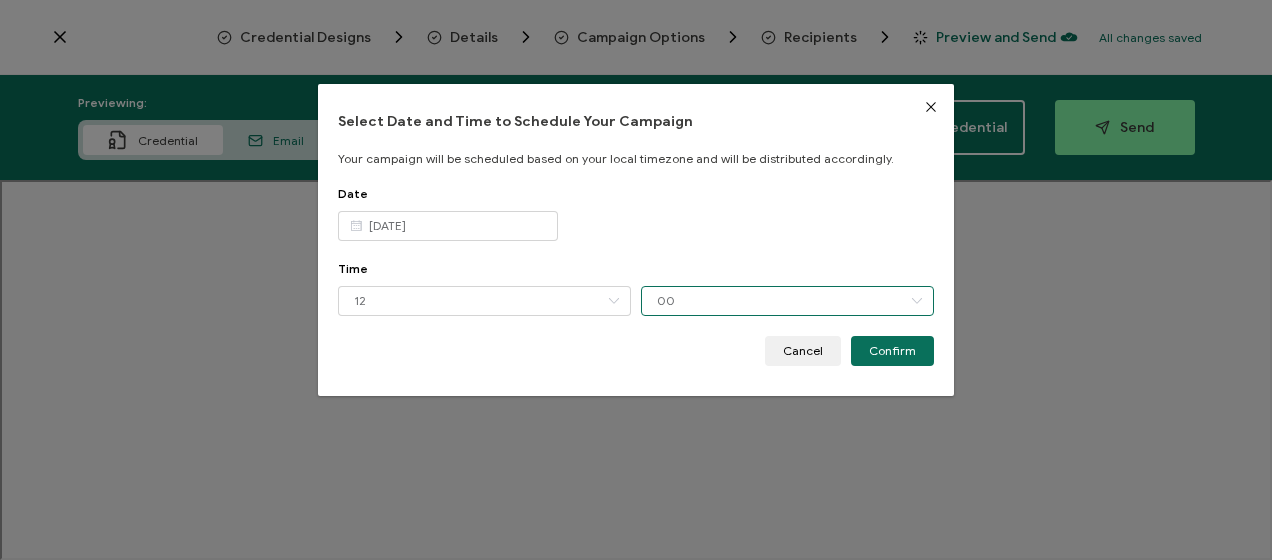 click on "00" at bounding box center (787, 301) 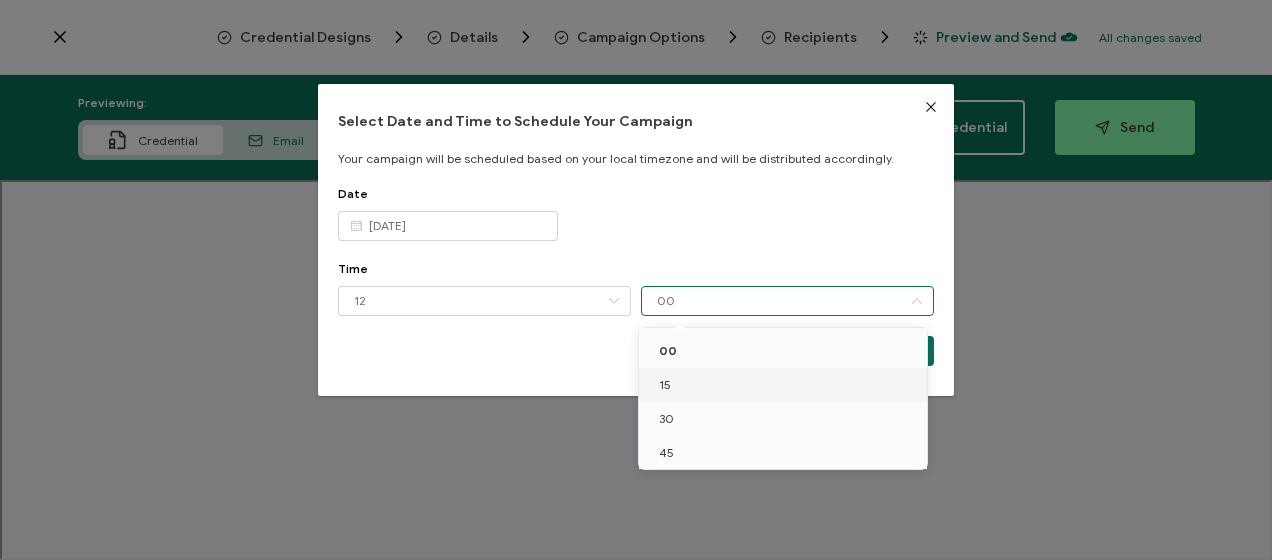 click on "15" at bounding box center (786, 385) 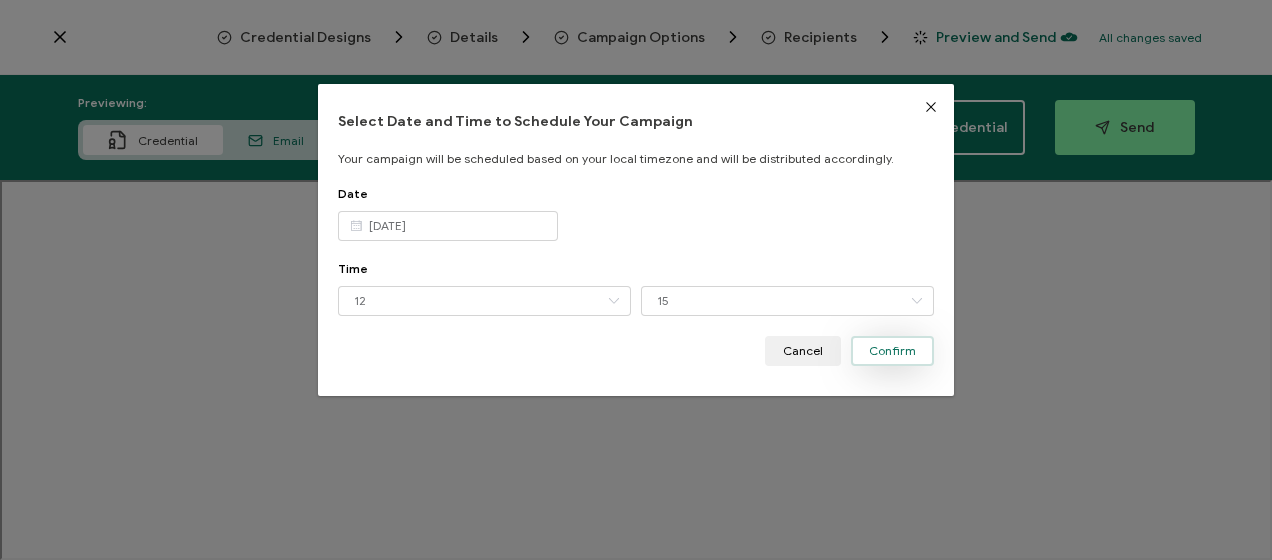click on "Confirm" at bounding box center (892, 351) 